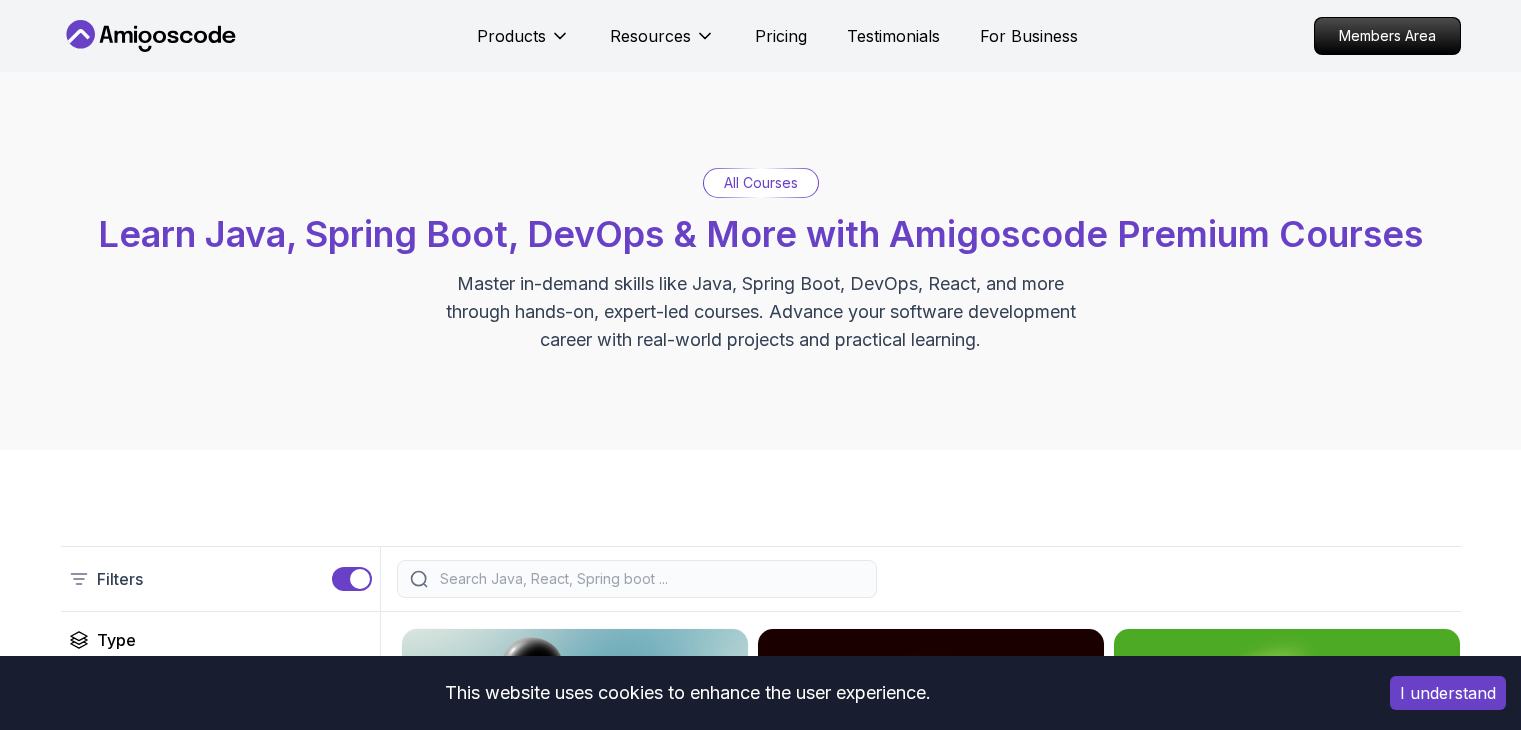 scroll, scrollTop: 0, scrollLeft: 0, axis: both 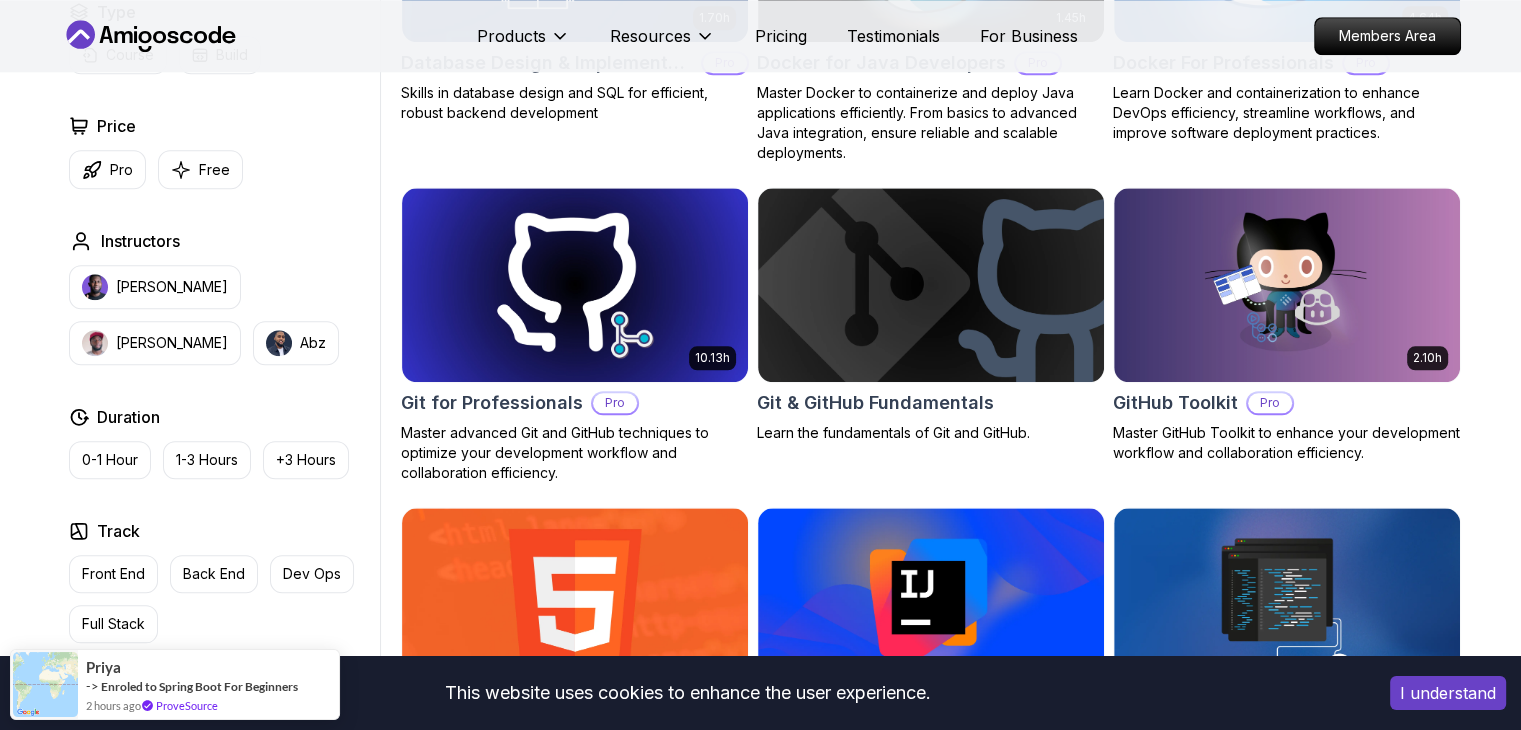 click on "I understand" at bounding box center (1448, 693) 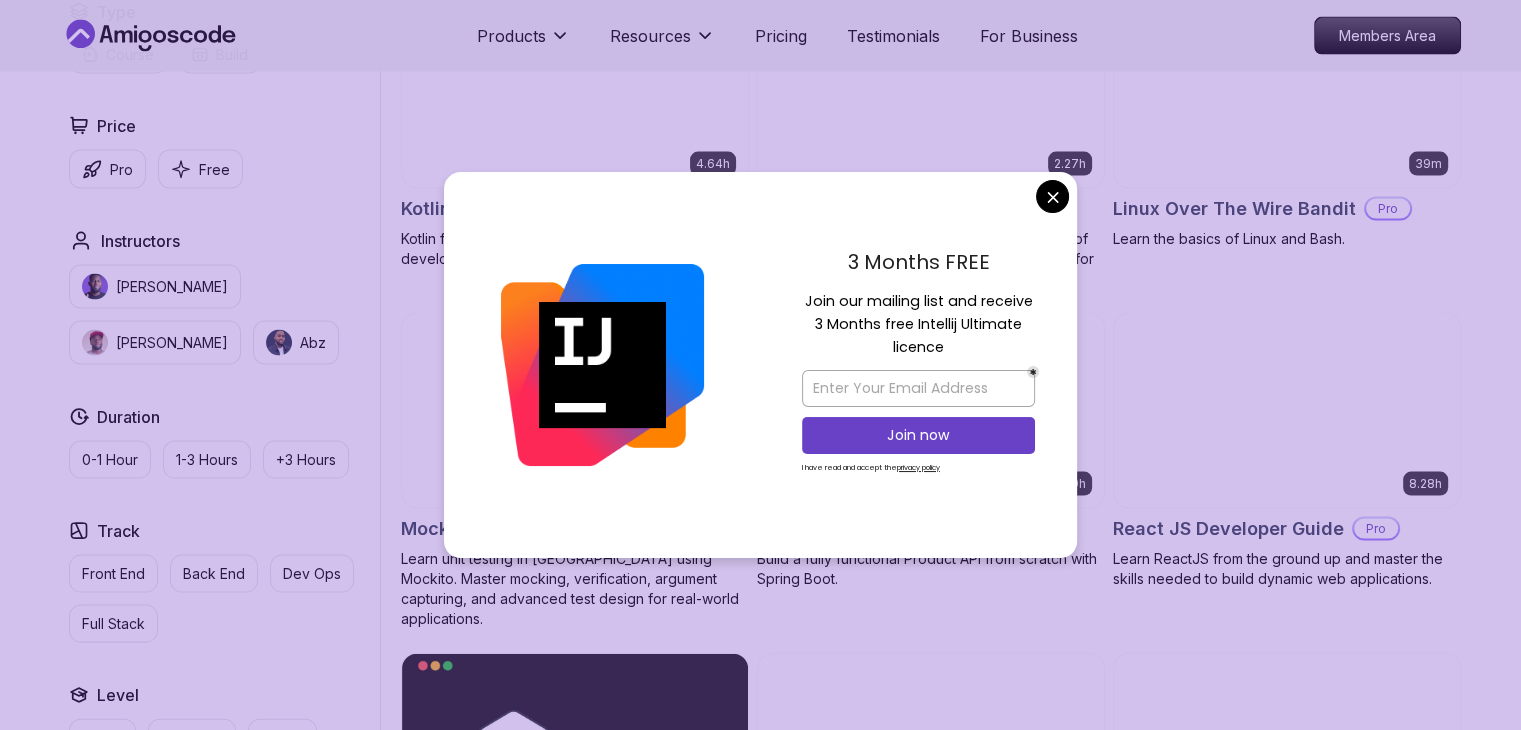 scroll, scrollTop: 4268, scrollLeft: 0, axis: vertical 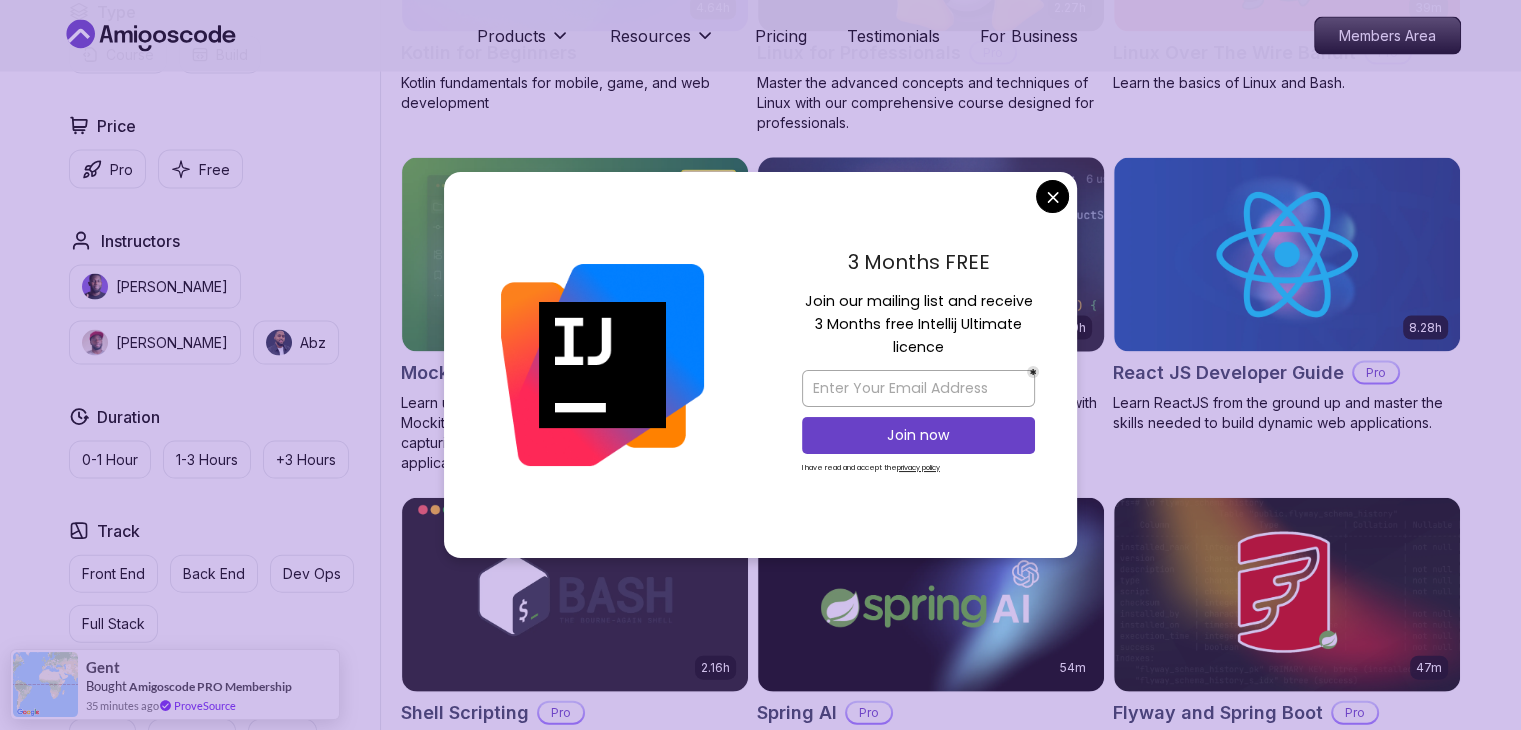 click on "Products Resources Pricing Testimonials For Business Members Area Products Resources Pricing Testimonials For Business Members Area All Courses Learn Java, Spring Boot, DevOps & More with Amigoscode Premium Courses Master in-demand skills like Java, Spring Boot, DevOps, React, and more through hands-on, expert-led courses. Advance your software development career with real-world projects and practical learning. Filters Filters Type Course Build Price Pro Free Instructors [PERSON_NAME] [PERSON_NAME] Duration 0-1 Hour 1-3 Hours +3 Hours Track Front End Back End Dev Ops Full Stack Level Junior Mid-level Senior 6.00h Linux Fundamentals Pro Learn the fundamentals of Linux and how to use the command line 5.18h Advanced Spring Boot Pro Dive deep into Spring Boot with our advanced course, designed to take your skills from intermediate to expert level. 3.30h Building APIs with Spring Boot Pro 1.67h NEW Spring Boot for Beginners Build a CRUD API with Spring Boot and PostgreSQL database using Spring Data JPA and Spring AI" at bounding box center (760, -863) 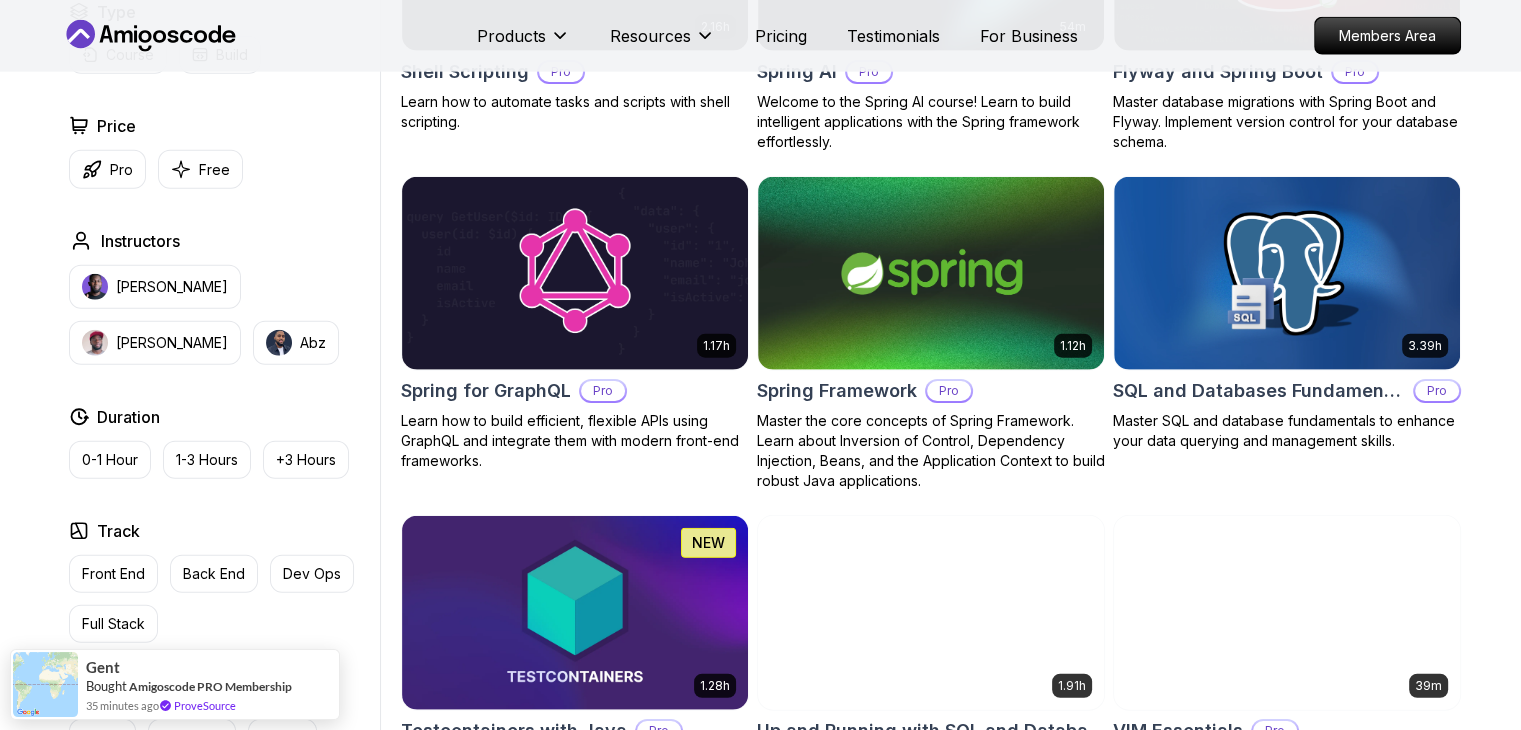 scroll, scrollTop: 5019, scrollLeft: 0, axis: vertical 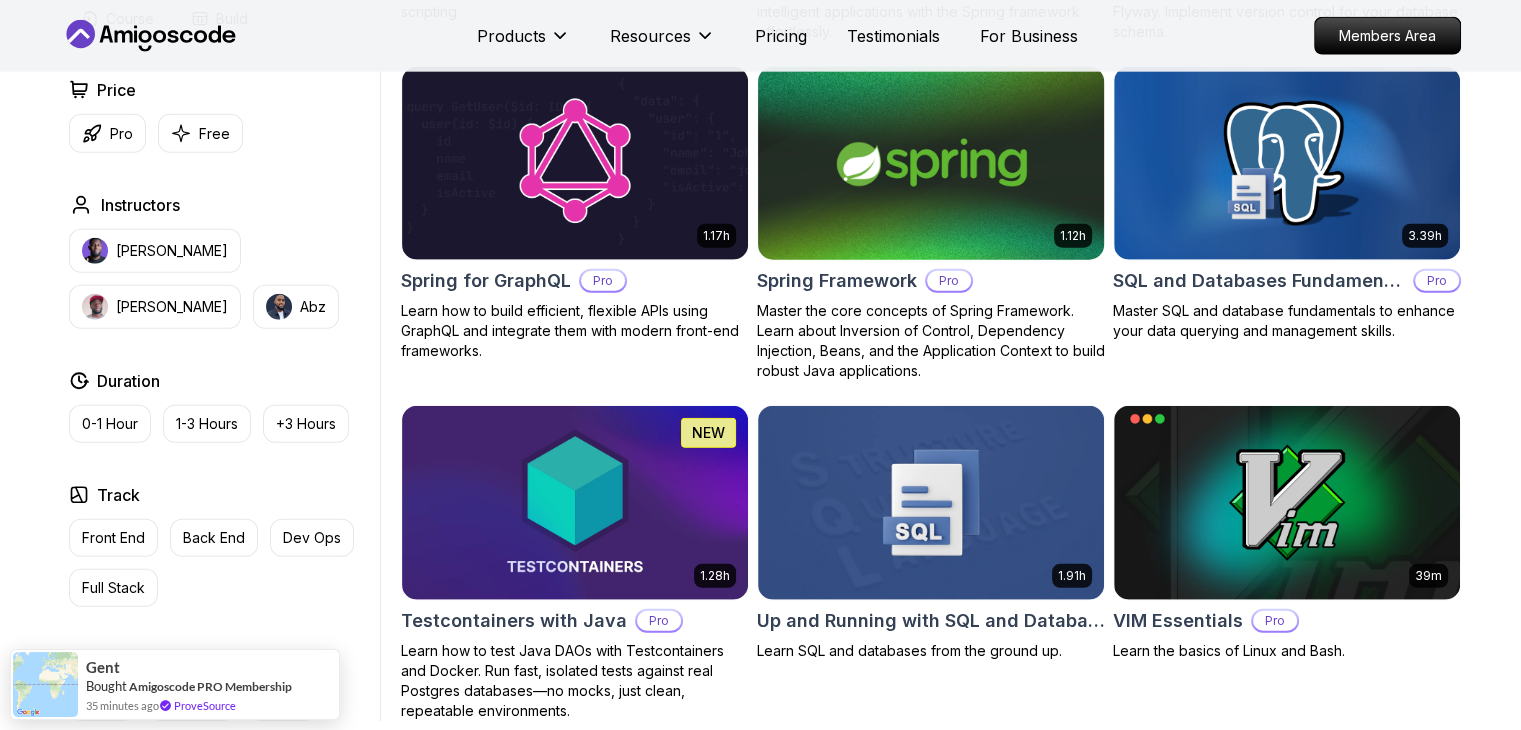 click at bounding box center (930, 163) 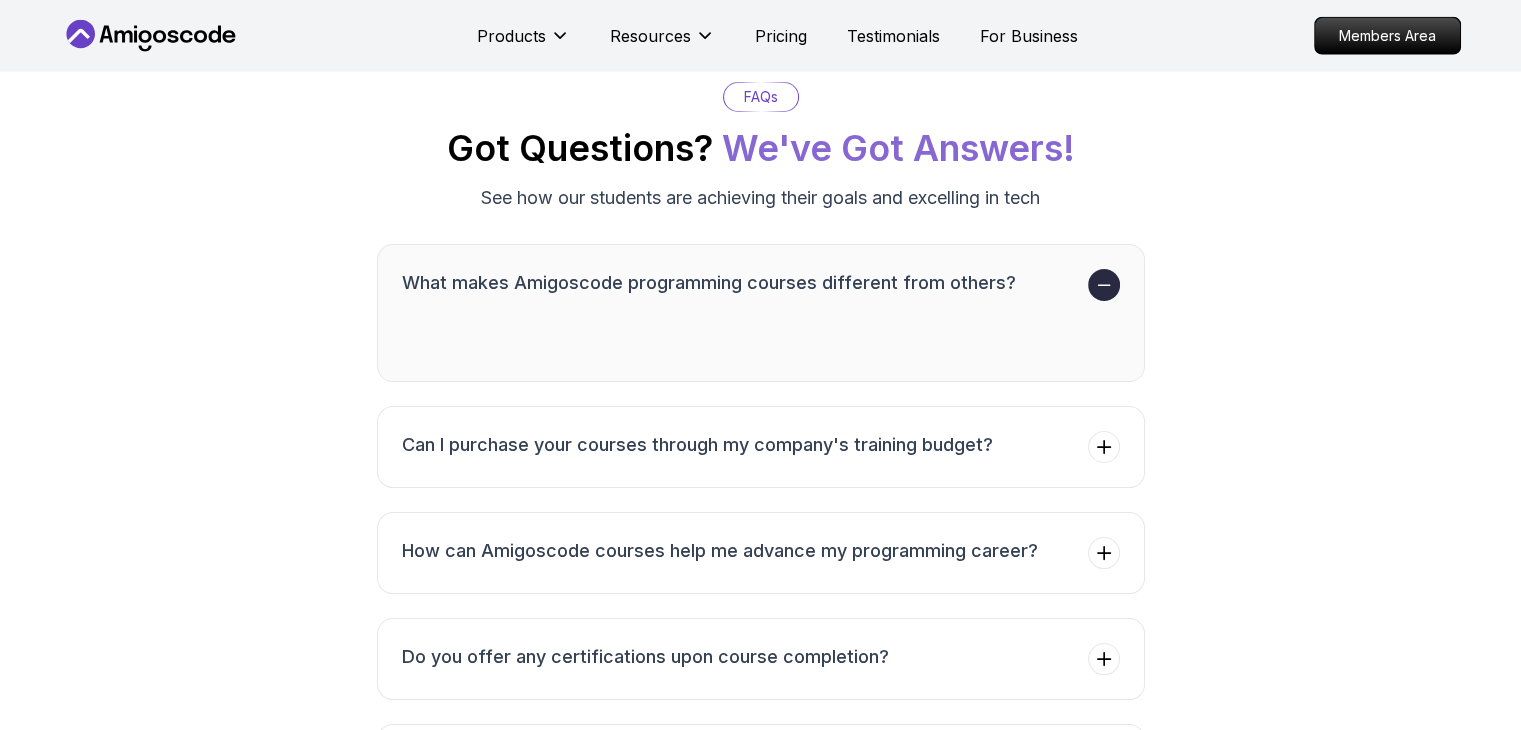 scroll, scrollTop: 0, scrollLeft: 0, axis: both 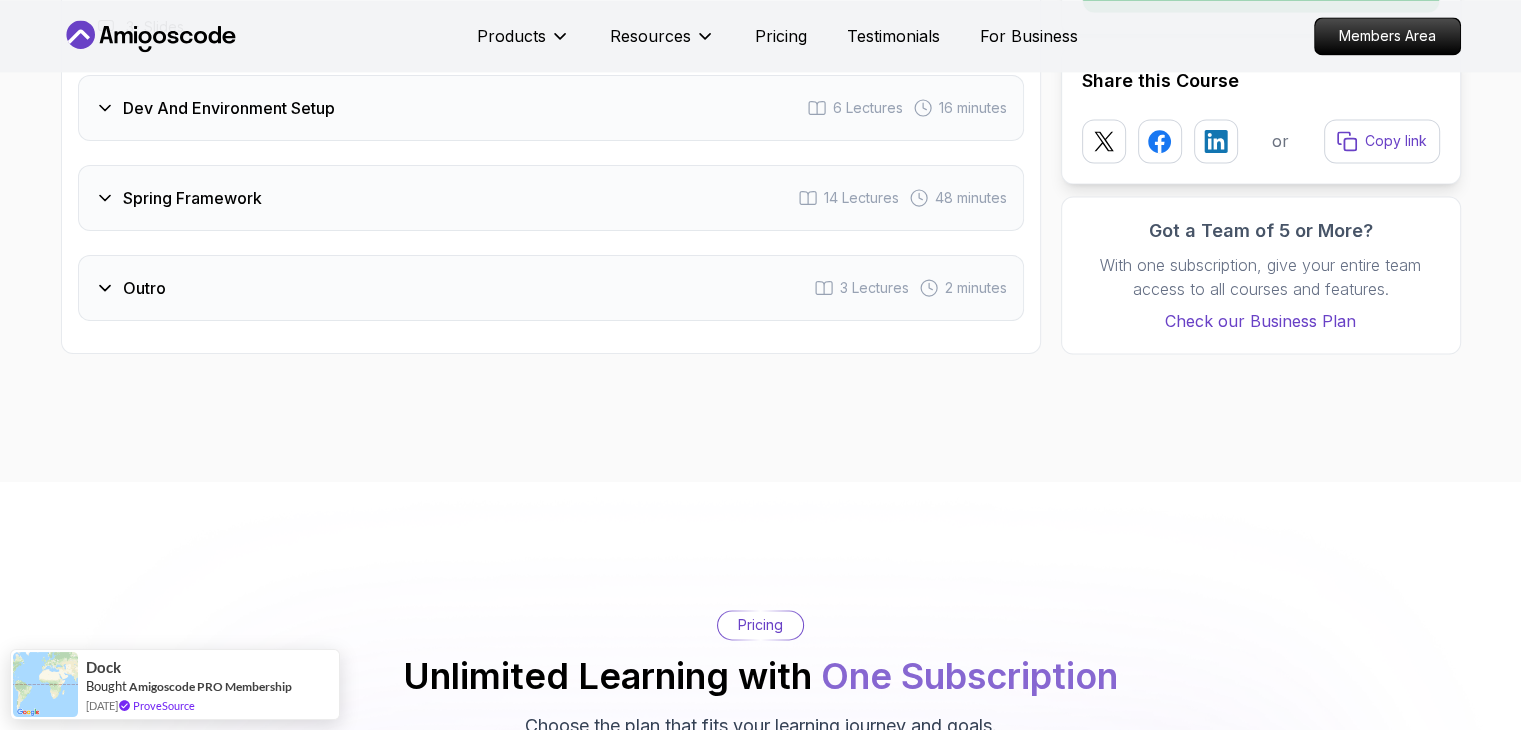click on "Spring Framework 14   Lectures     48 minutes" at bounding box center (551, 198) 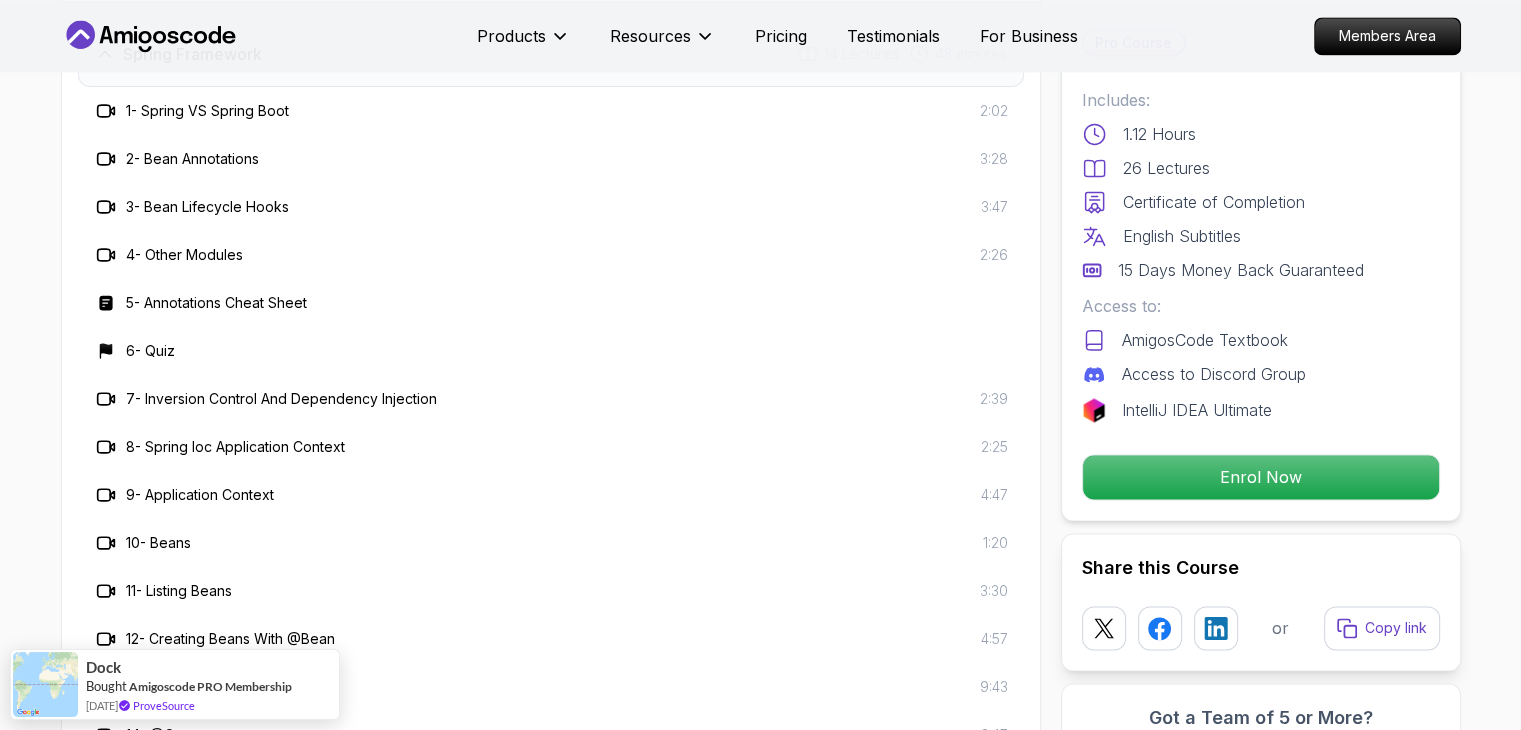 click on "Spring Framework Master the core concepts of Spring Framework. Learn about Inversion of Control, Dependency Injection, Beans, and the Application Context to build robust Java applications. Mama Samba Braima Djalo  /   Instructor Pro Course Includes: 1.12 Hours 26 Lectures Certificate of Completion English Subtitles 15 Days Money Back Guaranteed Access to: AmigosCode Textbook Access to Discord Group IntelliJ IDEA Ultimate Enrol Now Share this Course or Copy link Got a Team of 5 or More? With one subscription, give your entire team access to all courses and features. Check our Business Plan Mama Samba Braima Djalo  /   Instructor What you will learn java spring intellij maven Spring Fundamentals - Discover the differences between Spring and Spring Boot, and learn when to use each. Dependency Injection & IoC - Understand Inversion of Control and how Spring manages application components. Application Contexts - Gain hands-on experience with Spring's application context and bean lifecycle.
Versatility" at bounding box center (760, -902) 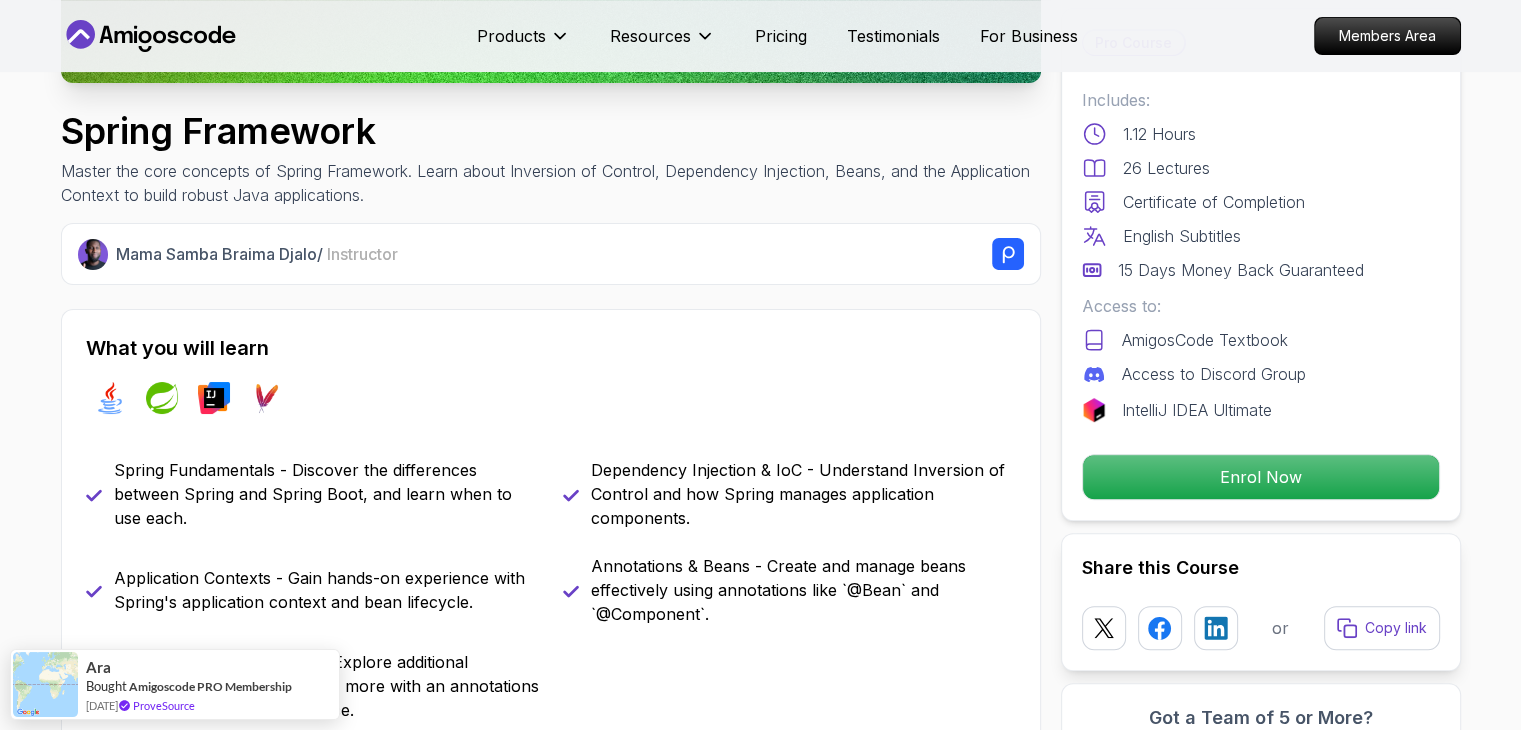 scroll, scrollTop: 648, scrollLeft: 0, axis: vertical 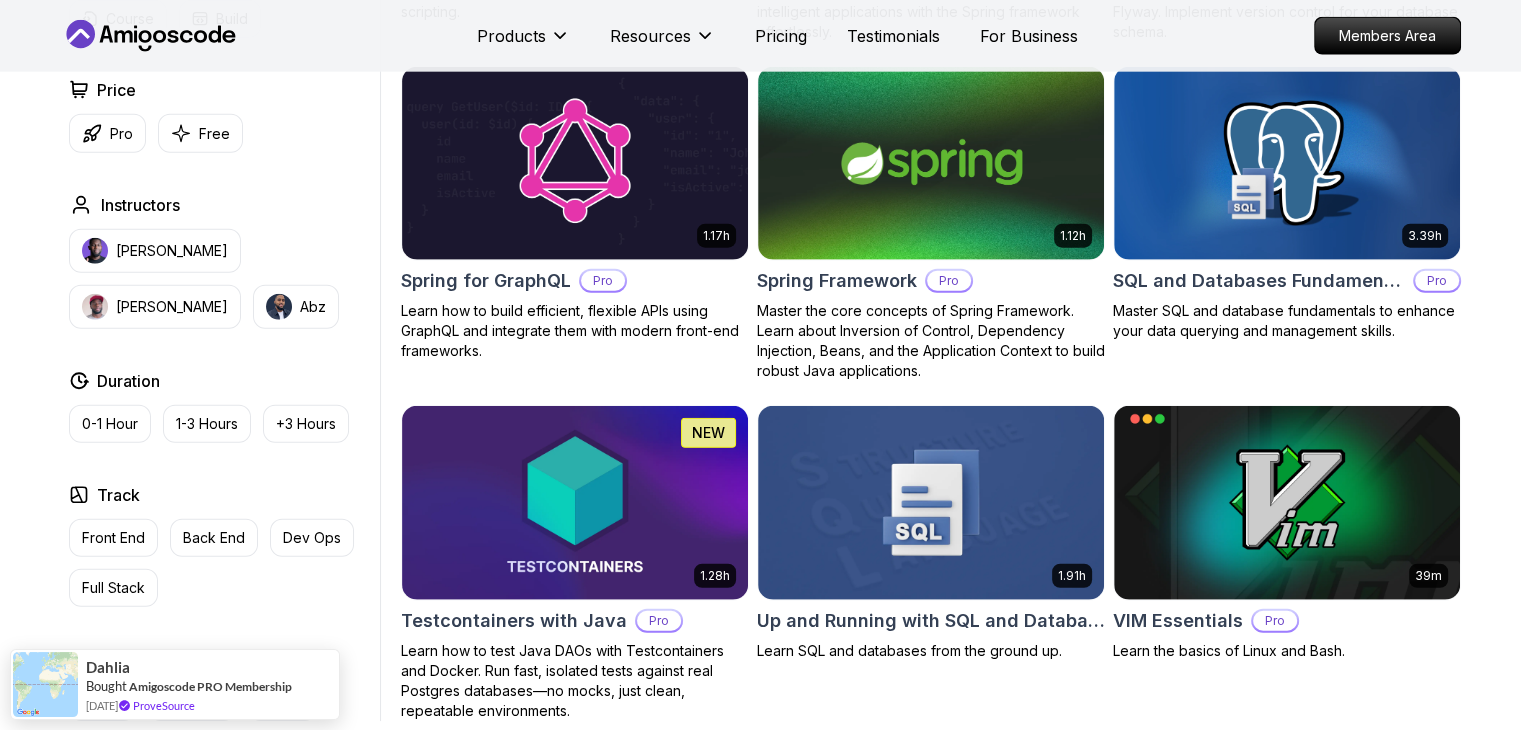click on "Filters Filters Type Course Build Price Pro Free Instructors [PERSON_NAME] [PERSON_NAME] Duration 0-1 Hour 1-3 Hours +3 Hours Track Front End Back End Dev Ops Full Stack Level Junior Mid-level Senior 6.00h Linux Fundamentals Pro Learn the fundamentals of Linux and how to use the command line 5.18h Advanced Spring Boot Pro Dive deep into Spring Boot with our advanced course, designed to take your skills from intermediate to expert level. 3.30h Building APIs with Spring Boot Pro Learn to build robust, scalable APIs with Spring Boot, mastering REST principles, JSON handling, and embedded server configuration. 1.67h NEW Spring Boot for Beginners Build a CRUD API with Spring Boot and PostgreSQL database using Spring Data JPA and Spring AI 6.65h NEW Spring Data JPA Pro Master database management, advanced querying, and expert data handling with ease 2.41h Java for Beginners Beginner-friendly Java course for essential programming skills and application development 9.18h Java for Developers Pro 54m Maven Essentials Pro" at bounding box center [760, -1876] 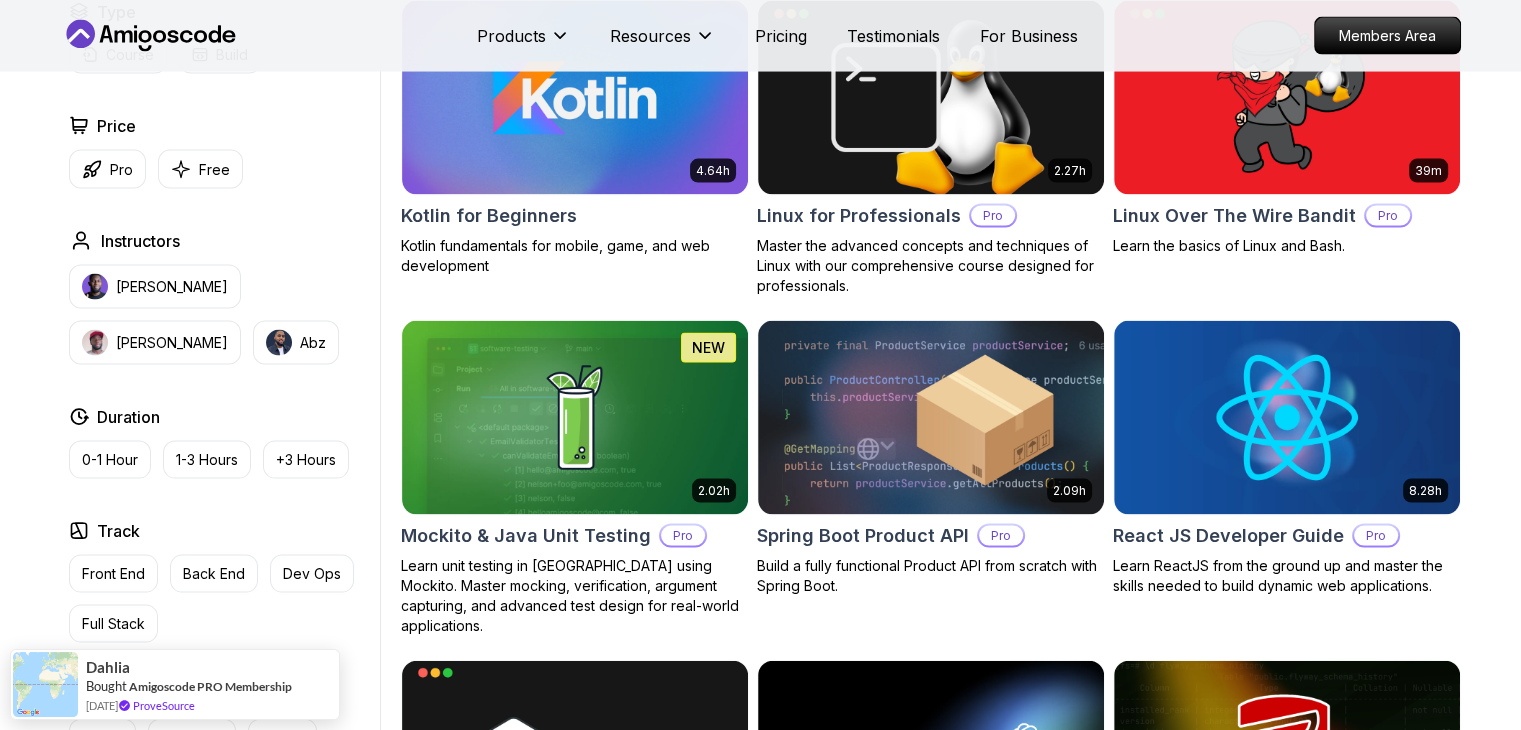 scroll, scrollTop: 4060, scrollLeft: 0, axis: vertical 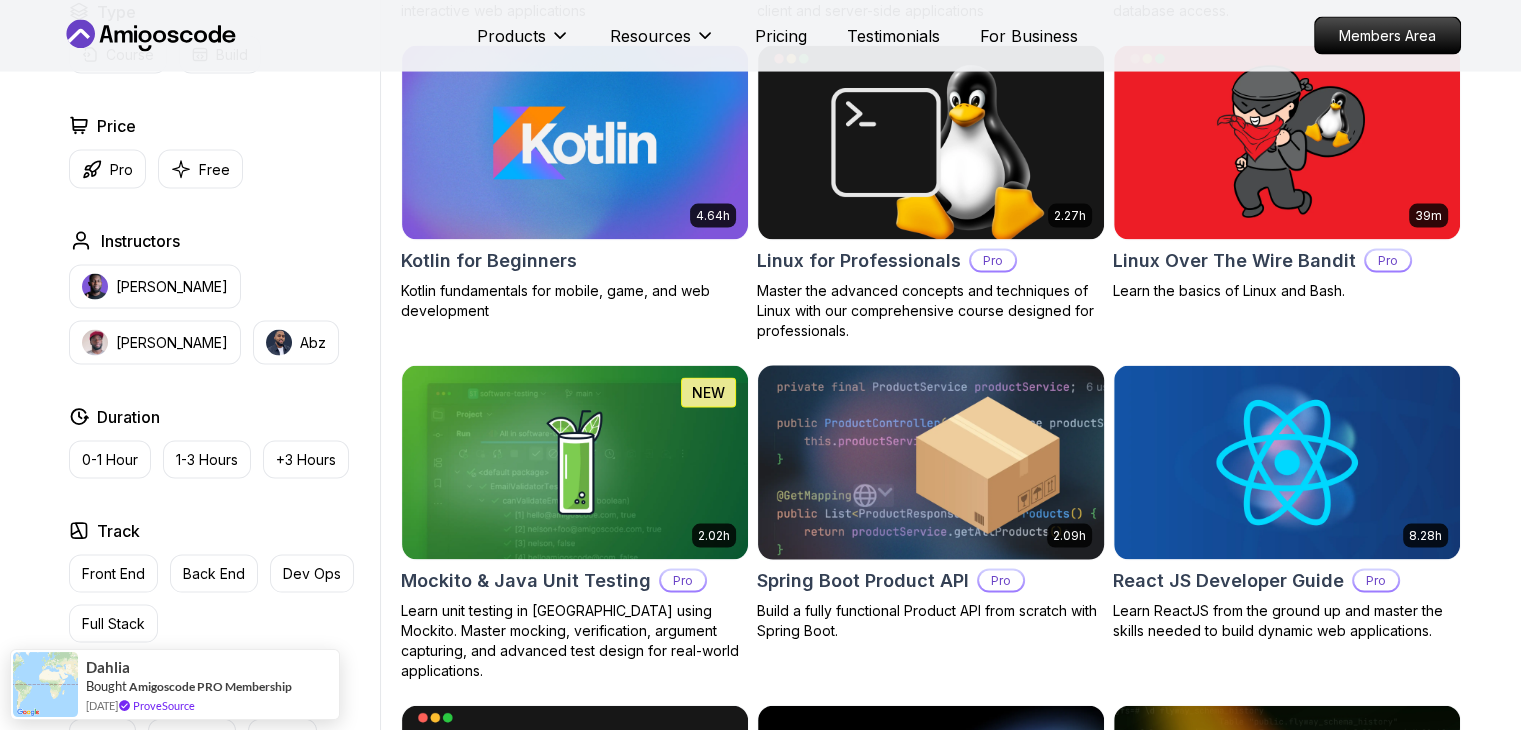 click on "Spring Boot Product API" at bounding box center (863, 581) 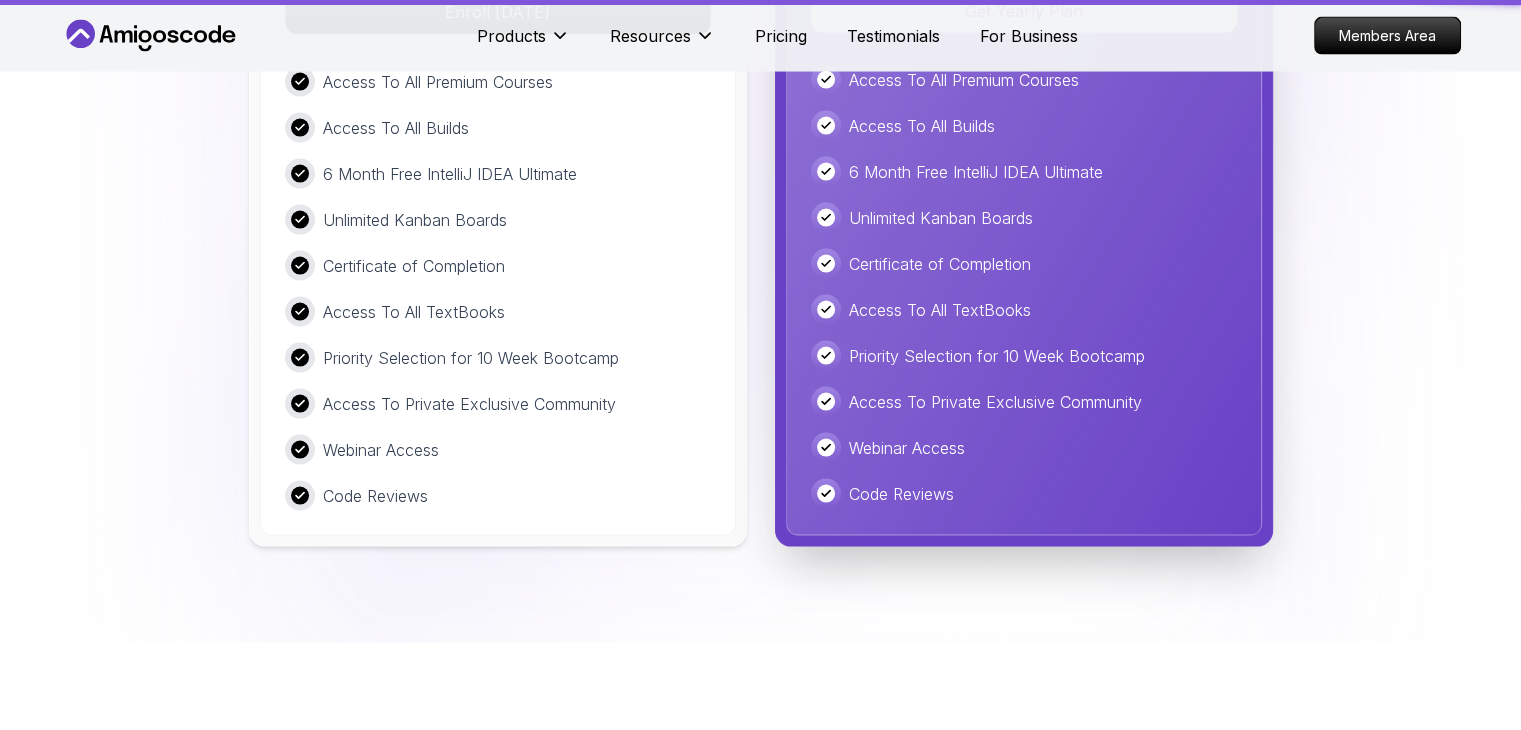 scroll, scrollTop: 0, scrollLeft: 0, axis: both 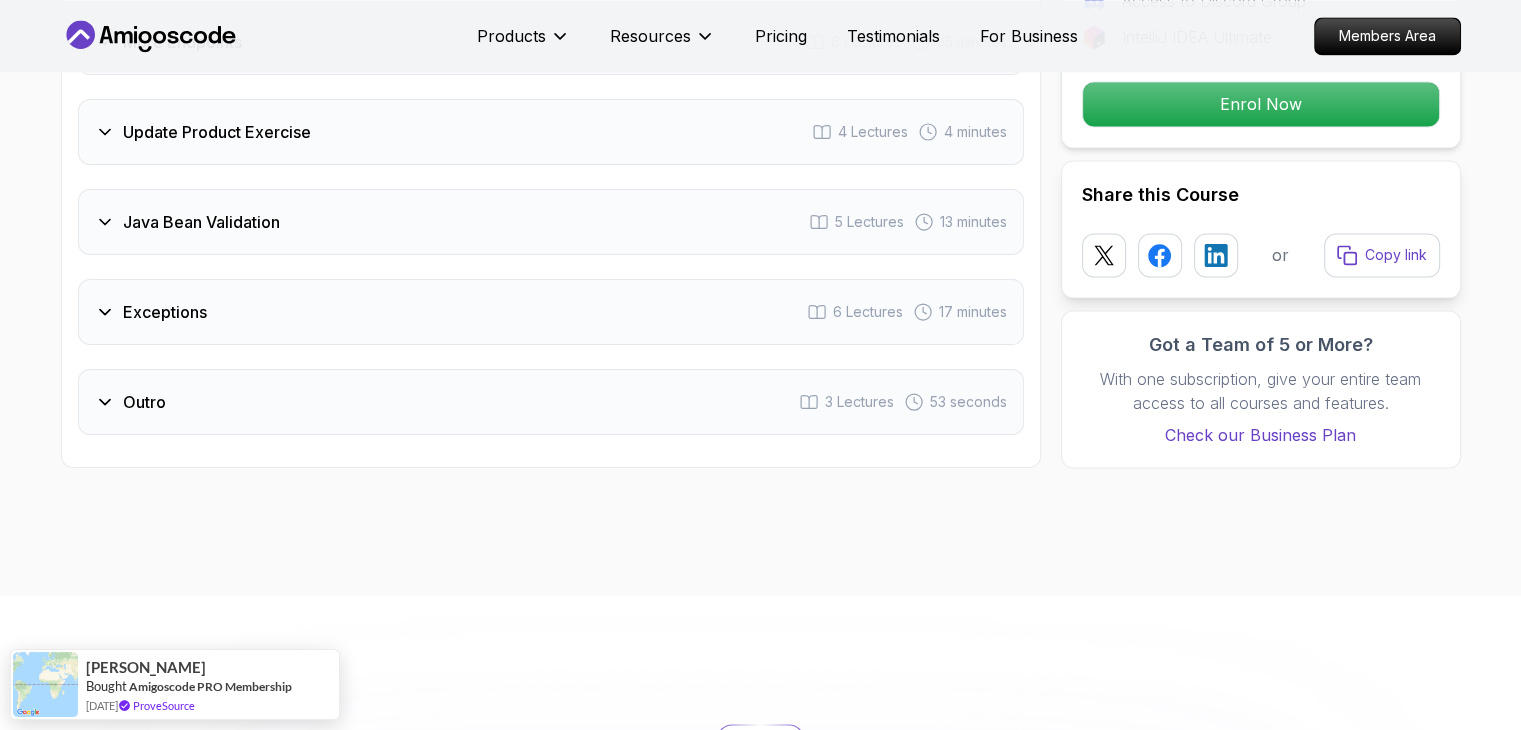 click on "Intro 1   Lecture     3 minutes     1  -   Build Overview  3:12 Getting Started 8   Lectures     44 minutes   Get Product By Id Exercise 2   Lectures     8 minutes   More Endpoints 6   Lectures     35 minutes   Update Product Exercise 4   Lectures     4 minutes   Java Bean Validation 5   Lectures     13 minutes   Exceptions 6   Lectures     17 minutes   Outro 3   Lectures     53 seconds" at bounding box center (551, 63) 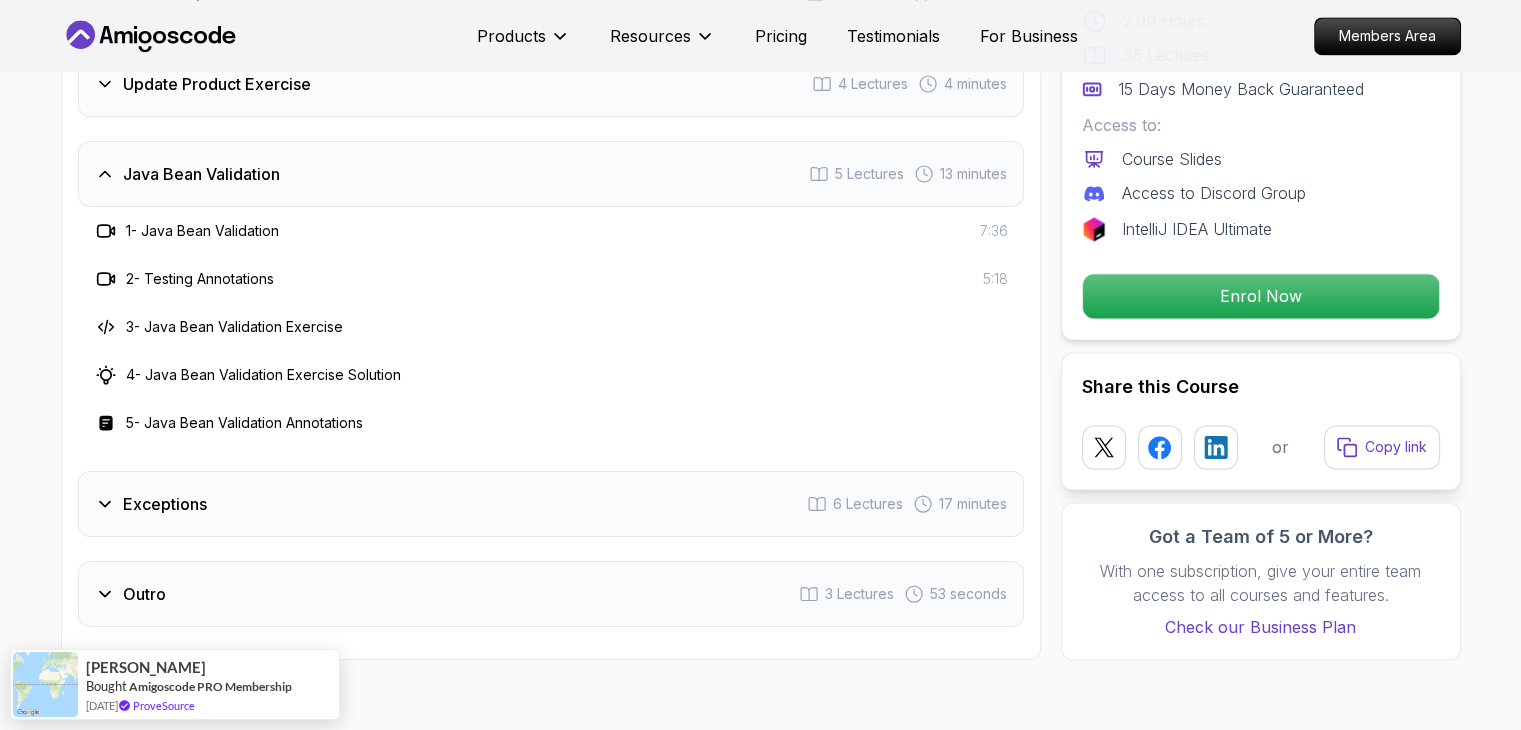 scroll, scrollTop: 2843, scrollLeft: 0, axis: vertical 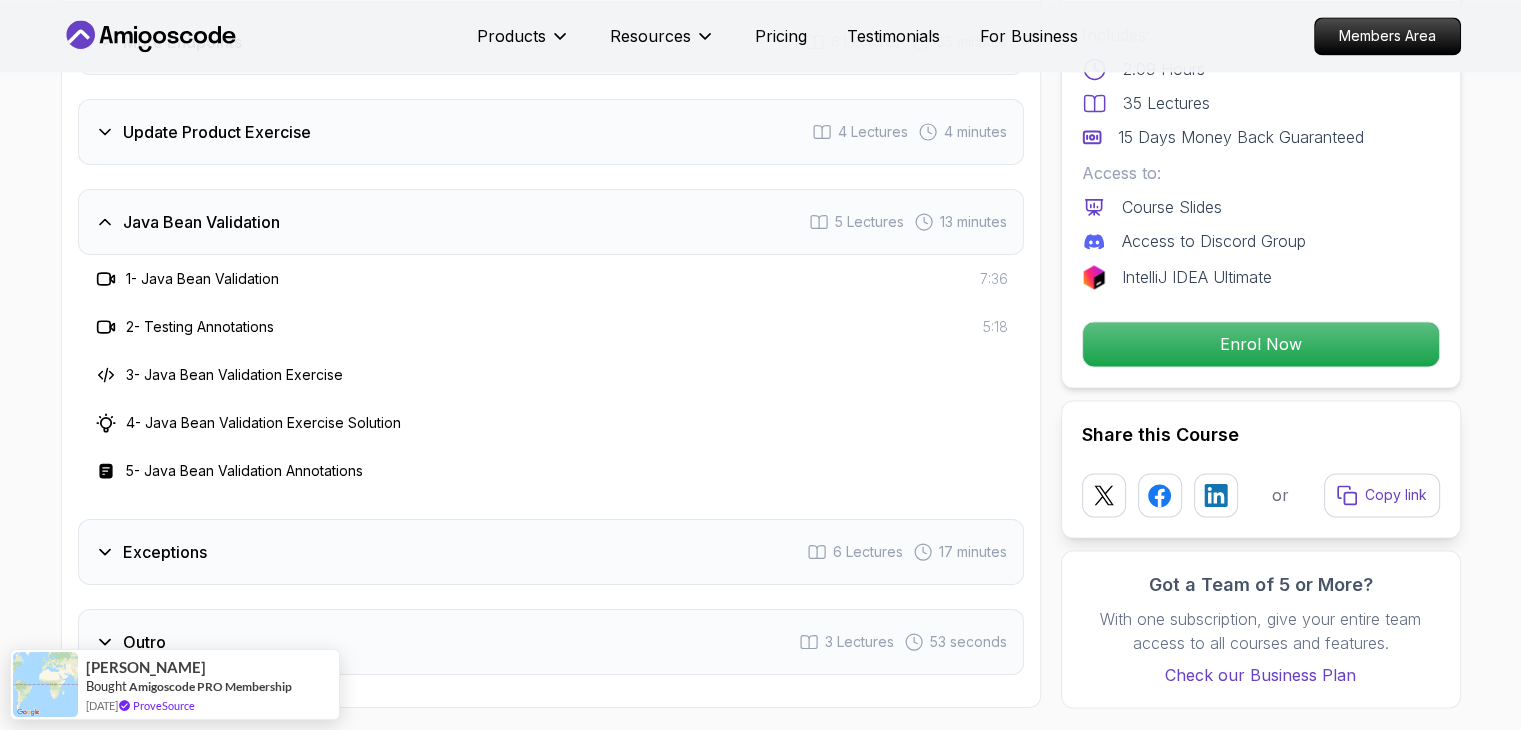 click on "Exceptions 6   Lectures     17 minutes" at bounding box center [551, 552] 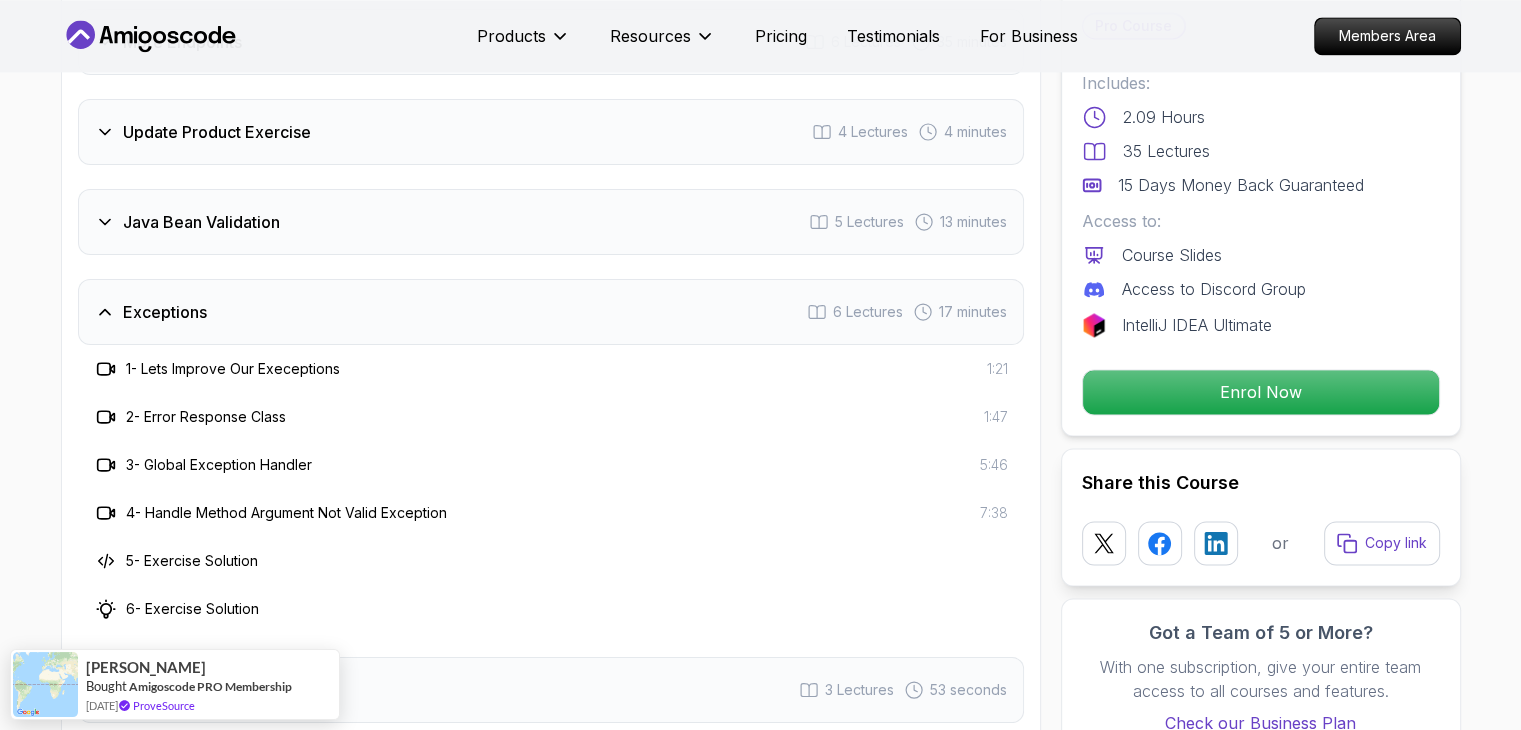 click on "Update Product Exercise 4   Lectures     4 minutes" at bounding box center [551, 132] 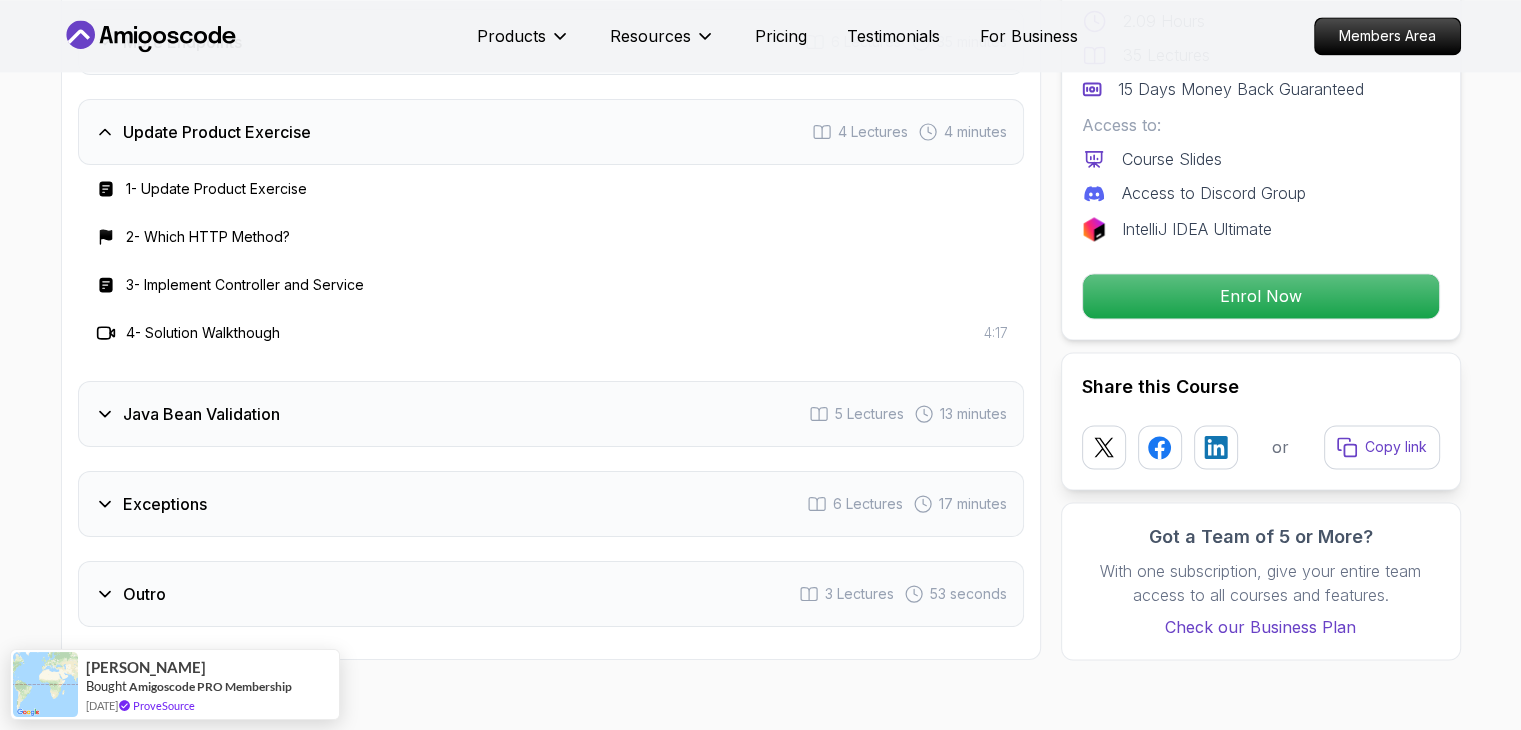 type 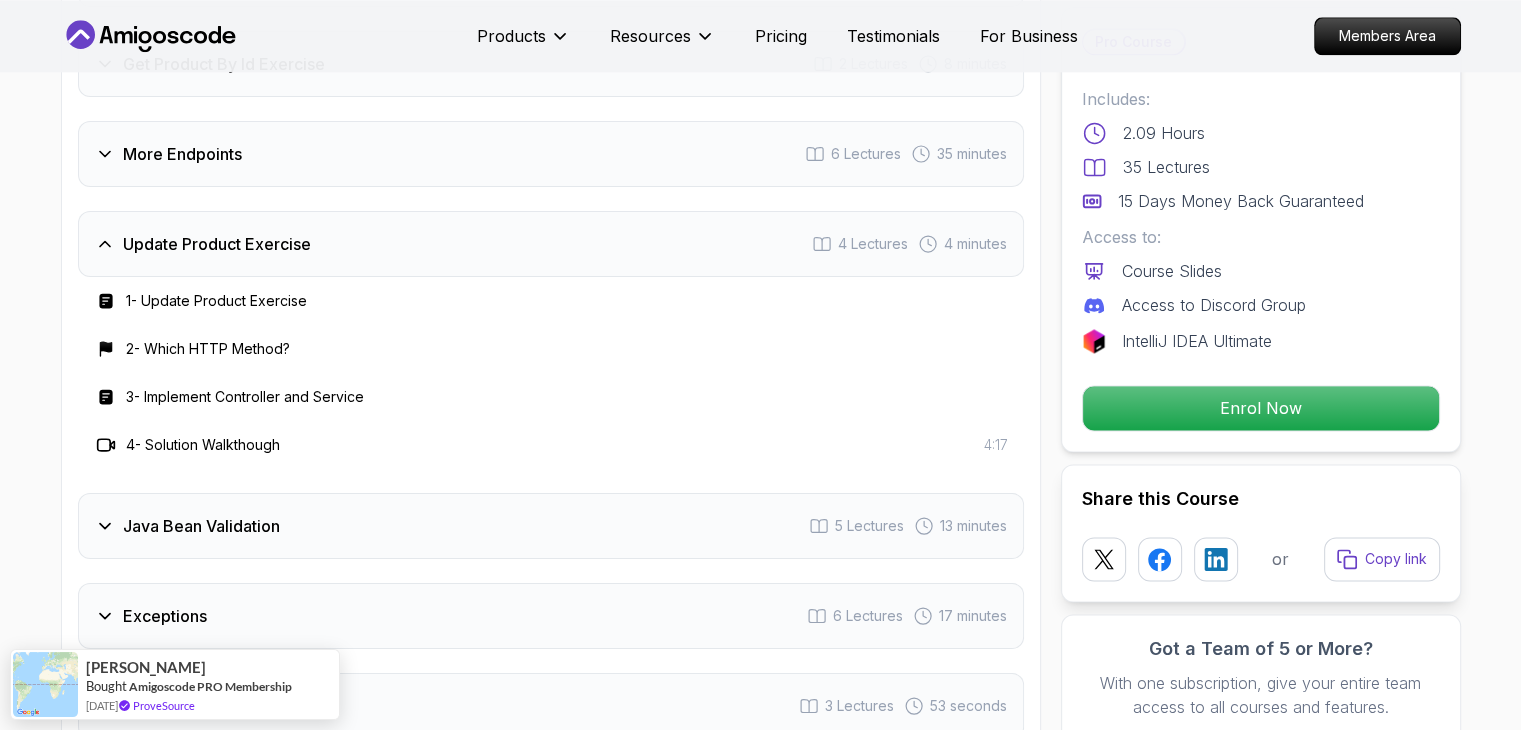 scroll, scrollTop: 2723, scrollLeft: 0, axis: vertical 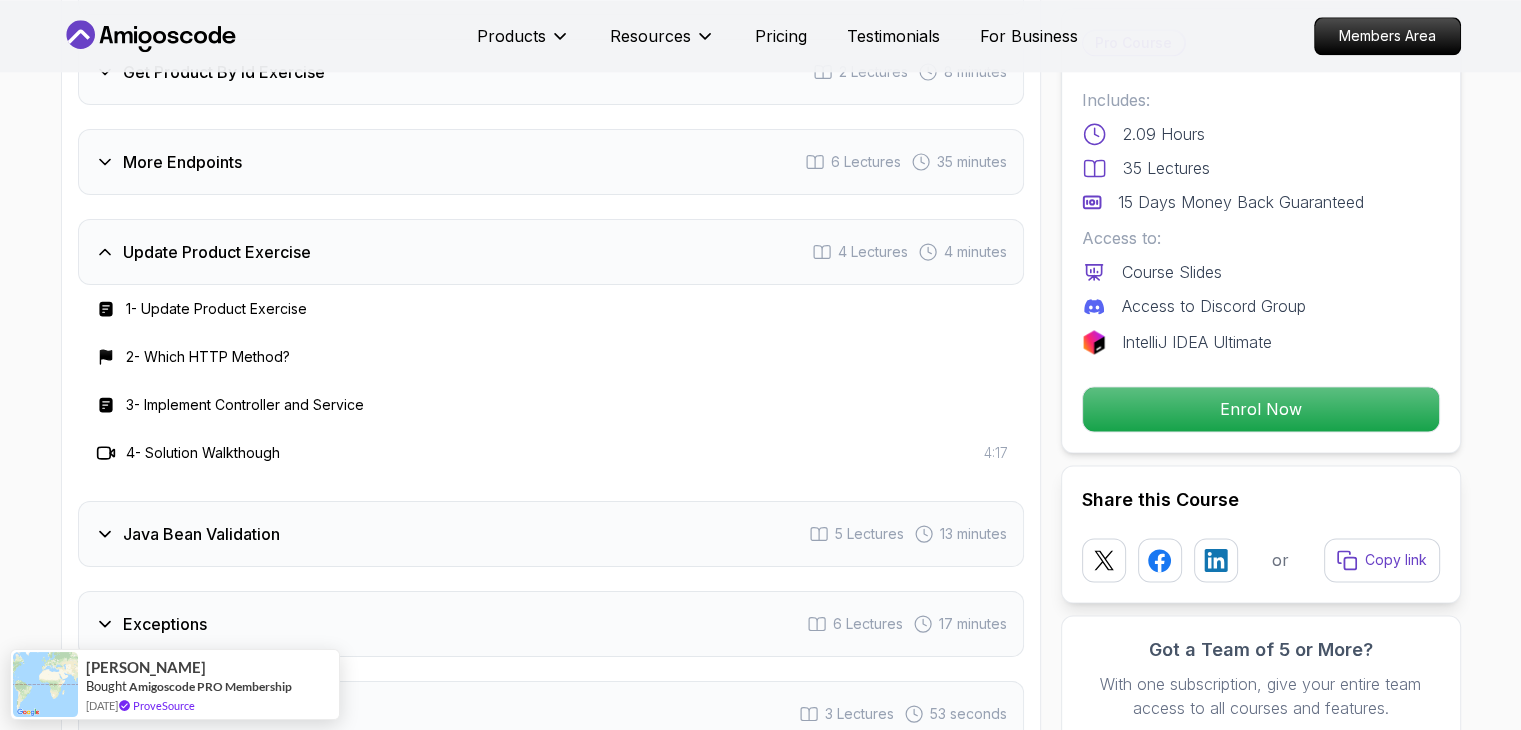 click on "More Endpoints 6   Lectures     35 minutes" at bounding box center [551, 162] 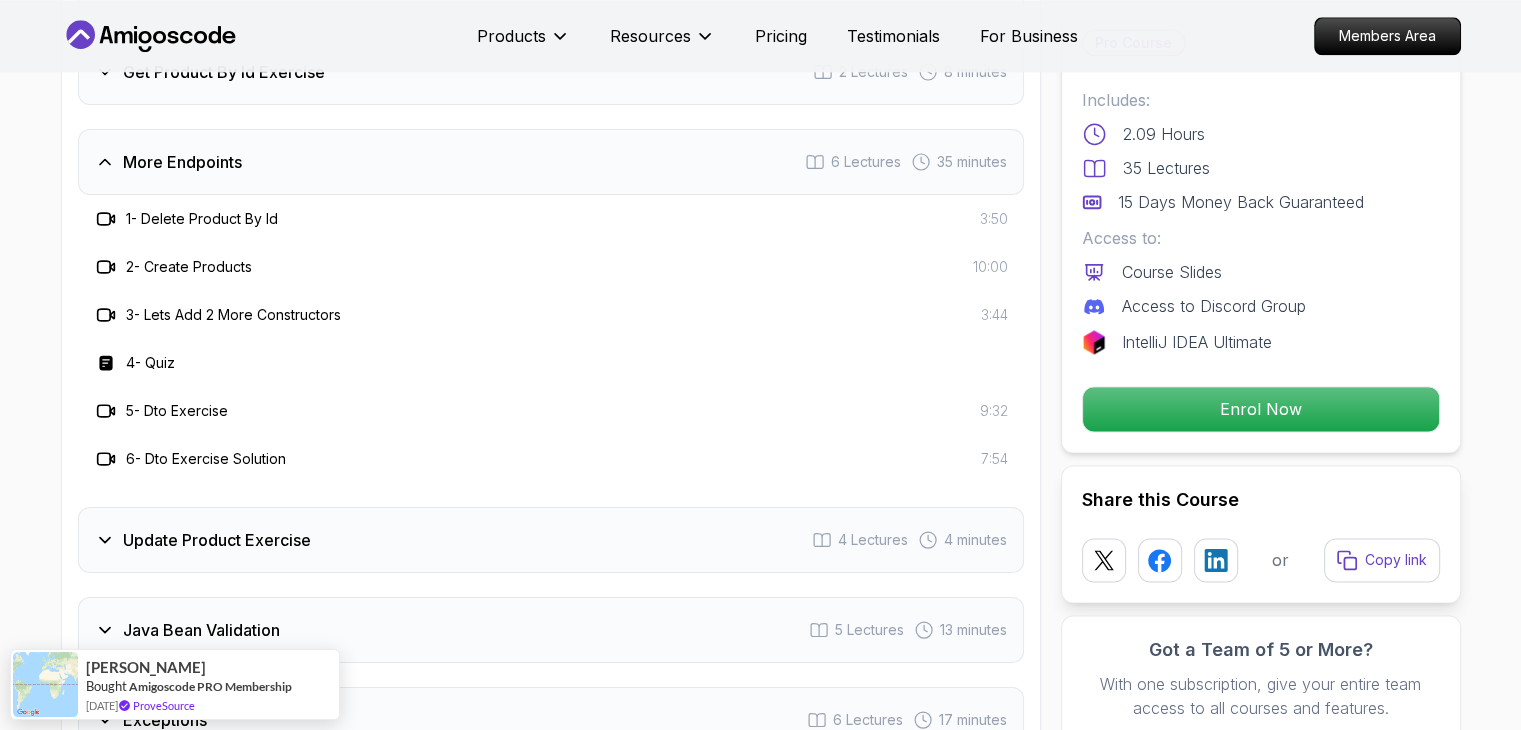 type 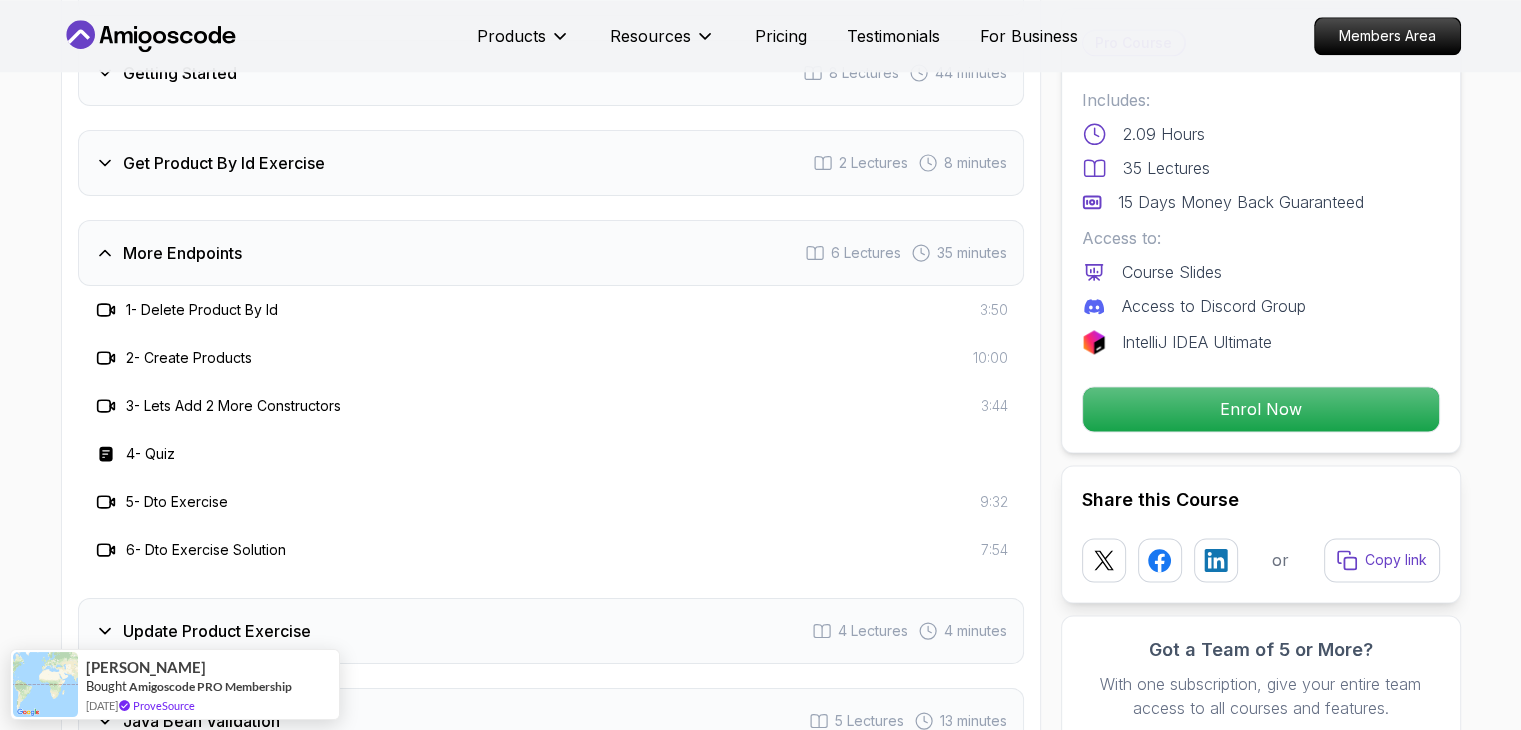 scroll, scrollTop: 2603, scrollLeft: 0, axis: vertical 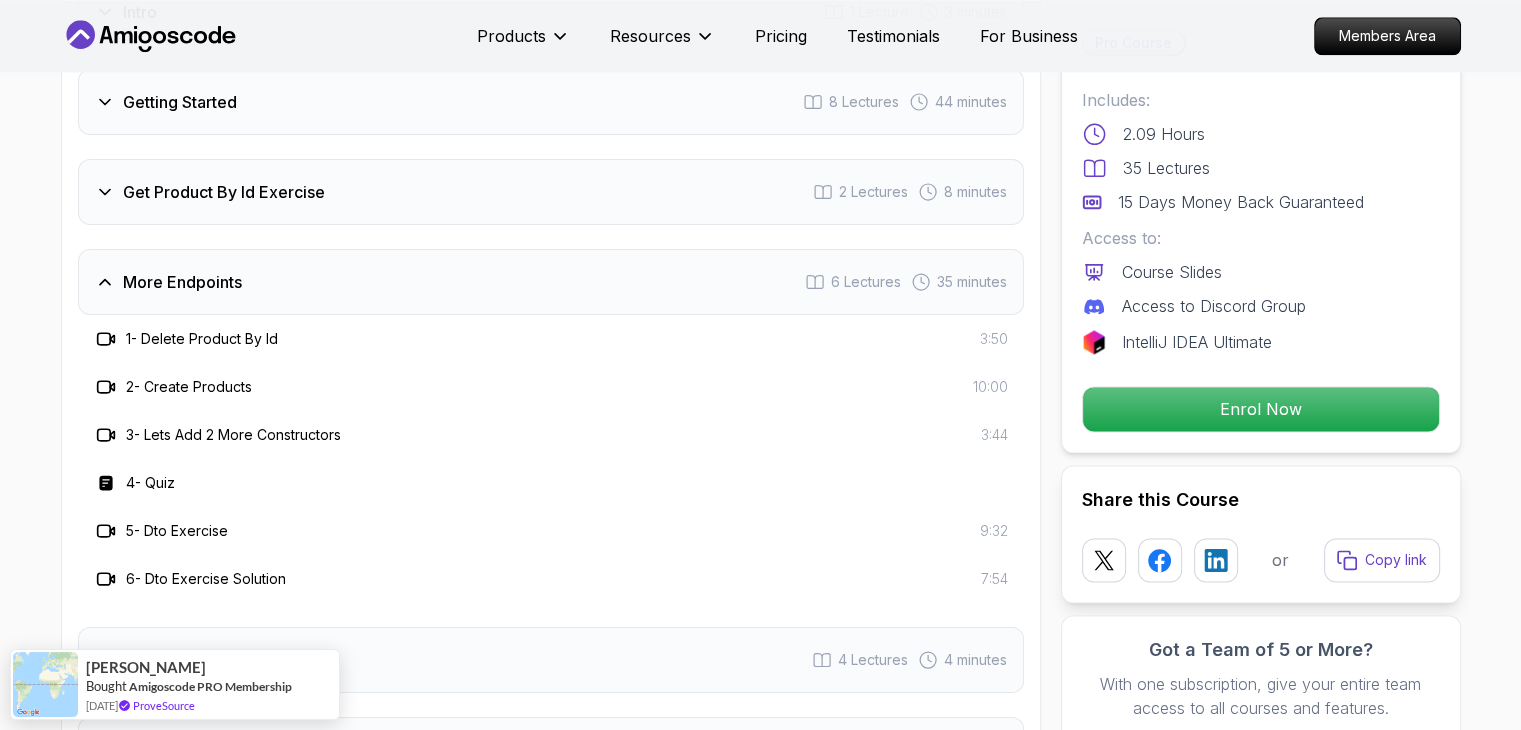 click on "Intro 1   Lecture     3 minutes   Getting Started 8   Lectures     44 minutes   Get Product By Id Exercise 2   Lectures     8 minutes   More Endpoints 6   Lectures     35 minutes     1  -   Delete Product By Id  3:50   2  -   Create Products  10:00   3  -   Lets Add 2 More Constructors  3:44   4  -   Quiz    5  -   Dto Exercise  9:32   6  -   Dto Exercise Solution  7:54 Update Product Exercise 4   Lectures     4 minutes   Java Bean Validation 5   Lectures     13 minutes   Exceptions 6   Lectures     17 minutes   Outro 3   Lectures     53 seconds" at bounding box center [551, 471] 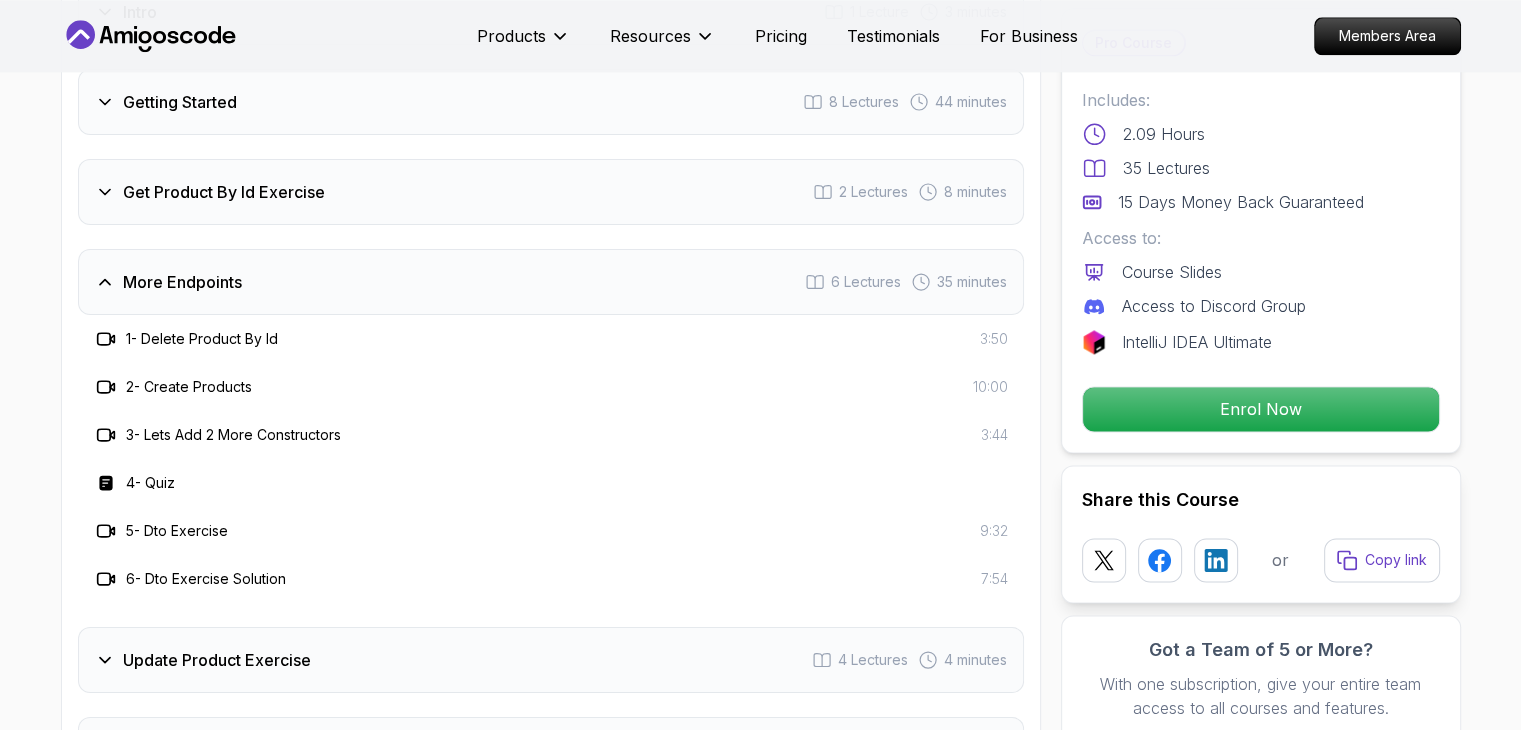 click on "Get Product By Id Exercise 2   Lectures     8 minutes" at bounding box center (551, 192) 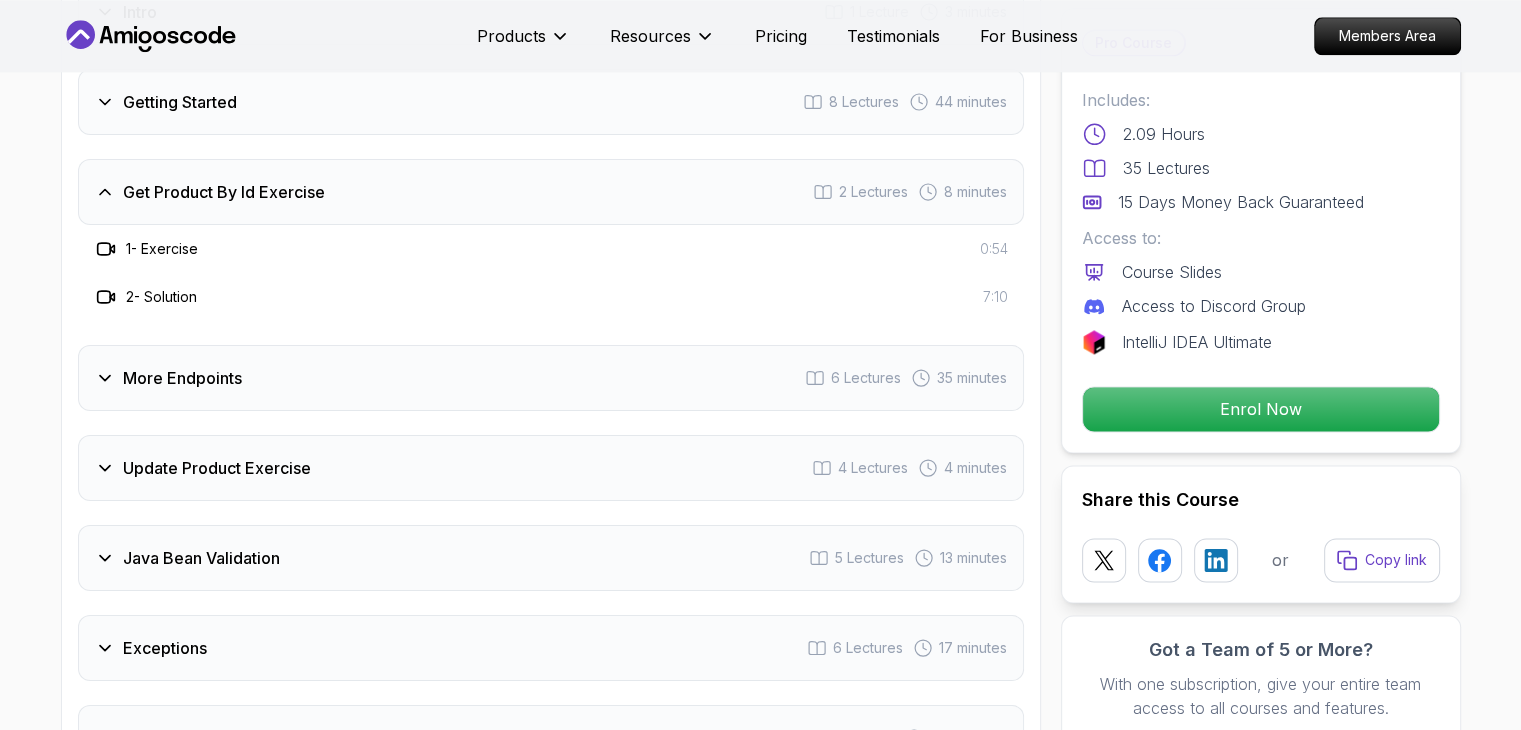 type 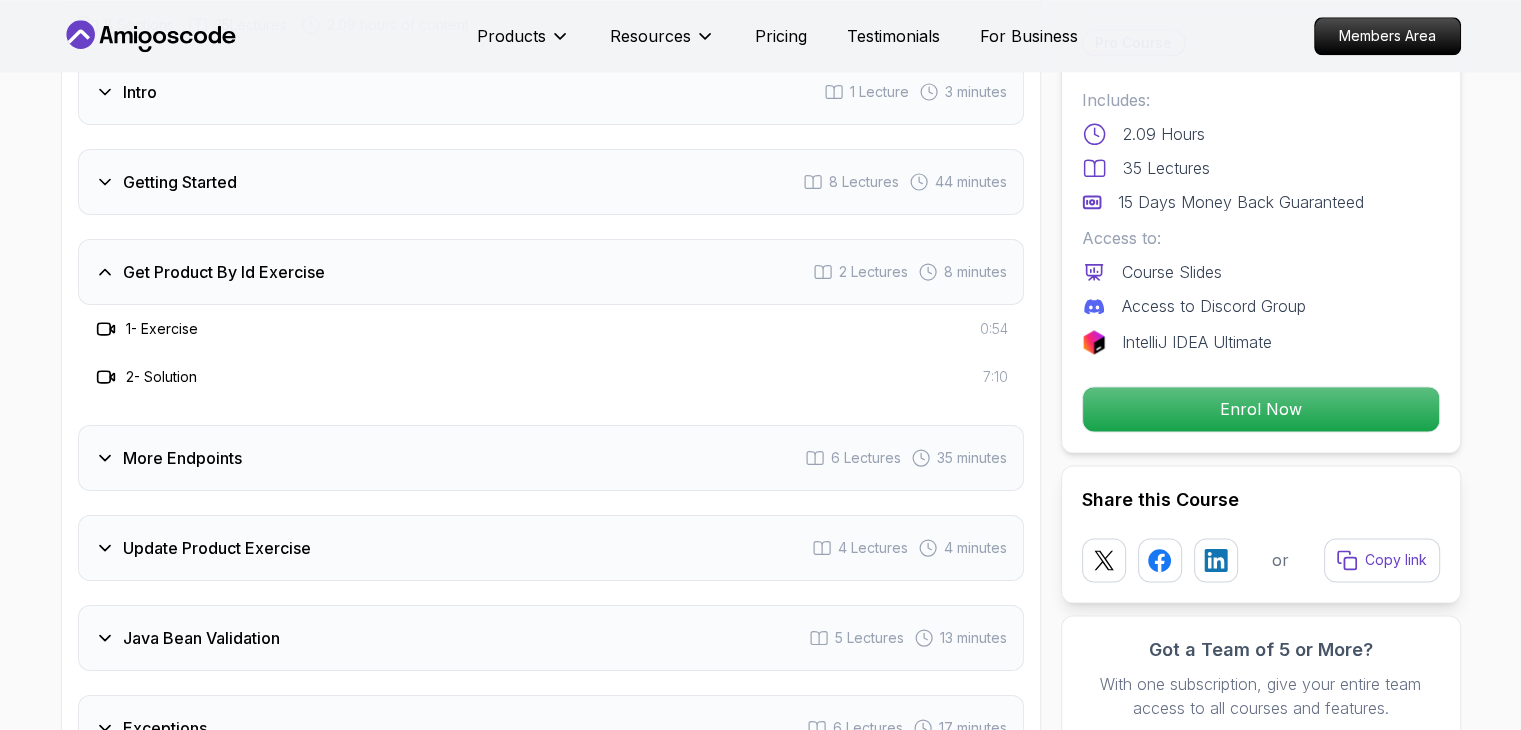 click on "Getting Started 8   Lectures     44 minutes" at bounding box center (551, 182) 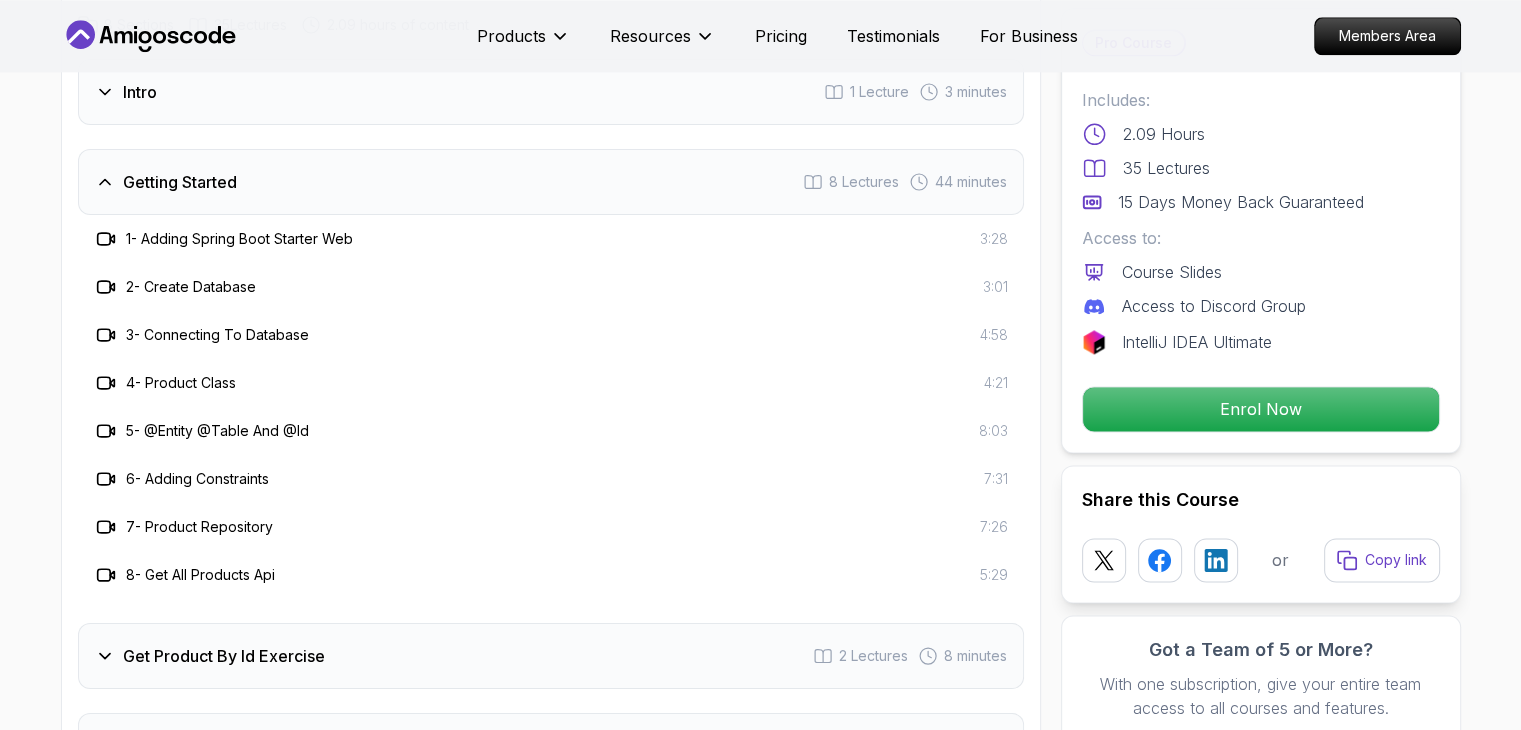 type 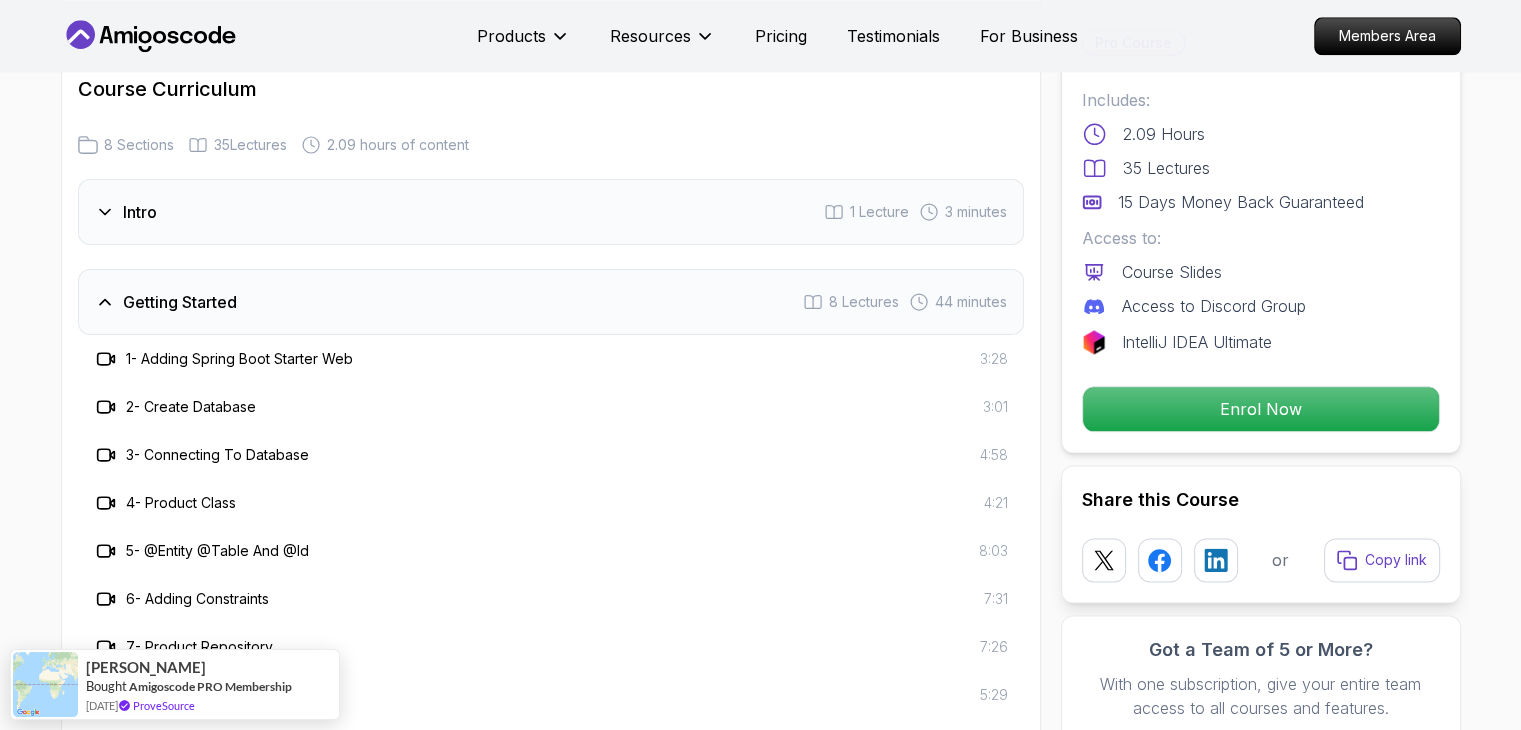 scroll, scrollTop: 3041, scrollLeft: 0, axis: vertical 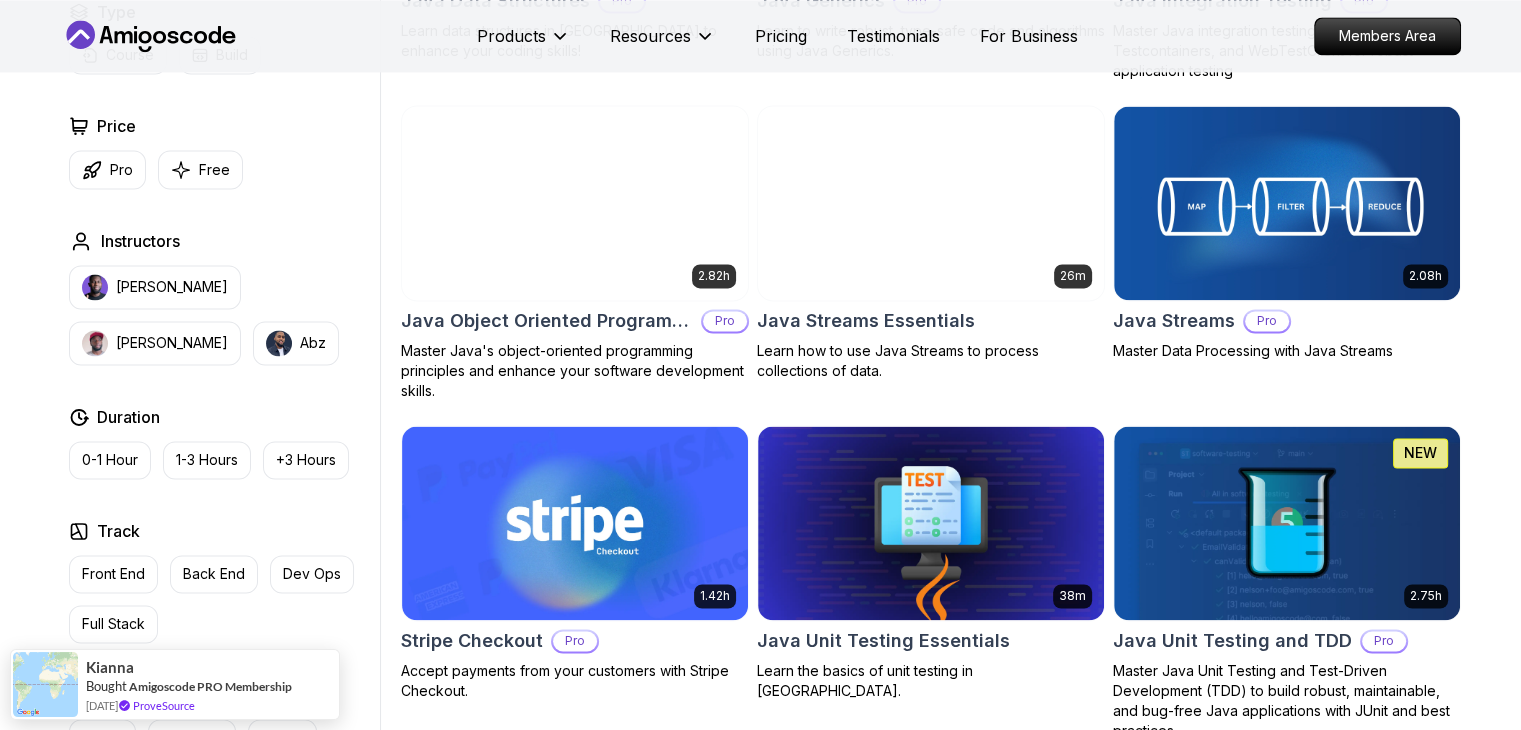 click on "Type Course Build Price Pro Free Instructors [PERSON_NAME] [PERSON_NAME] Duration 0-1 Hour 1-3 Hours +3 Hours Track Front End Back End Dev Ops Full Stack Level Junior Mid-level Senior 6.00h Linux Fundamentals Pro Learn the fundamentals of Linux and how to use the command line 5.18h Advanced Spring Boot Pro Dive deep into Spring Boot with our advanced course, designed to take your skills from intermediate to expert level. 3.30h Building APIs with Spring Boot Pro Learn to build robust, scalable APIs with Spring Boot, mastering REST principles, JSON handling, and embedded server configuration. 1.67h NEW Spring Boot for Beginners Build a CRUD API with Spring Boot and PostgreSQL database using Spring Data JPA and Spring AI 6.65h NEW Spring Data JPA Pro Master database management, advanced querying, and expert data handling with ease 2.41h Java for Beginners Beginner-friendly Java course for essential programming skills and application development 9.18h Java for Developers Pro 54m Maven Essentials Pro Pro 2.73h Pro" at bounding box center (761, 135) 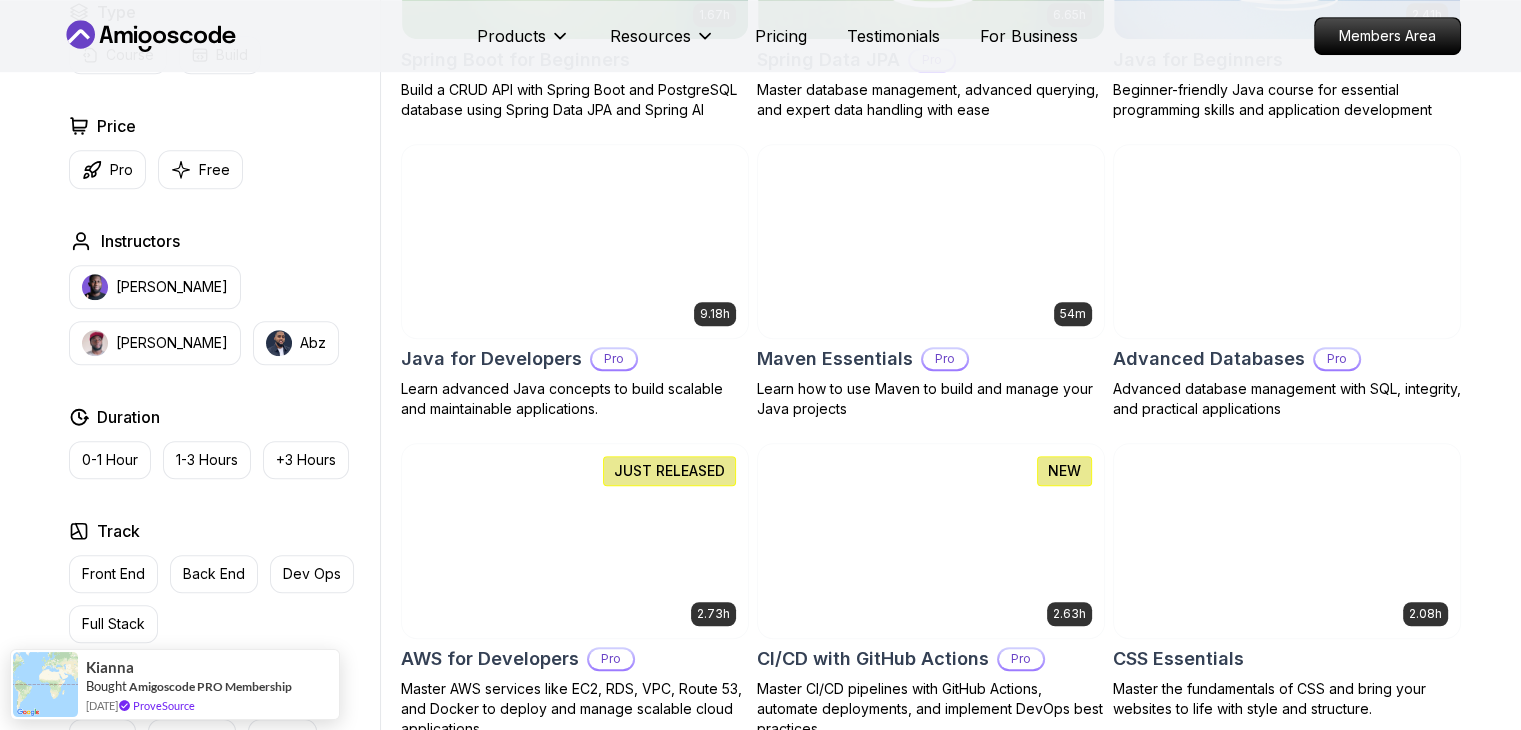scroll, scrollTop: 1086, scrollLeft: 0, axis: vertical 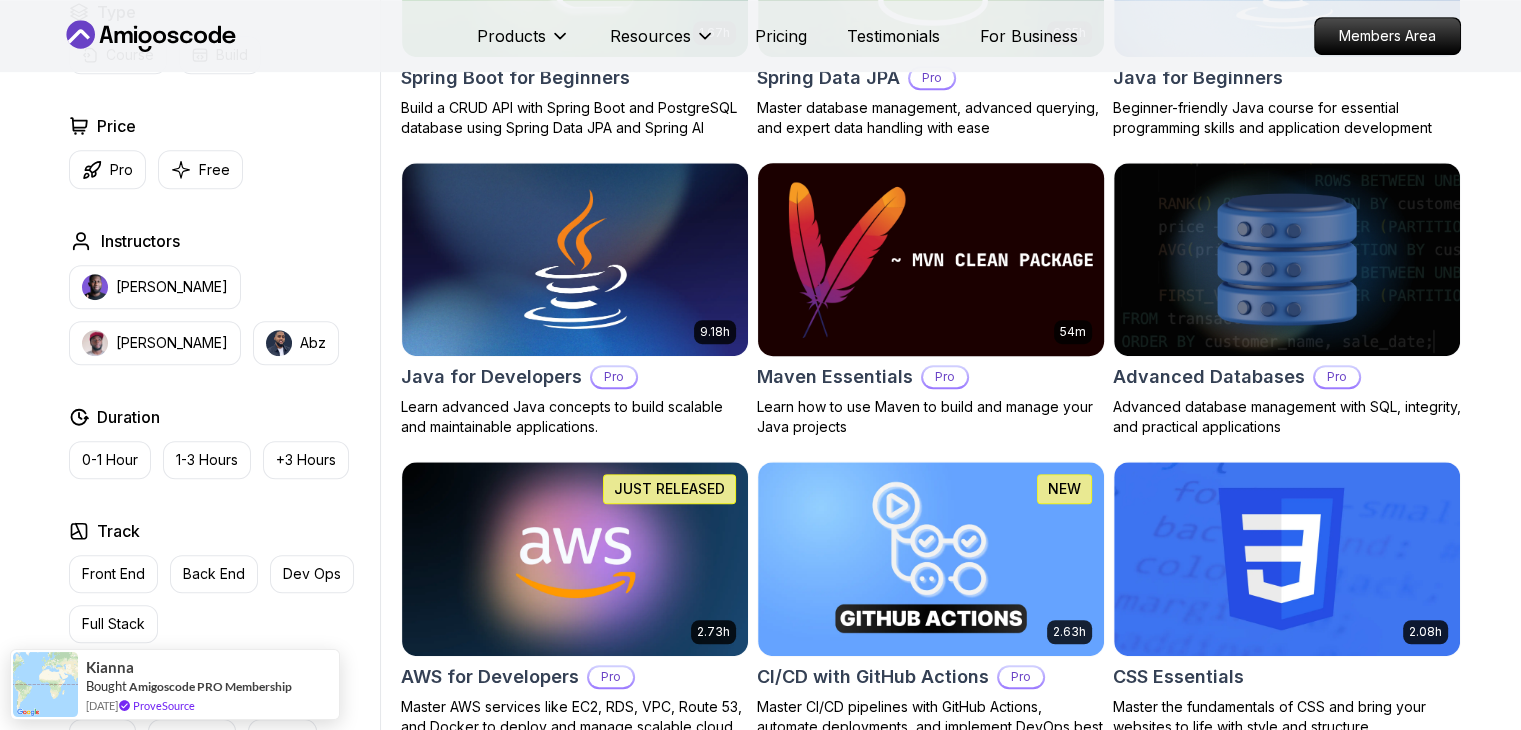 click on "Maven Essentials" at bounding box center [835, 377] 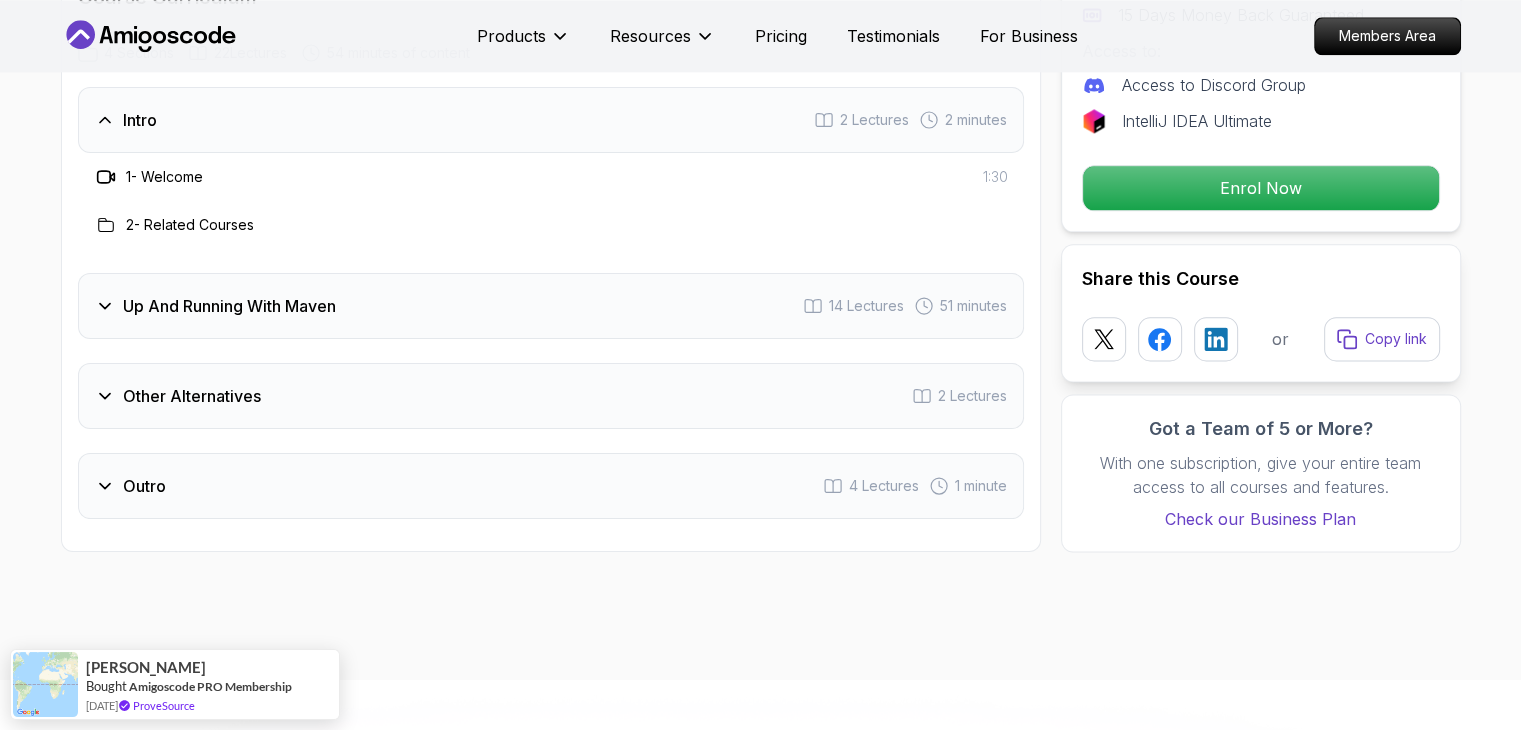scroll, scrollTop: 2493, scrollLeft: 0, axis: vertical 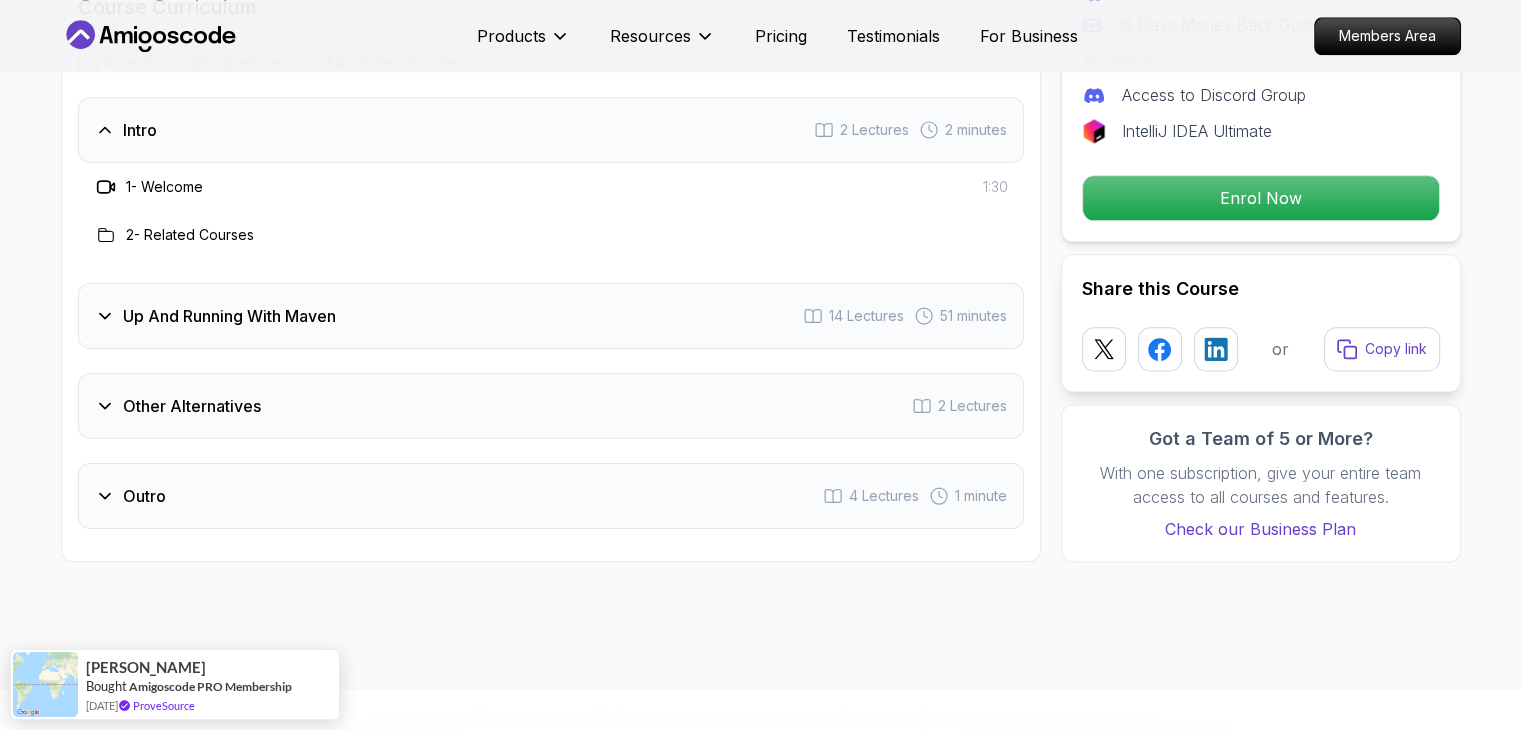 click on "Outro 4   Lectures     1 minute" at bounding box center (551, 496) 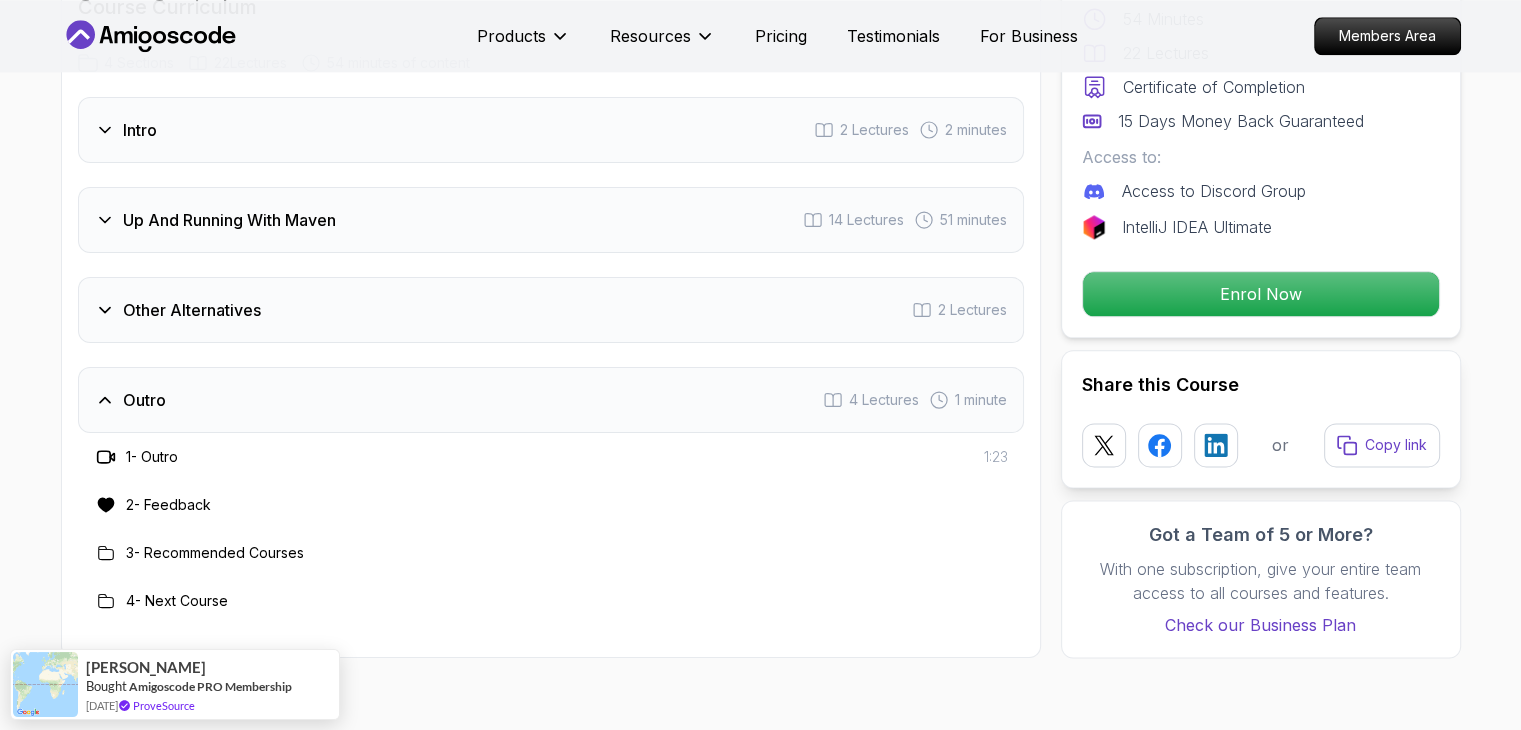 click on "Intro 2   Lectures     2 minutes   Up And Running With Maven 14   Lectures     51 minutes   Other Alternatives 2   Lectures   Outro 4   Lectures     1 minute     1  -   Outro  1:23   2  -   Feedback    3  -   Recommended Courses    4  -   Next Course" at bounding box center (551, 361) 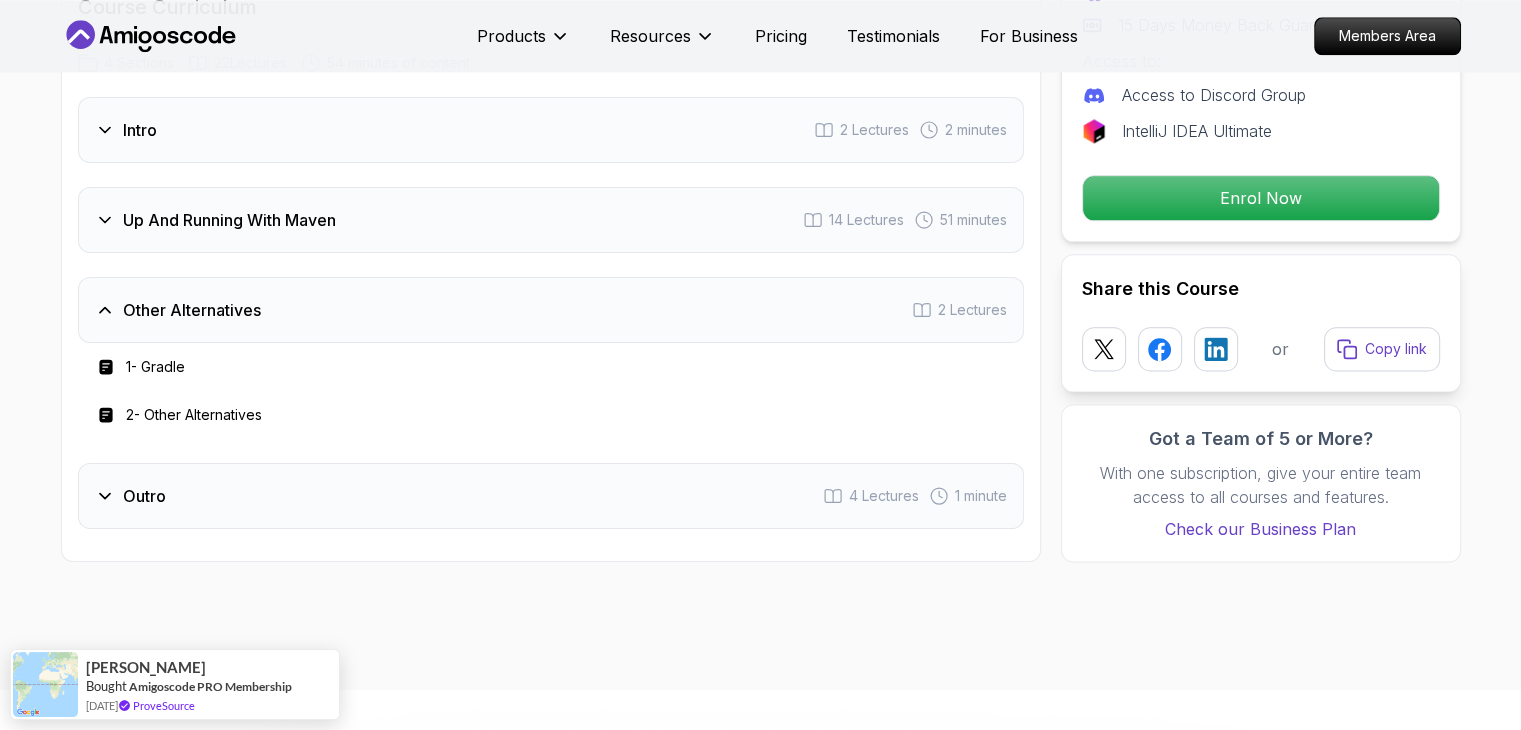 click on "Up And Running With Maven" at bounding box center (229, 220) 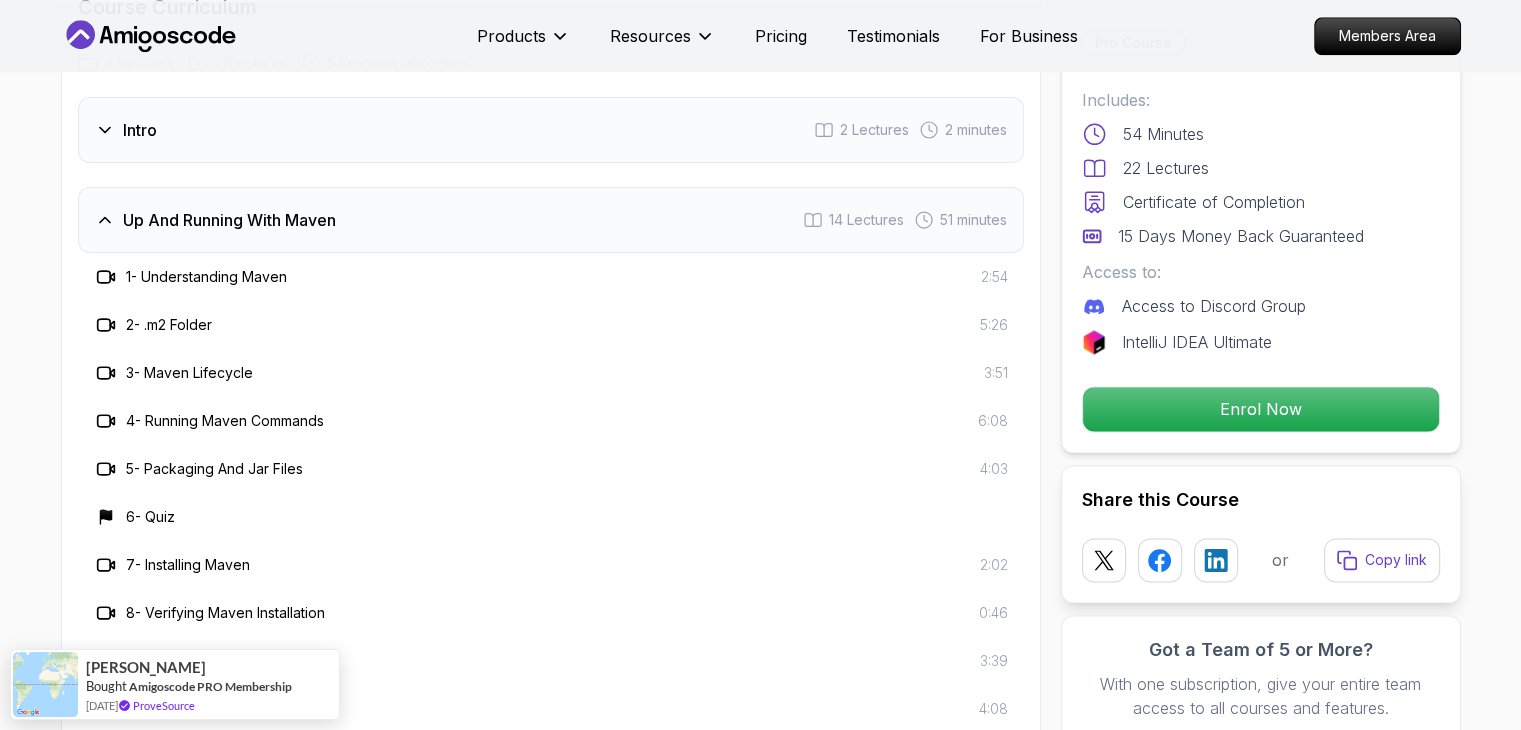 click on "Maven Essentials Learn how to use Maven to build and manage your Java projects Mama Samba Braima Djalo  /   Instructor Pro Course Includes: 54 Minutes 22 Lectures Certificate of Completion 15 Days Money Back Guaranteed Access to: Access to Discord Group IntelliJ IDEA Ultimate Enrol Now Share this Course or Copy link Got a Team of 5 or More? With one subscription, give your entire team access to all courses and features. Check our Business Plan Mama Samba Braima Djalo  /   Instructor What you will learn maven java intellij terminal bash Getting Started with Maven - Learn what Maven is, install it, and verify your setup on your system. Project Structure and POM - Understand the Maven folder structure and master the Project Object Model (POM) file. Dependency Management - Install and use dependencies effectively, including popular libraries like Java Faker. Maven Lifecycles - Dive into Maven lifecycles and commands for building, packaging, and deploying your Java applications.
Why Should You Take This Course" at bounding box center (760, -578) 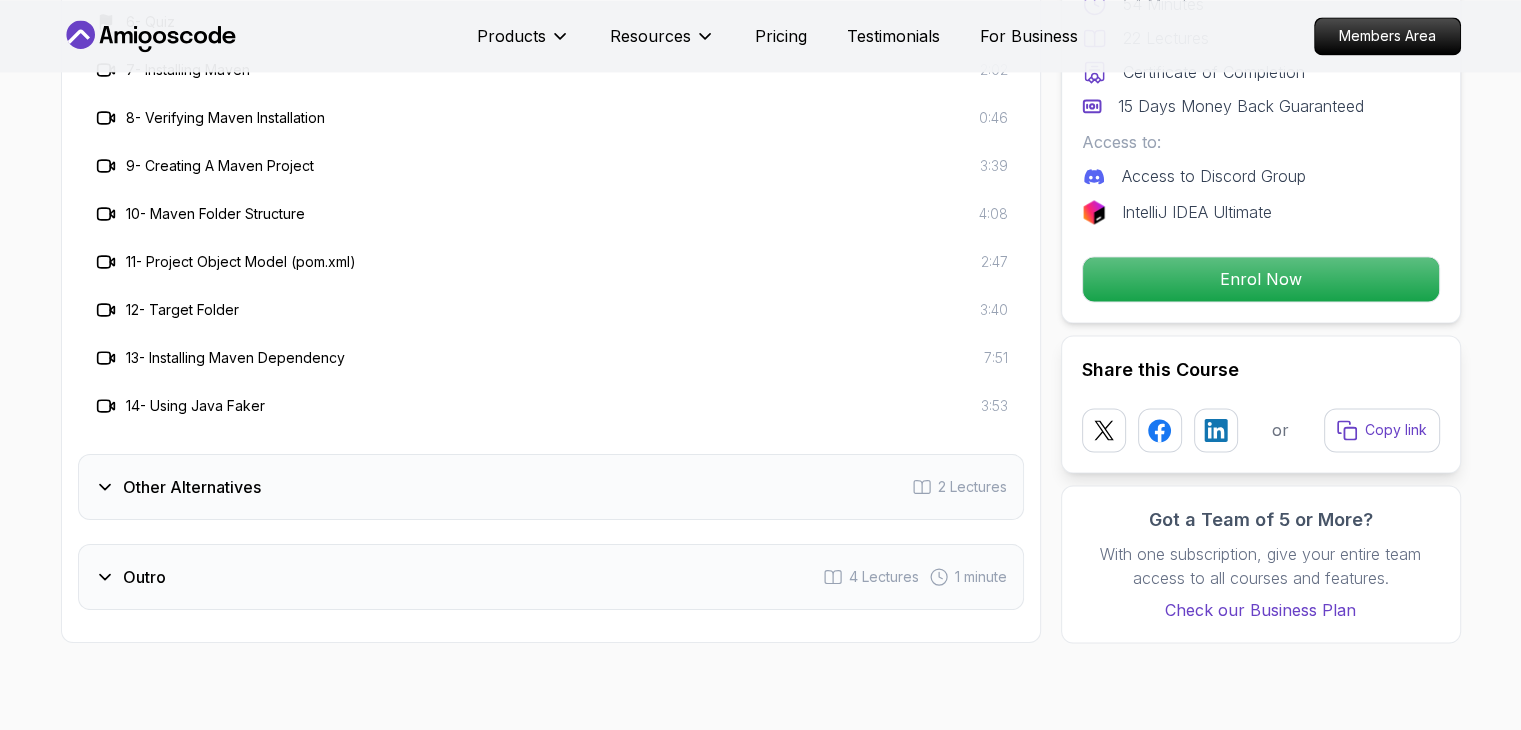 scroll, scrollTop: 2972, scrollLeft: 0, axis: vertical 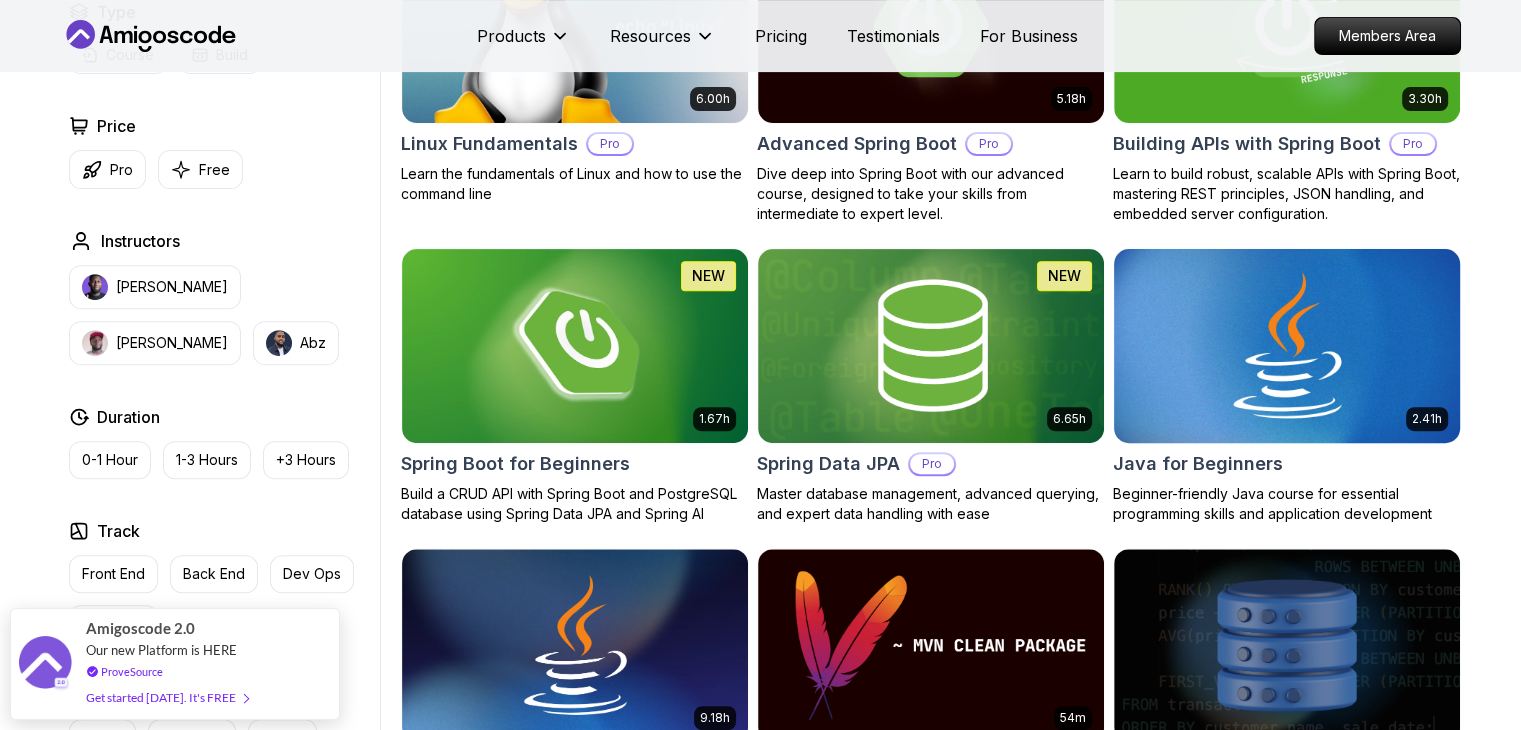 click at bounding box center (1286, 345) 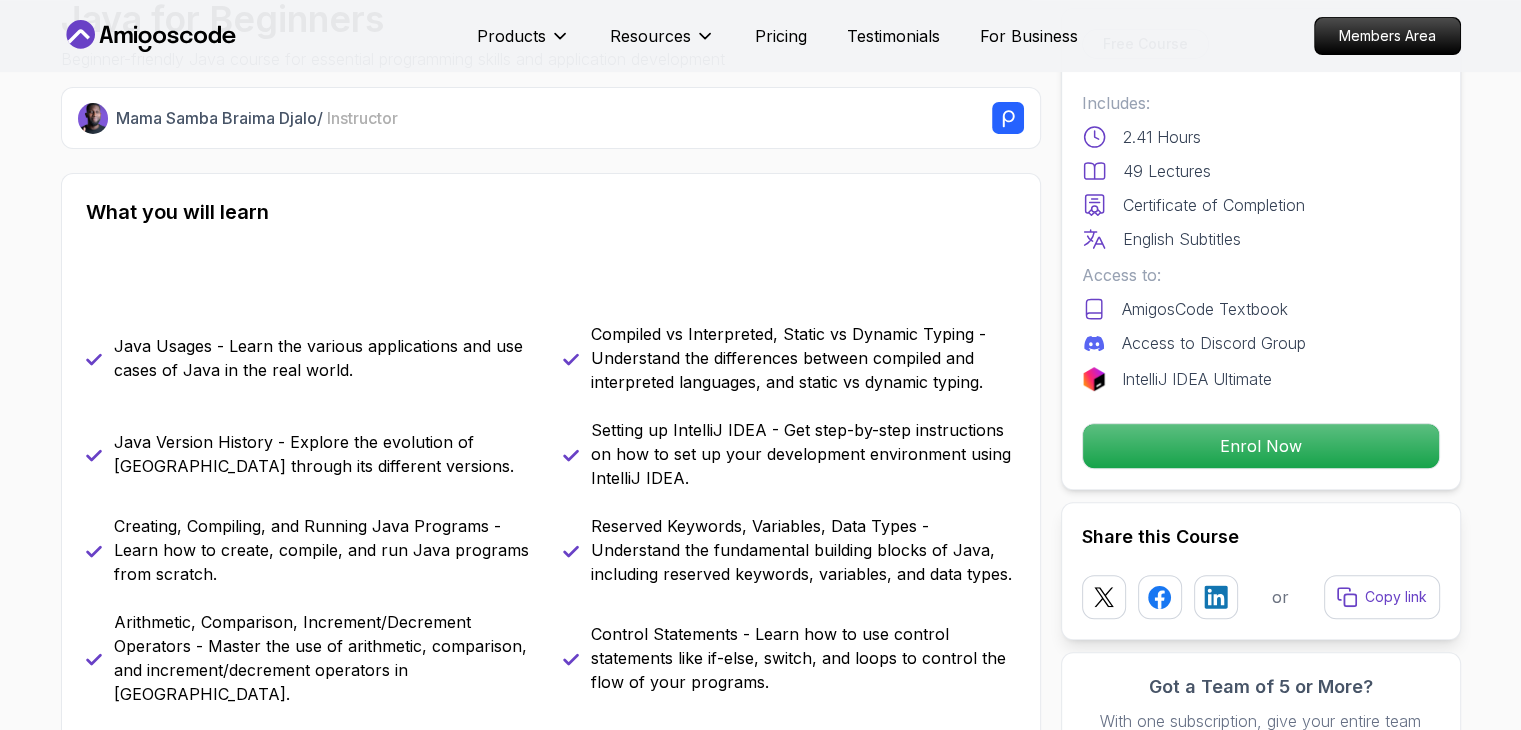 scroll, scrollTop: 0, scrollLeft: 0, axis: both 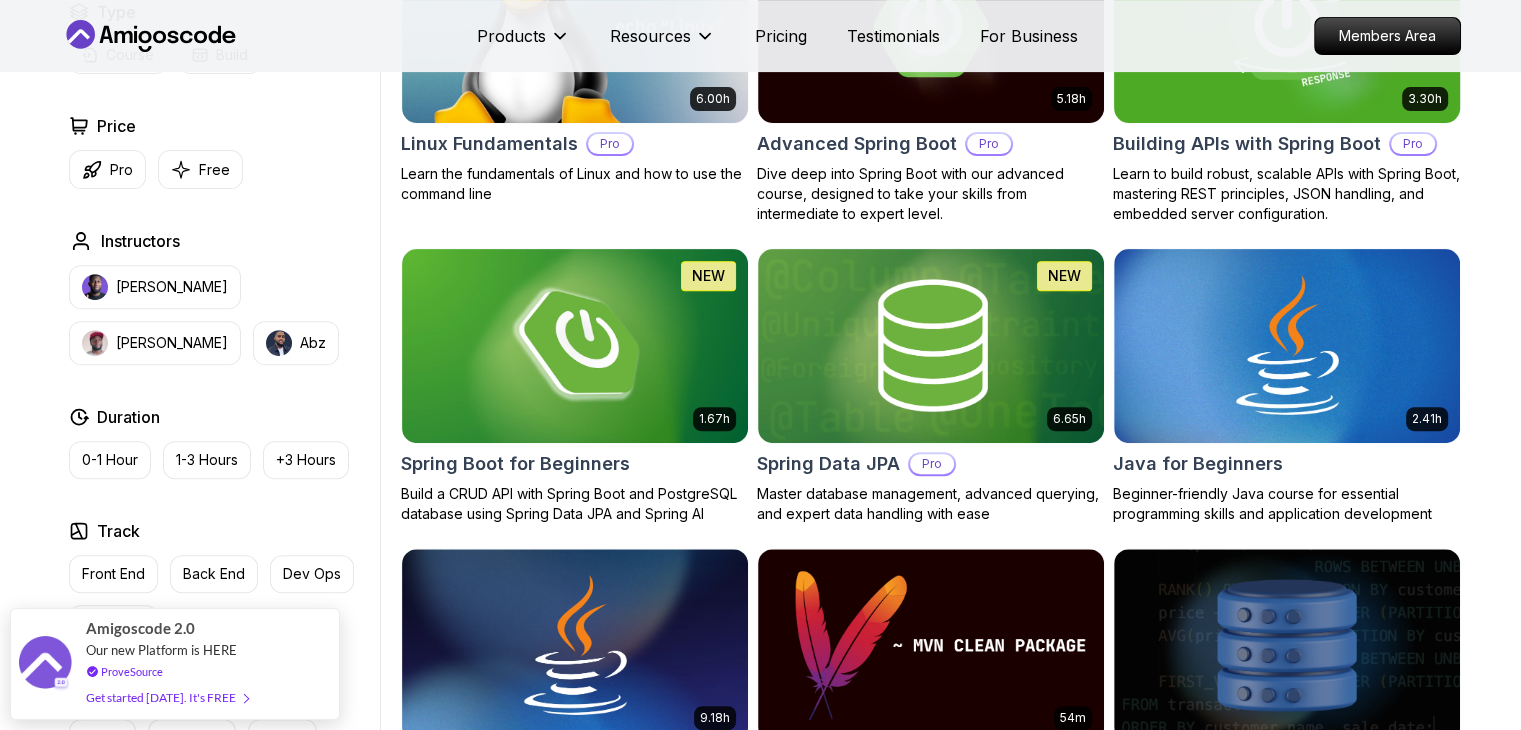 click on "Building APIs with Spring Boot" at bounding box center [1247, 144] 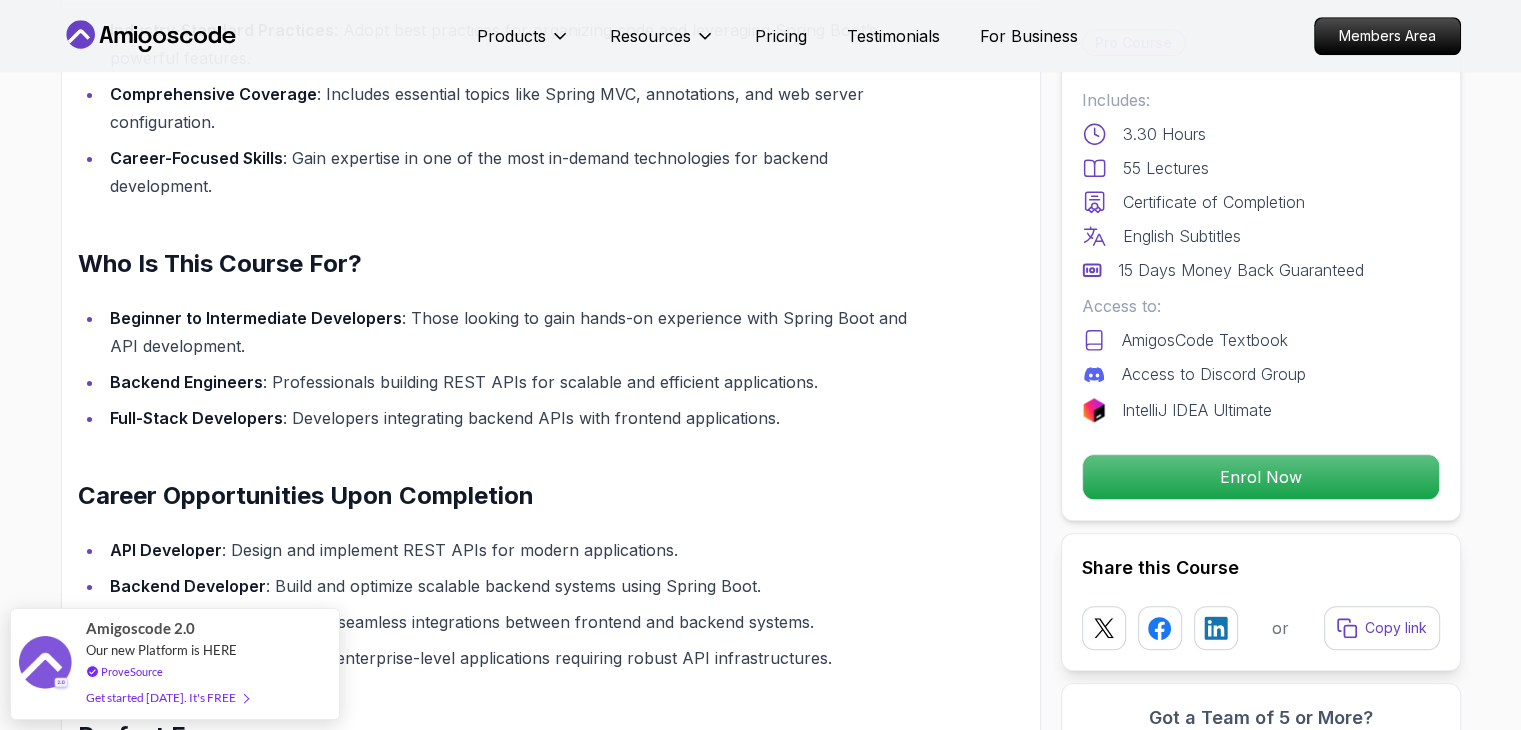 scroll, scrollTop: 2156, scrollLeft: 0, axis: vertical 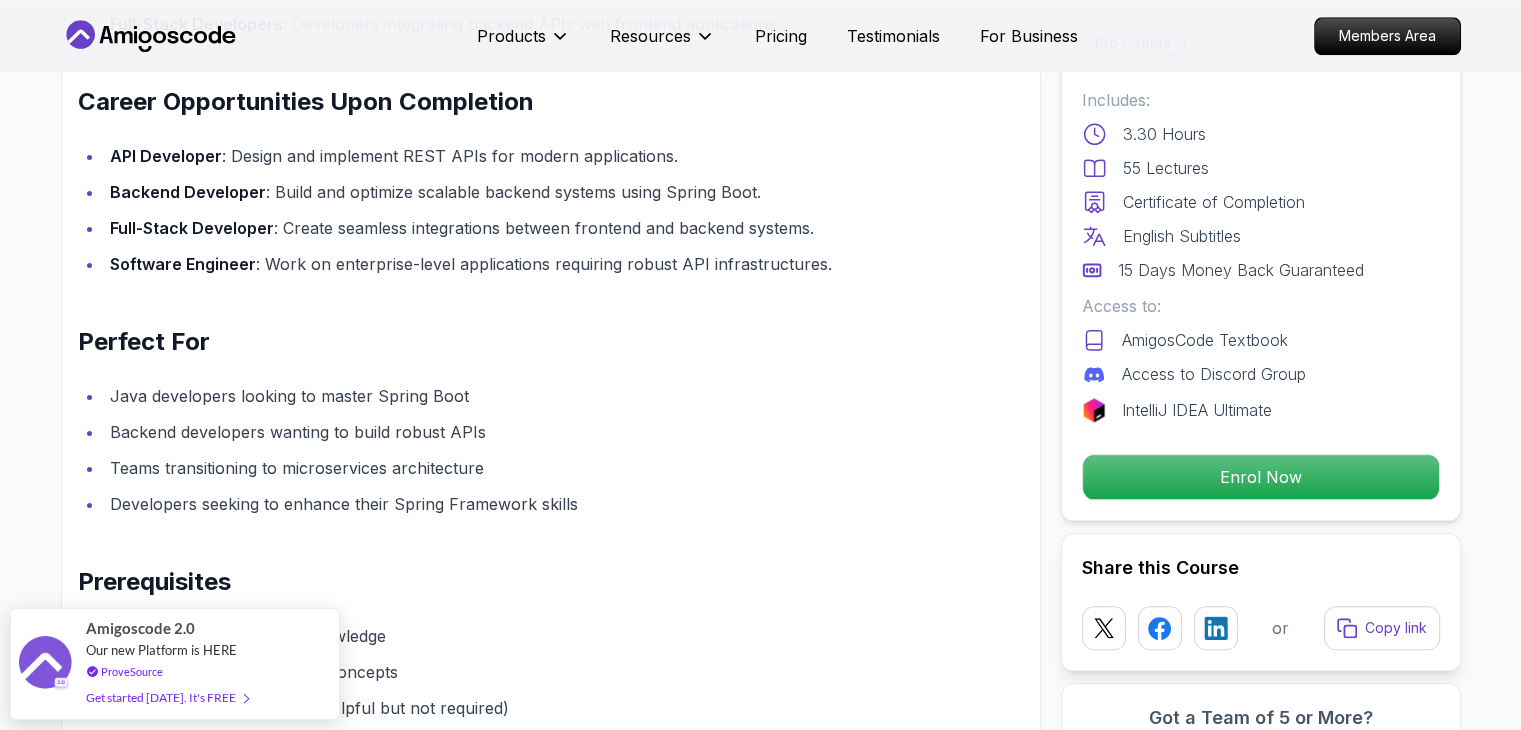 click on "Building REST APIs with Spring Boot
The  Building APIs with Spring Boot  course is the ultimate guide to creating robust, scalable APIs using Spring Boot. This hands-on course takes you from API fundamentals to advanced techniques, equipping you with the skills to build high-performing applications.
Why This Course Is a Must
Practical Learning : Build real-world APIs while learning key concepts like JSON handling and embedded servers.
Industry-Standard Practices : Adopt best practices for organizing code and leveraging Spring Boot’s powerful features.
Comprehensive Coverage : Includes essential topics like Spring MVC, annotations, and web server configuration.
Career-Focused Skills : Gain expertise in one of the most in-demand technologies for backend development.
Who Is This Course For?
Beginner to Intermediate Developers : Those looking to gain hands-on experience with Spring Boot and API development.
Backend Engineers
Full-Stack Developers
API Developer" at bounding box center [503, 150] 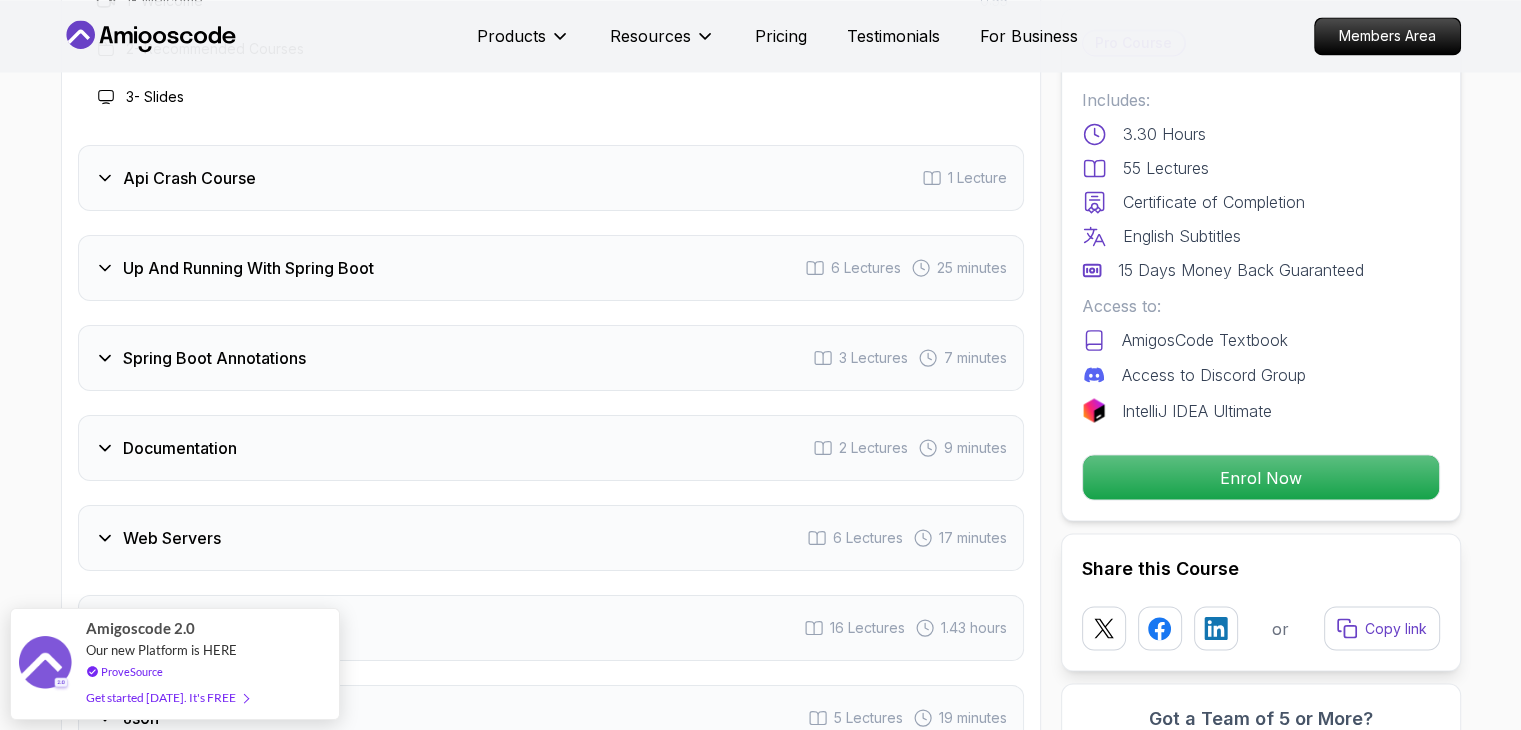 scroll, scrollTop: 3392, scrollLeft: 0, axis: vertical 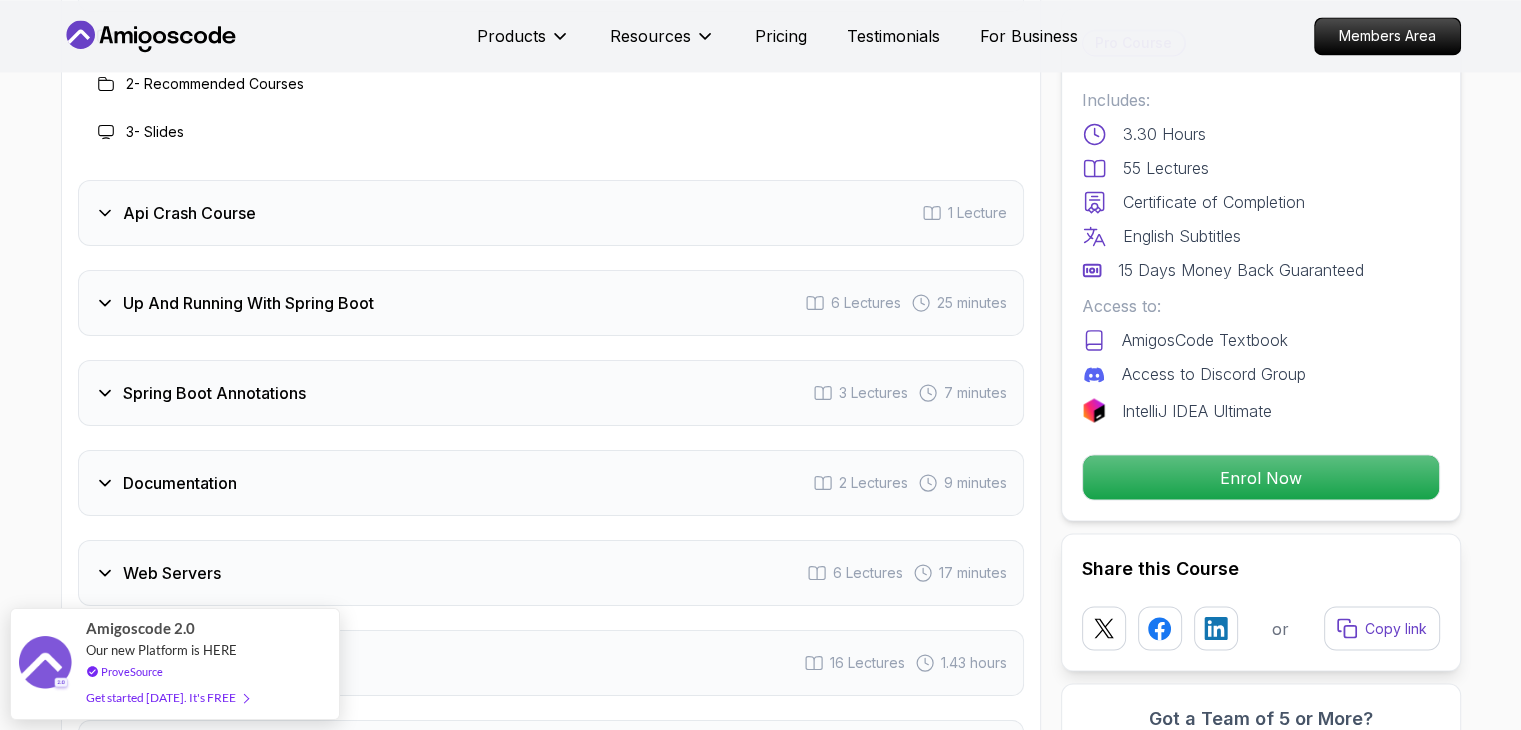 click on "Spring Boot Annotations" at bounding box center [214, 393] 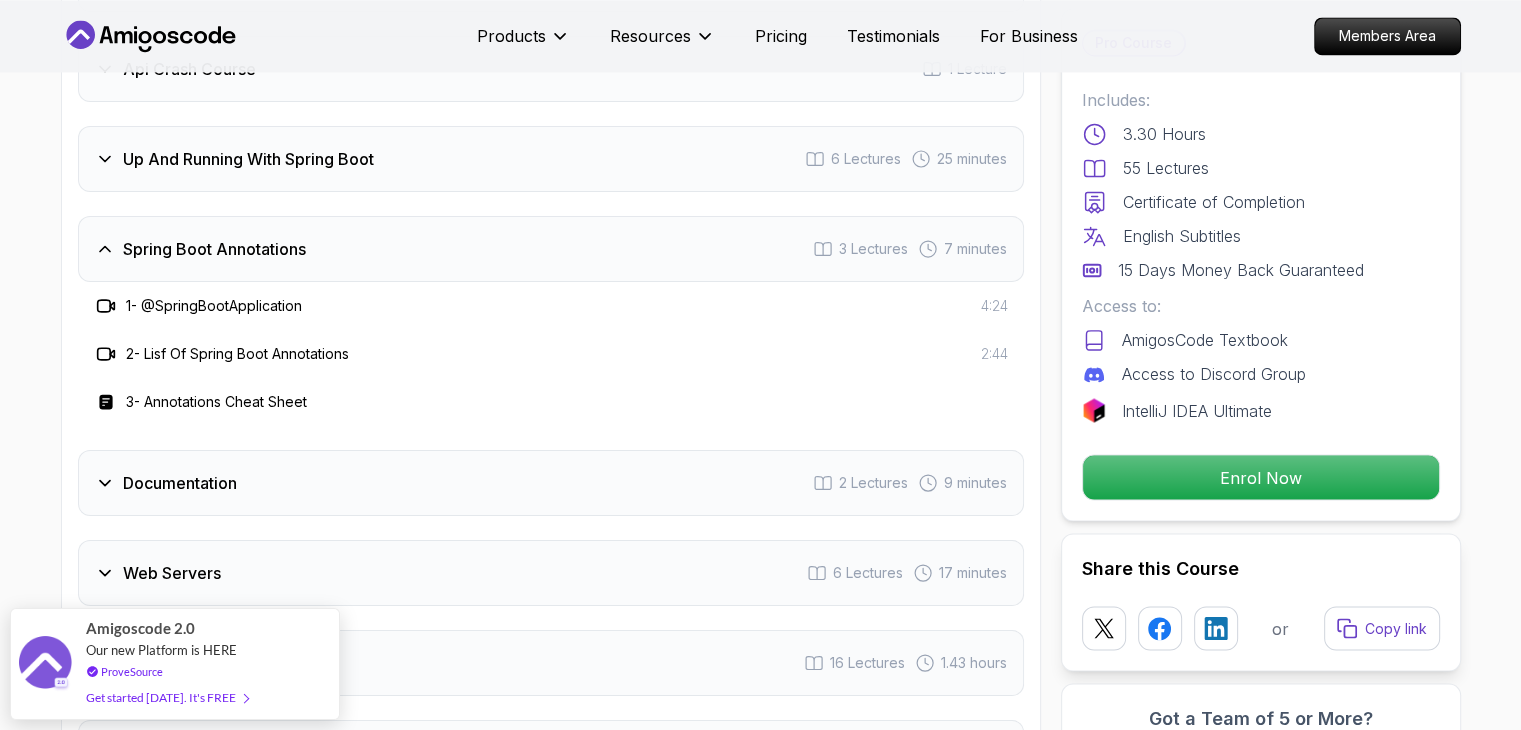 click on "Spring Boot Annotations" at bounding box center [214, 249] 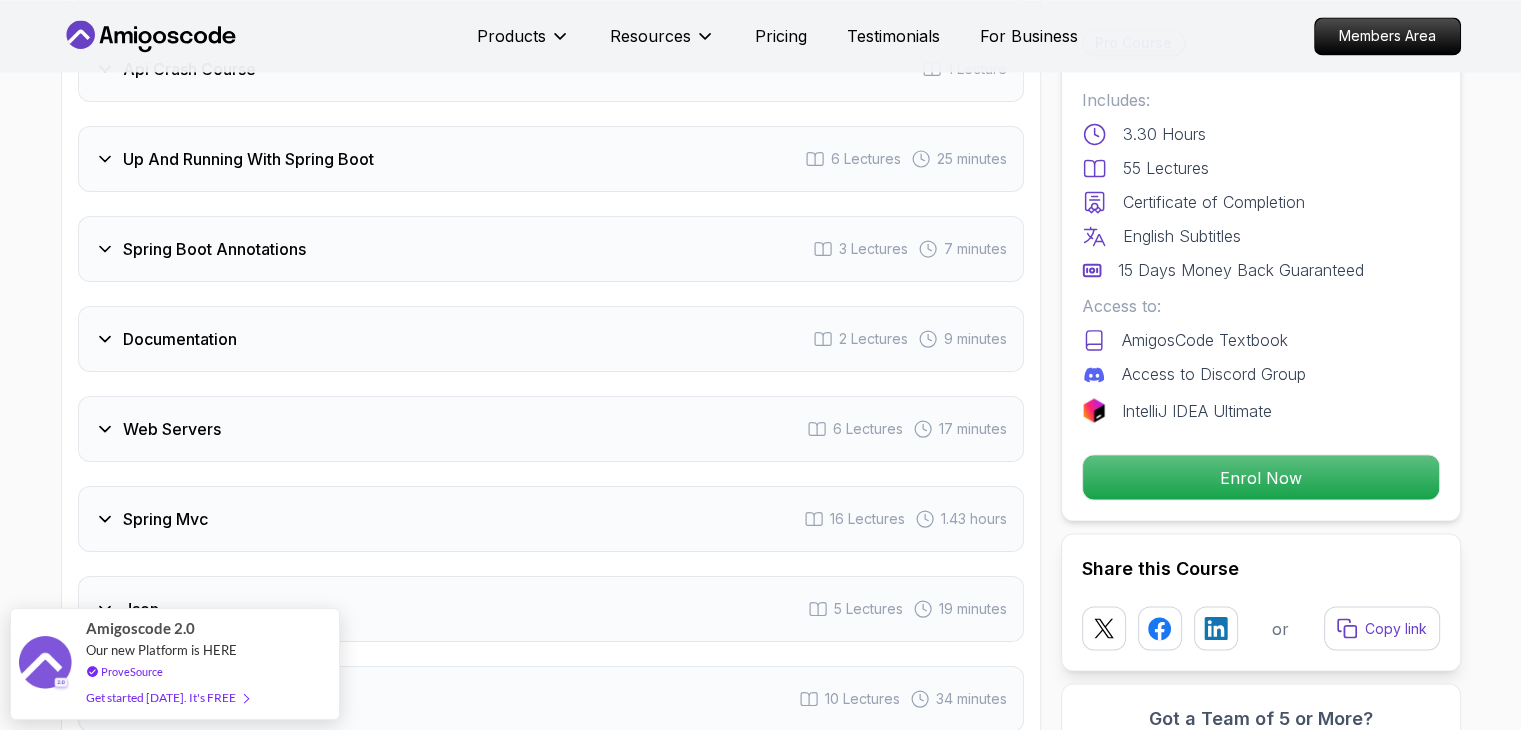 click on "Up And Running With Spring Boot 6   Lectures     25 minutes" at bounding box center [551, 159] 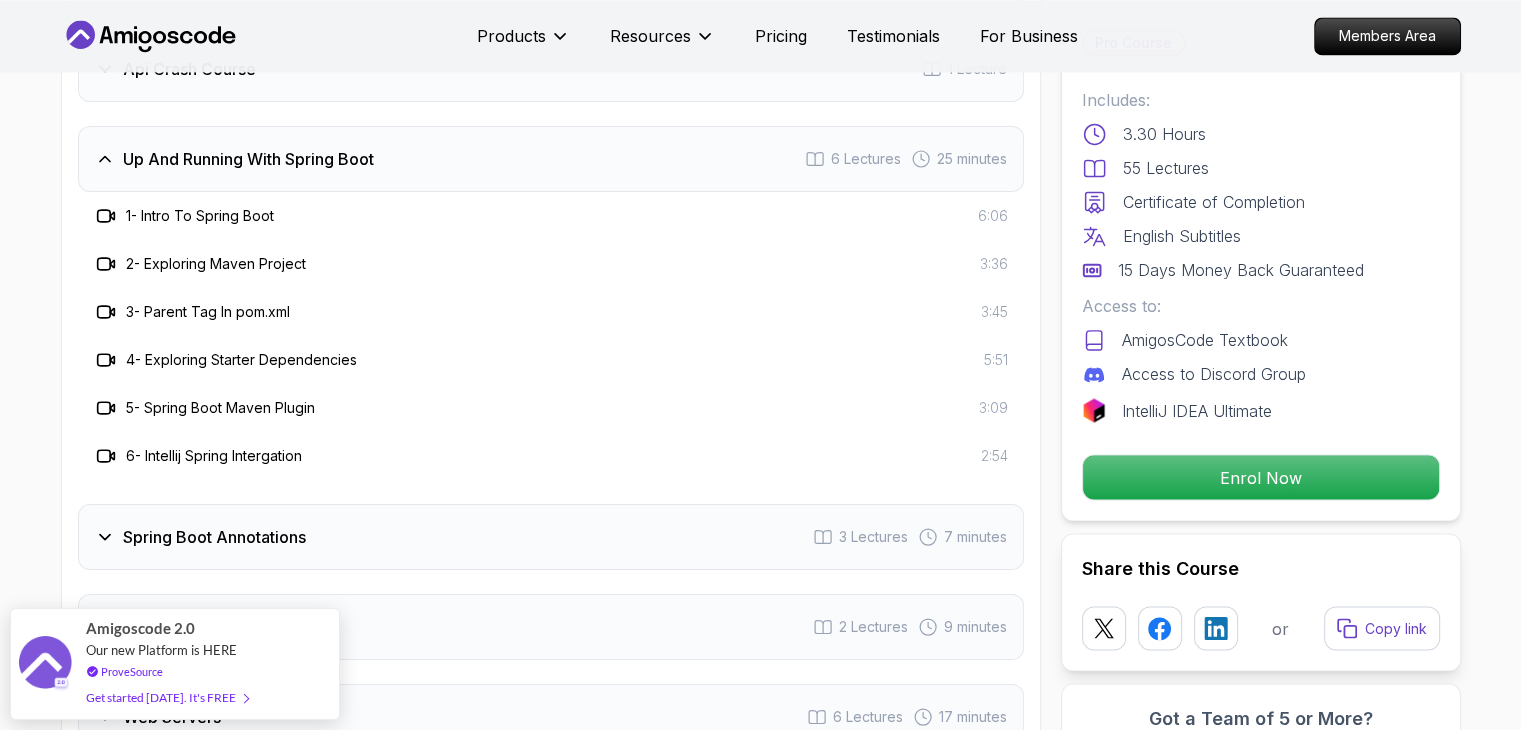 type 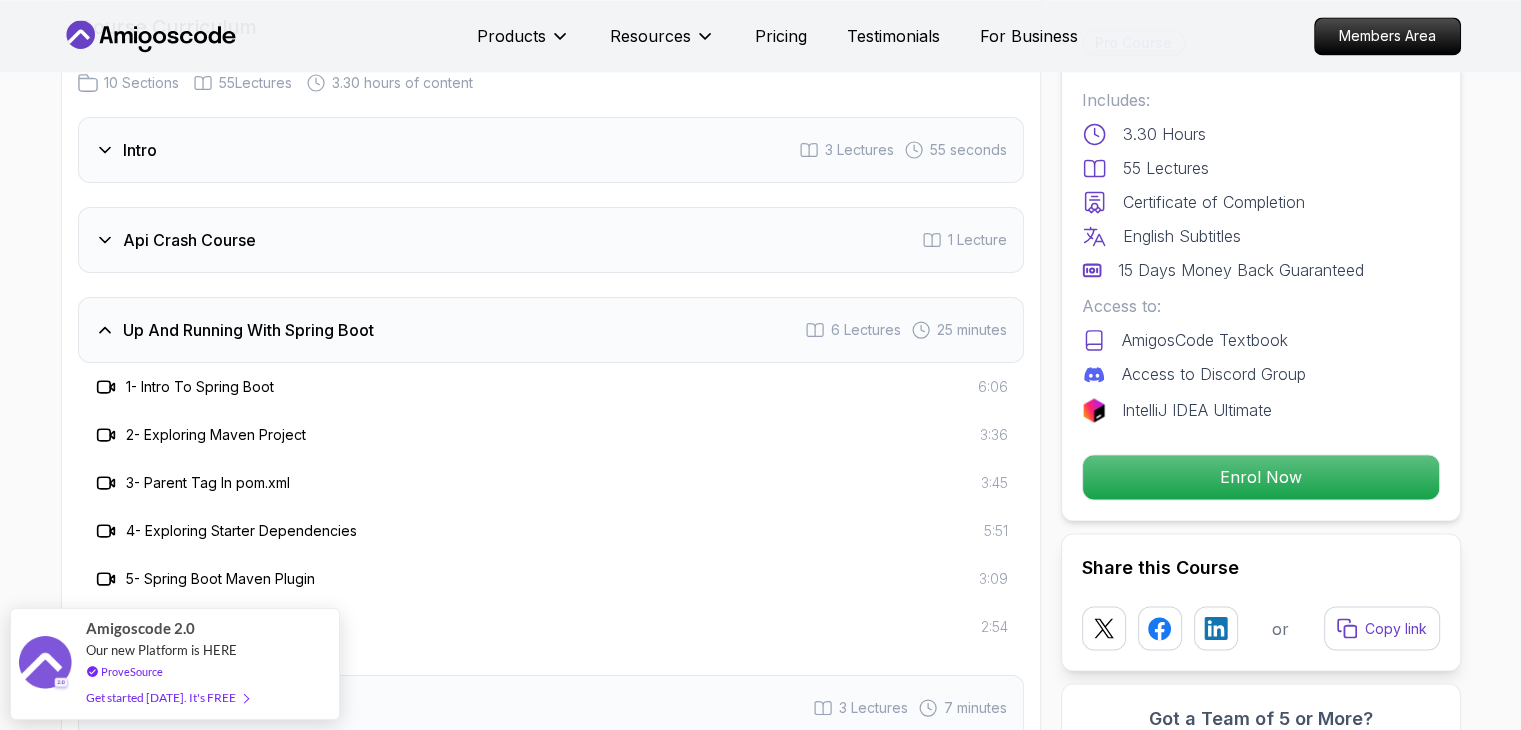scroll, scrollTop: 3192, scrollLeft: 0, axis: vertical 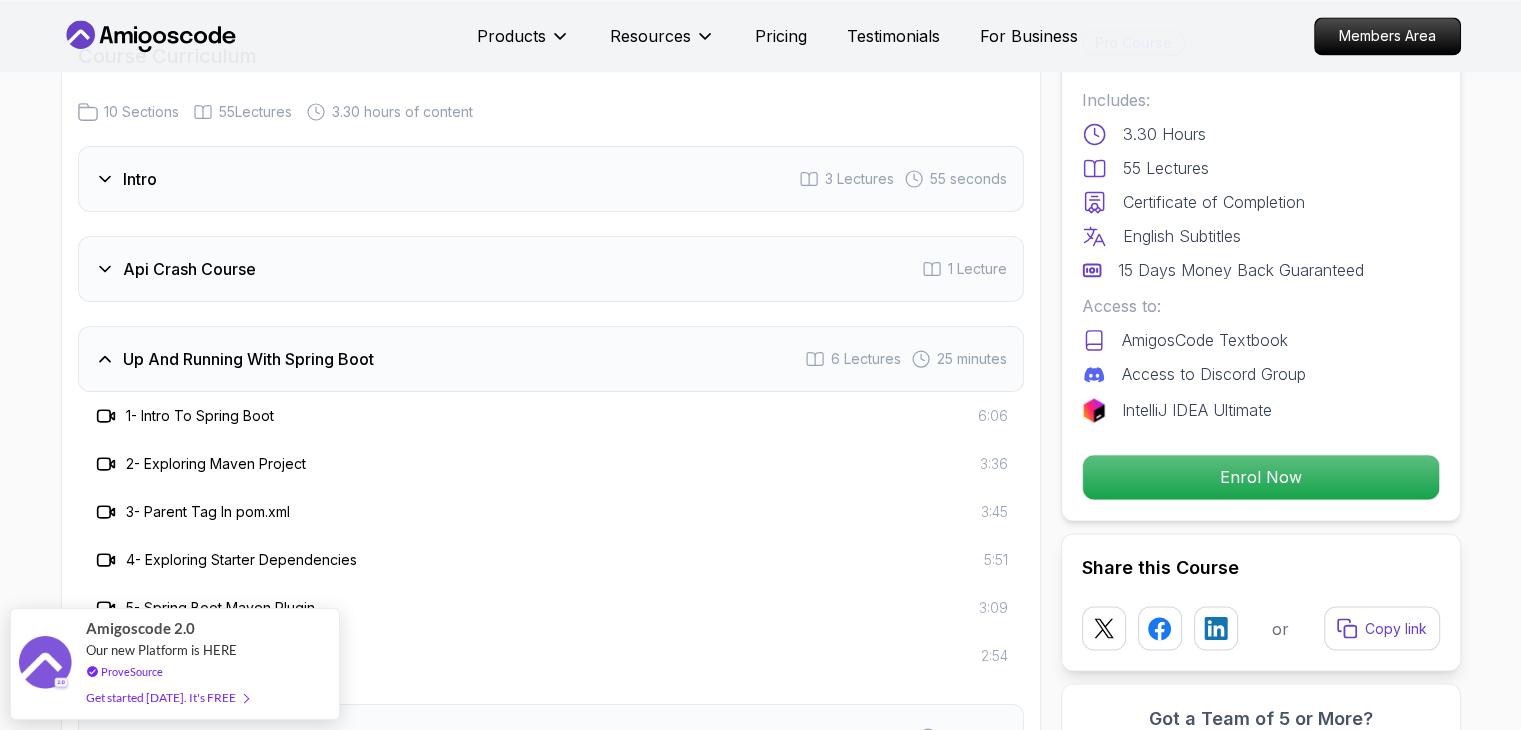click on "Api Crash Course 1   Lecture" at bounding box center (551, 269) 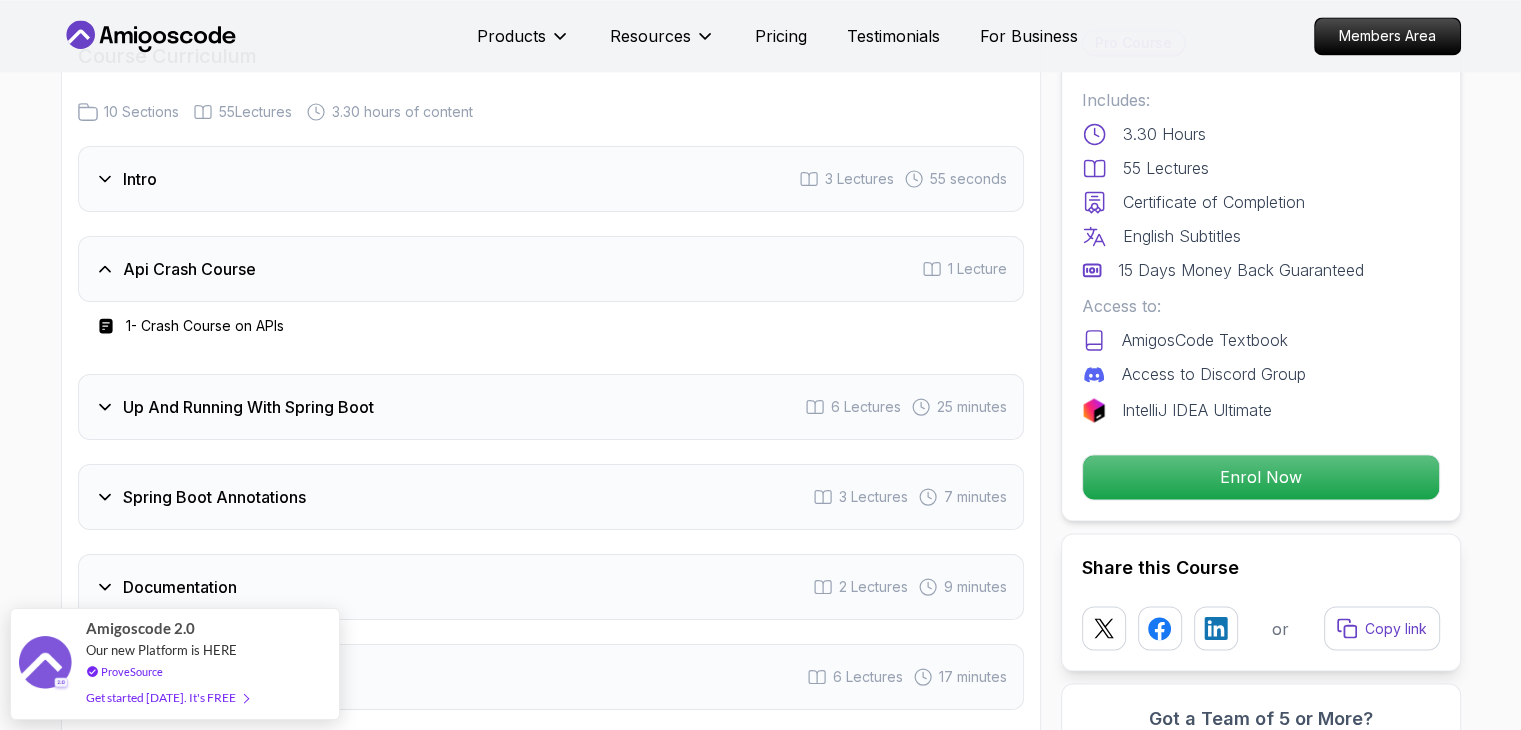click on "Intro" at bounding box center [126, 179] 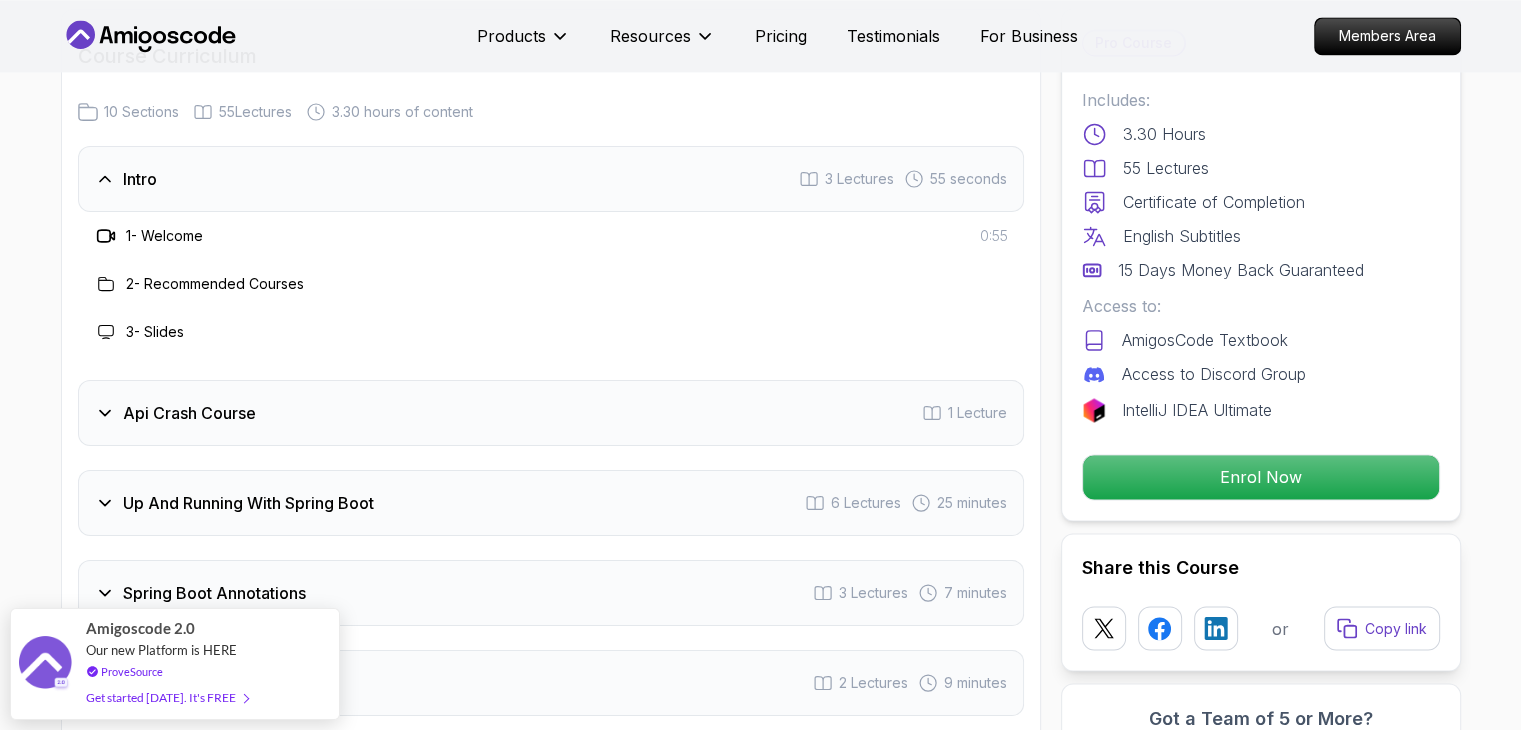 click on "Building APIs with Spring Boot Learn to build robust, scalable APIs with Spring Boot, mastering REST principles, JSON handling, and embedded server configuration. Mama Samba Braima Djalo  /   Instructor Pro Course Includes: 3.30 Hours 55 Lectures Certificate of Completion English Subtitles 15 Days Money Back Guaranteed Access to: AmigosCode Textbook Access to Discord Group IntelliJ IDEA Ultimate Enrol Now Share this Course or Copy link Got a Team of 5 or More? With one subscription, give your entire team access to all courses and features. Check our Business Plan Mama Samba Braima Djalo  /   Instructor What you will learn java spring spring-boot spring-data-jpa spring-security docker postgres h2 API Fundamentals - Master the foundations of building APIs, including REST principles and Spring MVC. Organizing Code - Learn N-tier architecture with clear separation of concerns in models, controllers, services, and repositories. Documentation - Access and use official Spring documentation to deepen your knowledge." at bounding box center [760, -897] 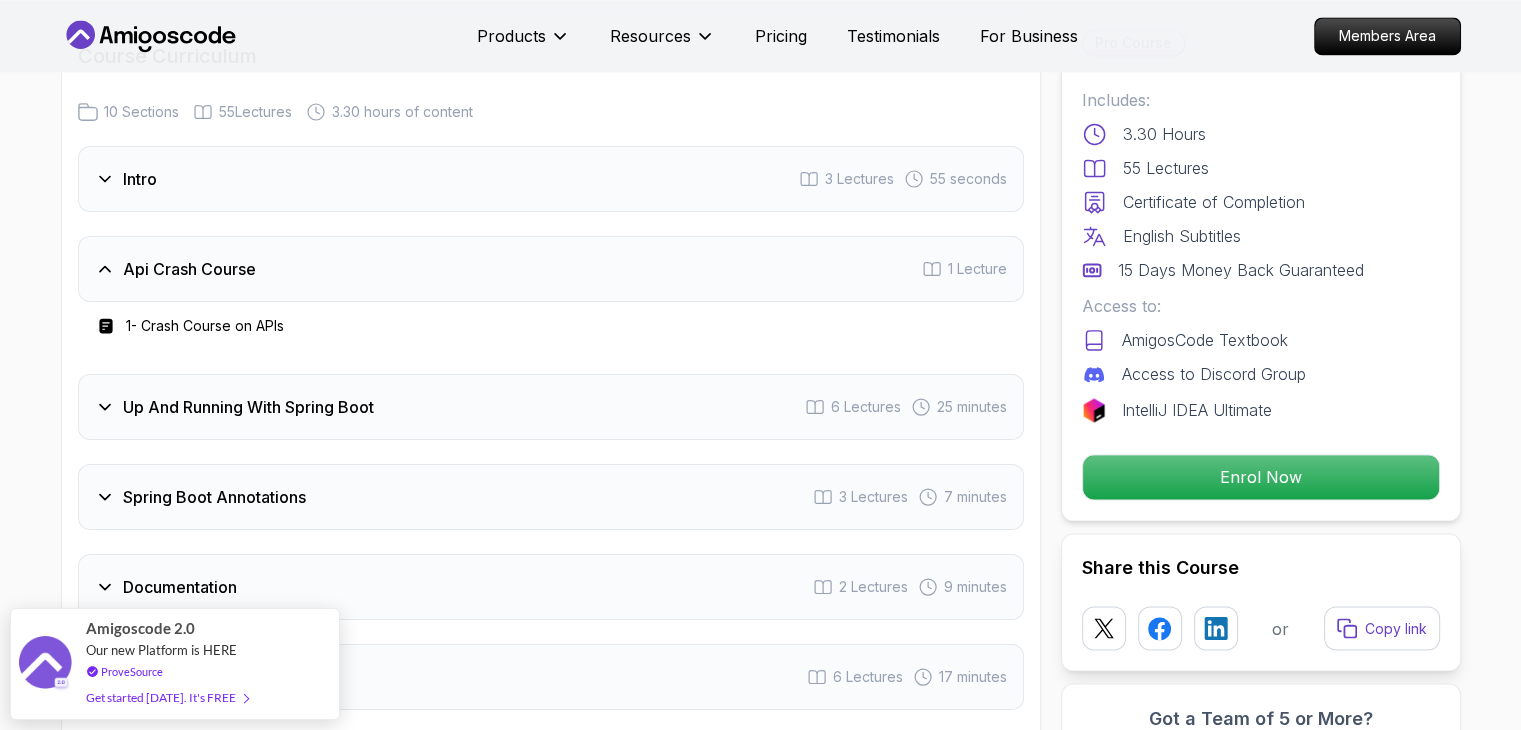 click on "Intro 3   Lectures     55 seconds   Api Crash Course 1   Lecture     1  -   Crash Course on APIs  Up And Running With Spring Boot 6   Lectures     25 minutes   Spring Boot Annotations 3   Lectures     7 minutes   Documentation 2   Lectures     9 minutes   Web Servers 6   Lectures     17 minutes   Spring Mvc 16   Lectures     1.43 hours   Json 5   Lectures     19 minutes   Organizing Code 10   Lectures     34 minutes   Outro 3   Lectures     18 seconds" at bounding box center [551, 608] 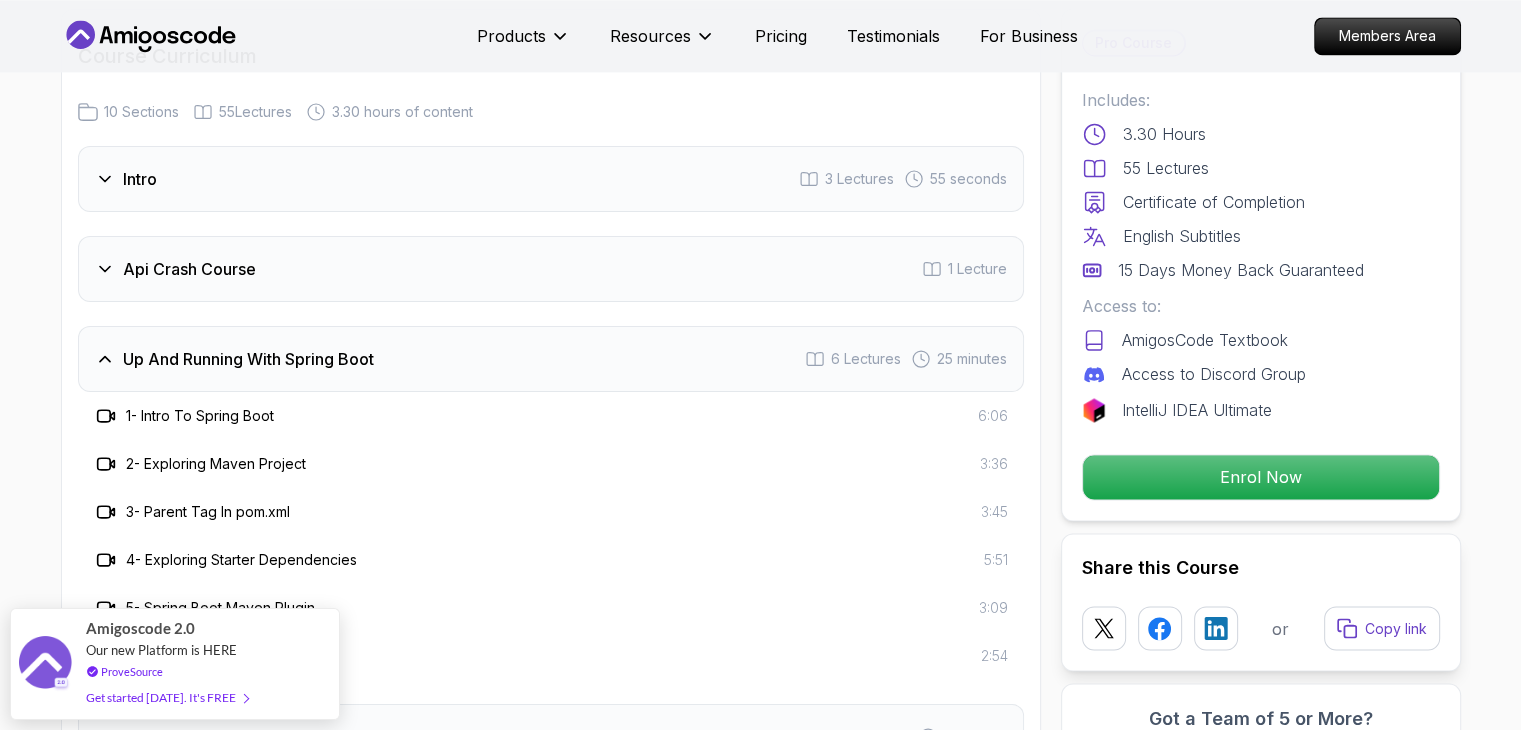 click on "1  -   Intro To Spring Boot  6:06" at bounding box center (551, 416) 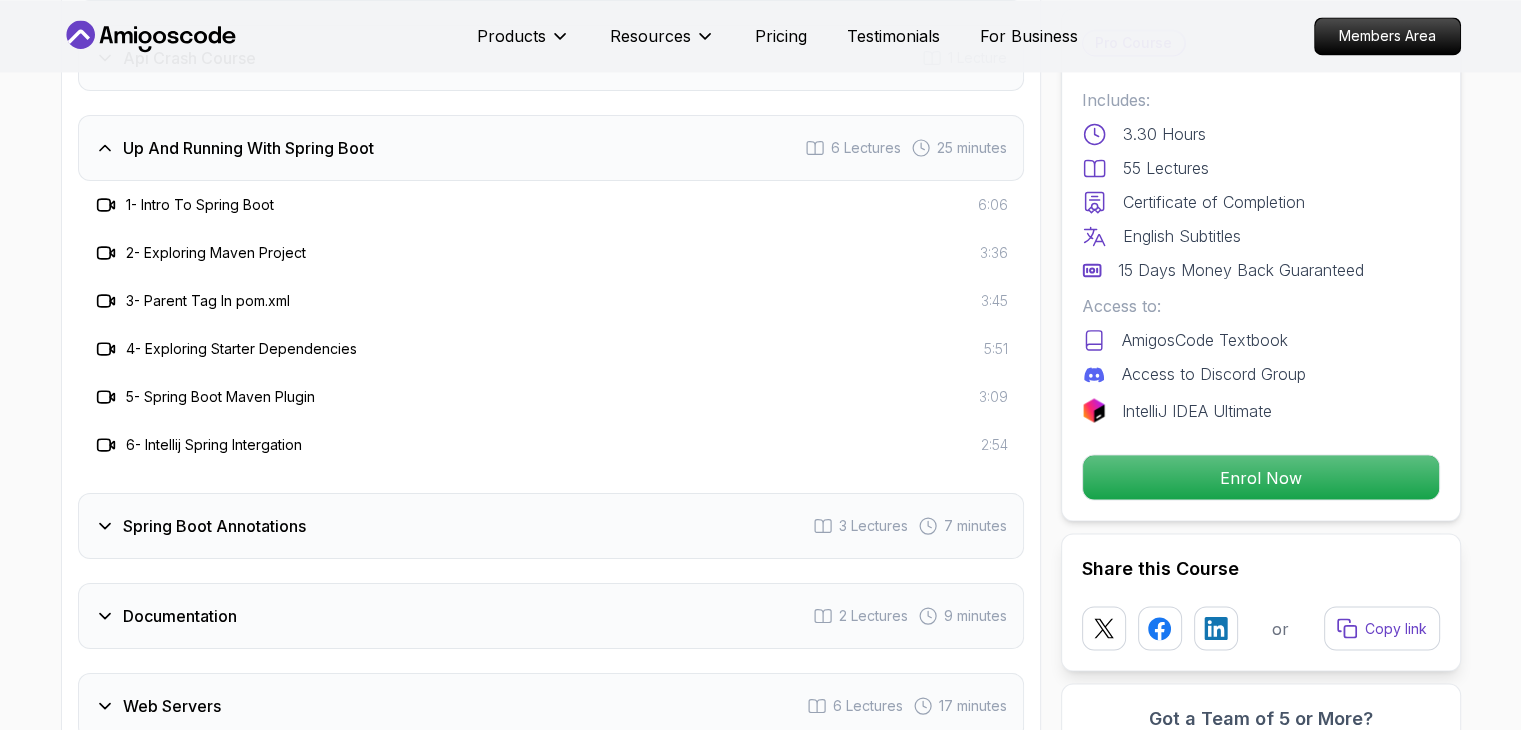 scroll, scrollTop: 3432, scrollLeft: 0, axis: vertical 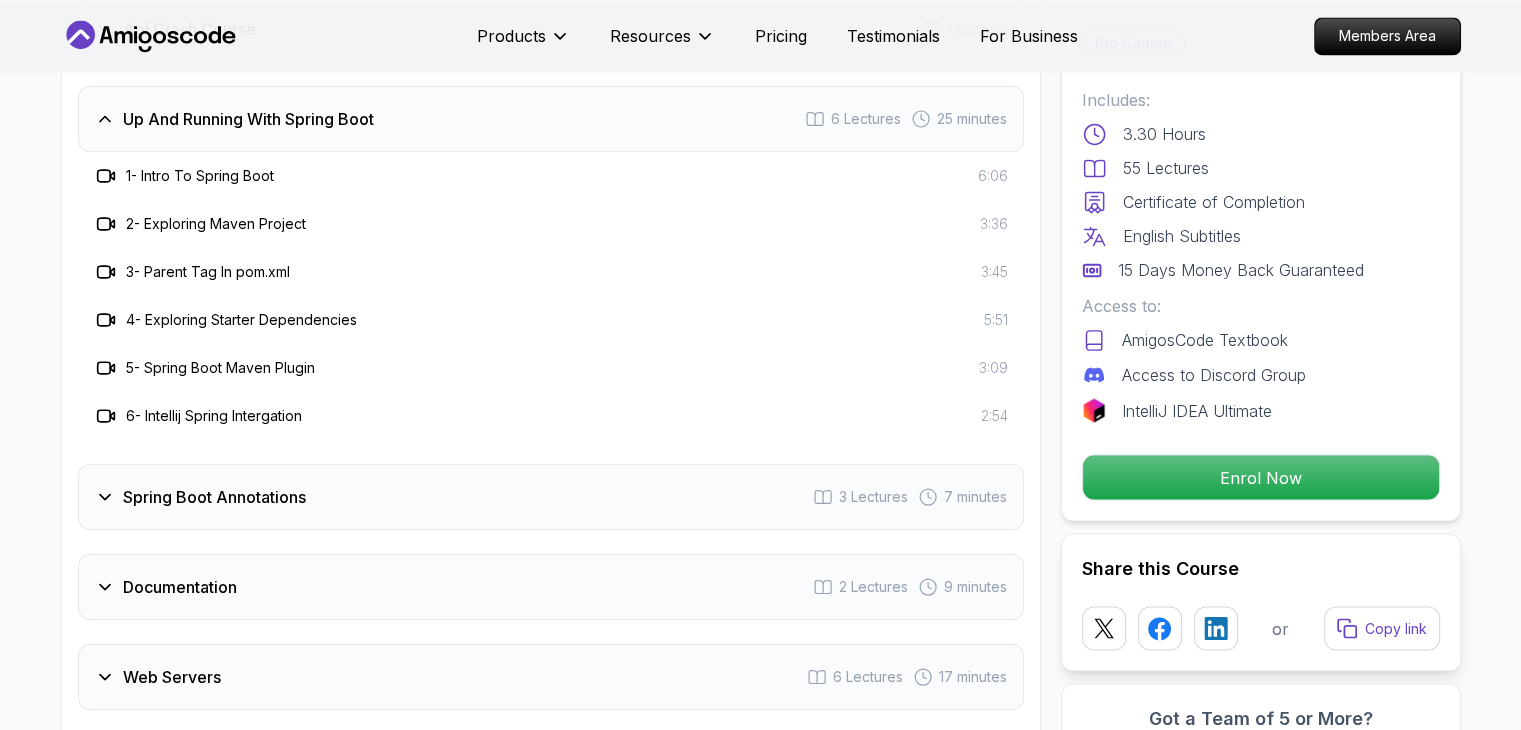 click on "Spring Boot Annotations 3   Lectures     7 minutes" at bounding box center [551, 497] 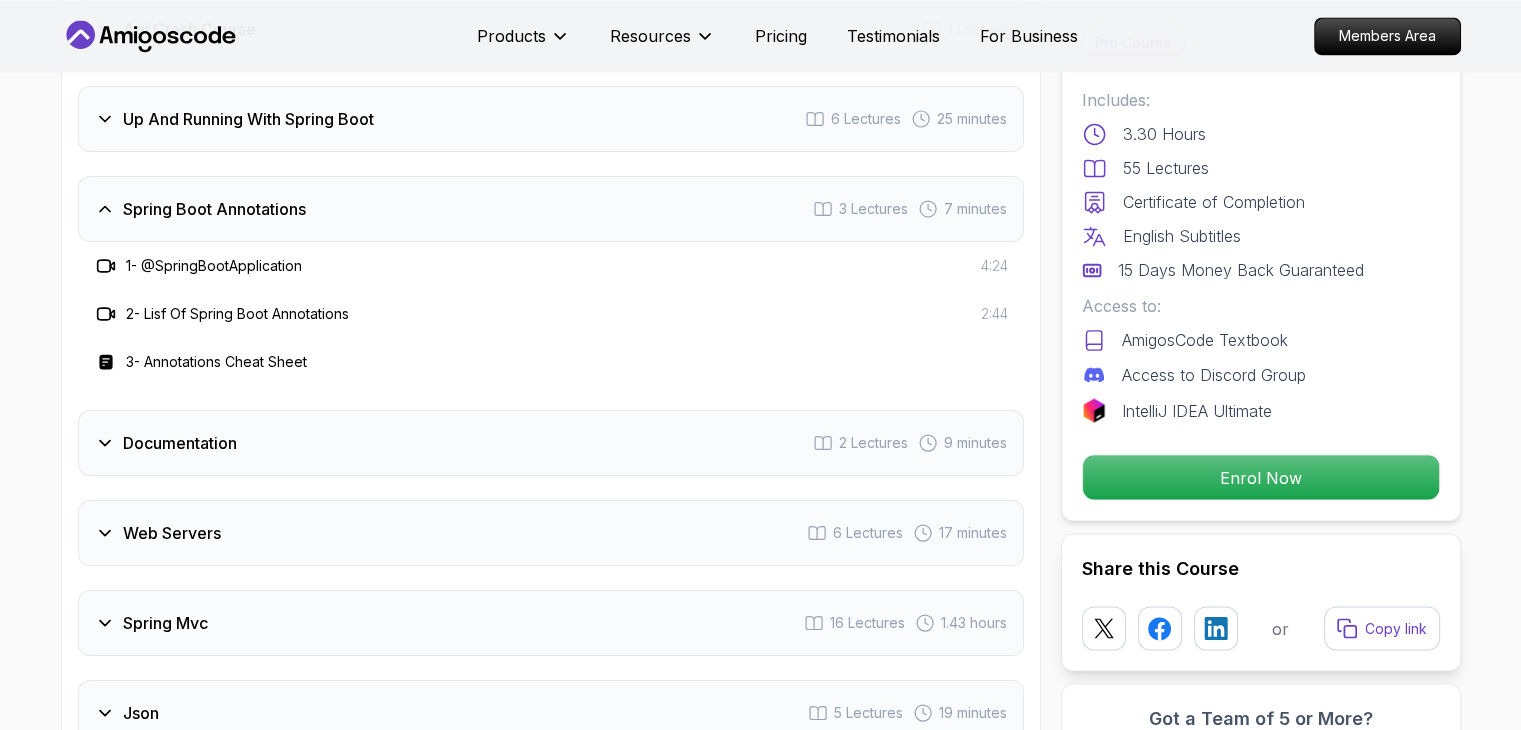 click on "Building APIs with Spring Boot Learn to build robust, scalable APIs with Spring Boot, mastering REST principles, JSON handling, and embedded server configuration. Mama Samba Braima Djalo  /   Instructor Pro Course Includes: 3.30 Hours 55 Lectures Certificate of Completion English Subtitles 15 Days Money Back Guaranteed Access to: AmigosCode Textbook Access to Discord Group IntelliJ IDEA Ultimate Enrol Now Share this Course or Copy link Got a Team of 5 or More? With one subscription, give your entire team access to all courses and features. Check our Business Plan Mama Samba Braima Djalo  /   Instructor What you will learn java spring spring-boot spring-data-jpa spring-security docker postgres h2 API Fundamentals - Master the foundations of building APIs, including REST principles and Spring MVC. Organizing Code - Learn N-tier architecture with clear separation of concerns in models, controllers, services, and repositories. Documentation - Access and use official Spring documentation to deepen your knowledge." at bounding box center (760, -1137) 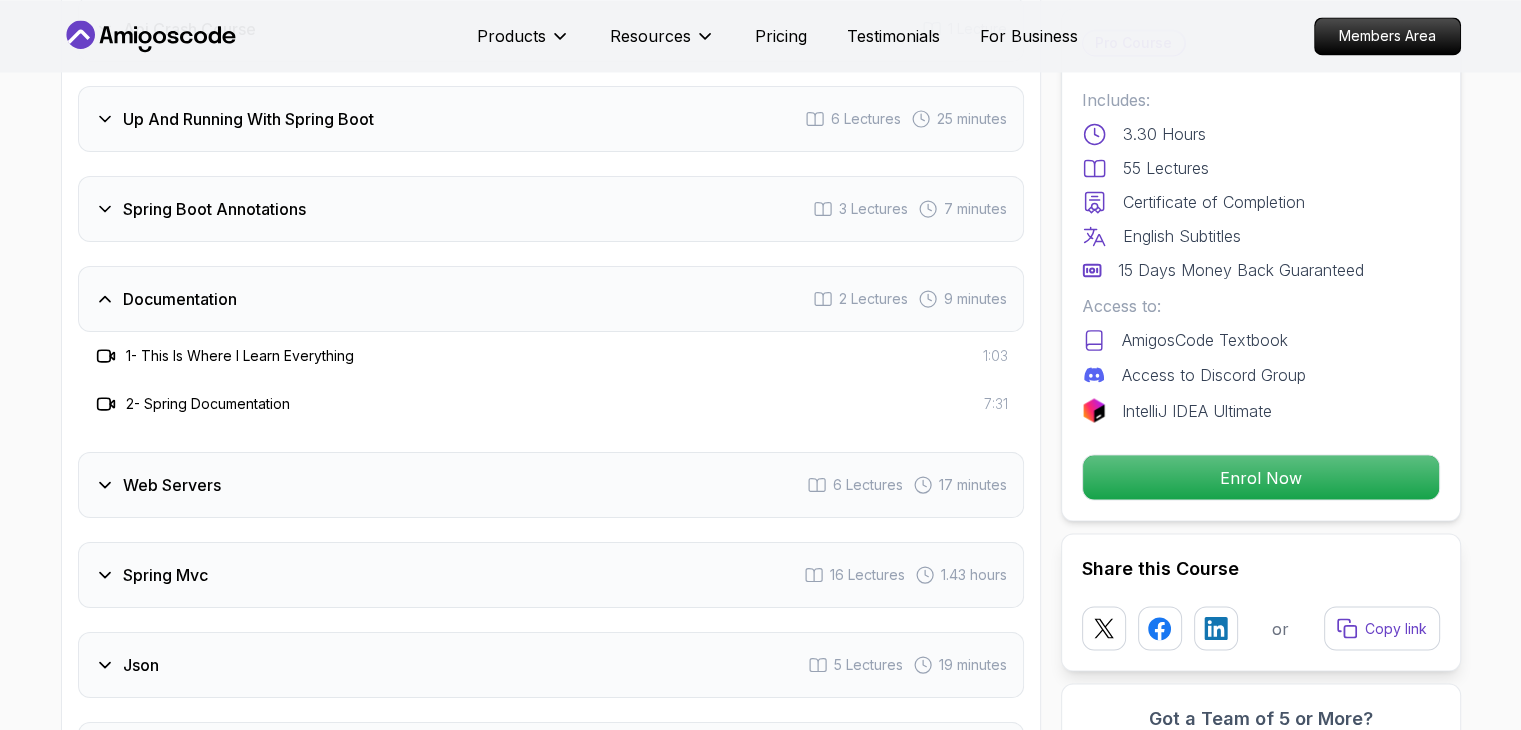 click on "Building APIs with Spring Boot Learn to build robust, scalable APIs with Spring Boot, mastering REST principles, JSON handling, and embedded server configuration. Mama Samba Braima Djalo  /   Instructor Pro Course Includes: 3.30 Hours 55 Lectures Certificate of Completion English Subtitles 15 Days Money Back Guaranteed Access to: AmigosCode Textbook Access to Discord Group IntelliJ IDEA Ultimate Enrol Now Share this Course or Copy link Got a Team of 5 or More? With one subscription, give your entire team access to all courses and features. Check our Business Plan Mama Samba Braima Djalo  /   Instructor What you will learn java spring spring-boot spring-data-jpa spring-security docker postgres h2 API Fundamentals - Master the foundations of building APIs, including REST principles and Spring MVC. Organizing Code - Learn N-tier architecture with clear separation of concerns in models, controllers, services, and repositories. Documentation - Access and use official Spring documentation to deepen your knowledge." at bounding box center (760, -1161) 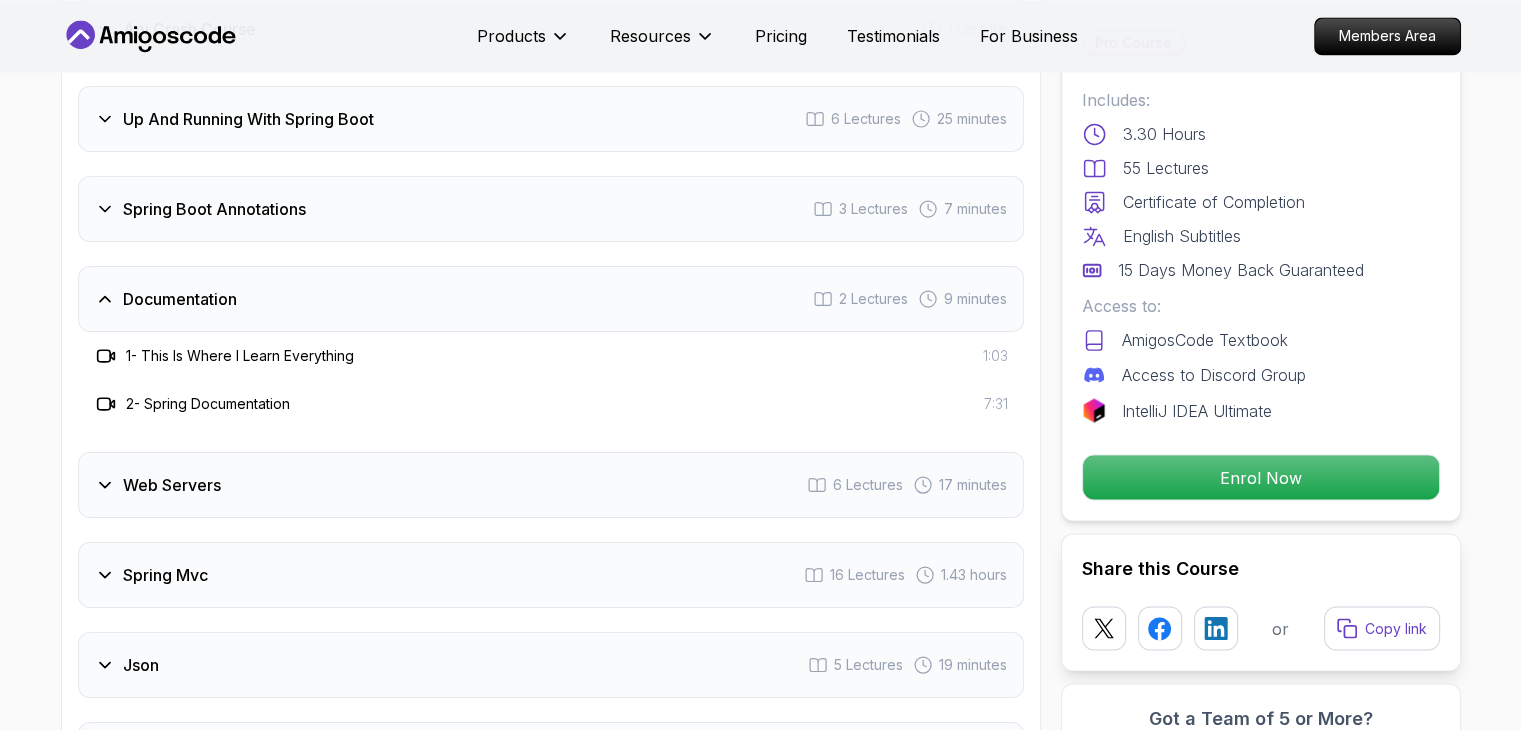 click on "Spring Boot Annotations" at bounding box center [214, 209] 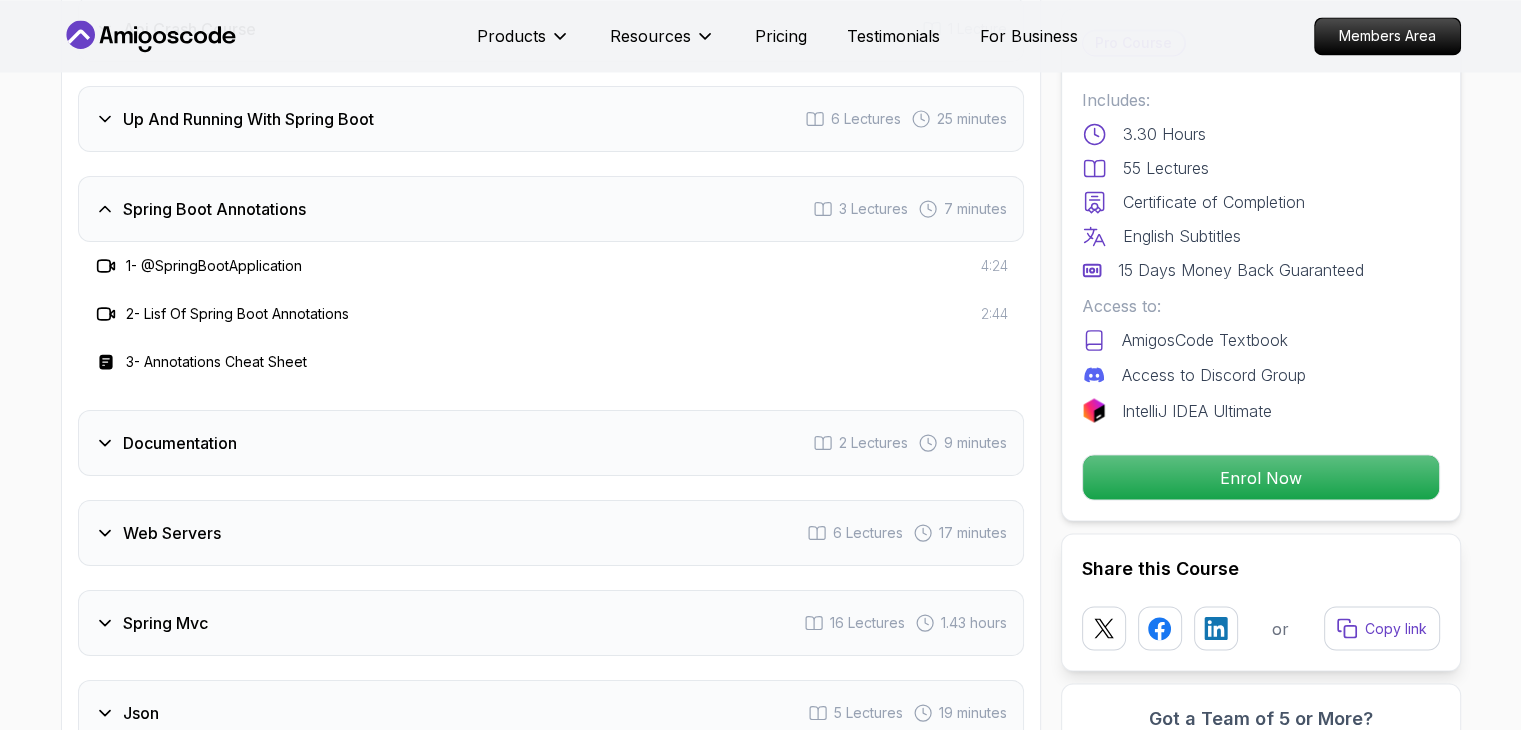 click on "Spring Boot Annotations" at bounding box center (200, 209) 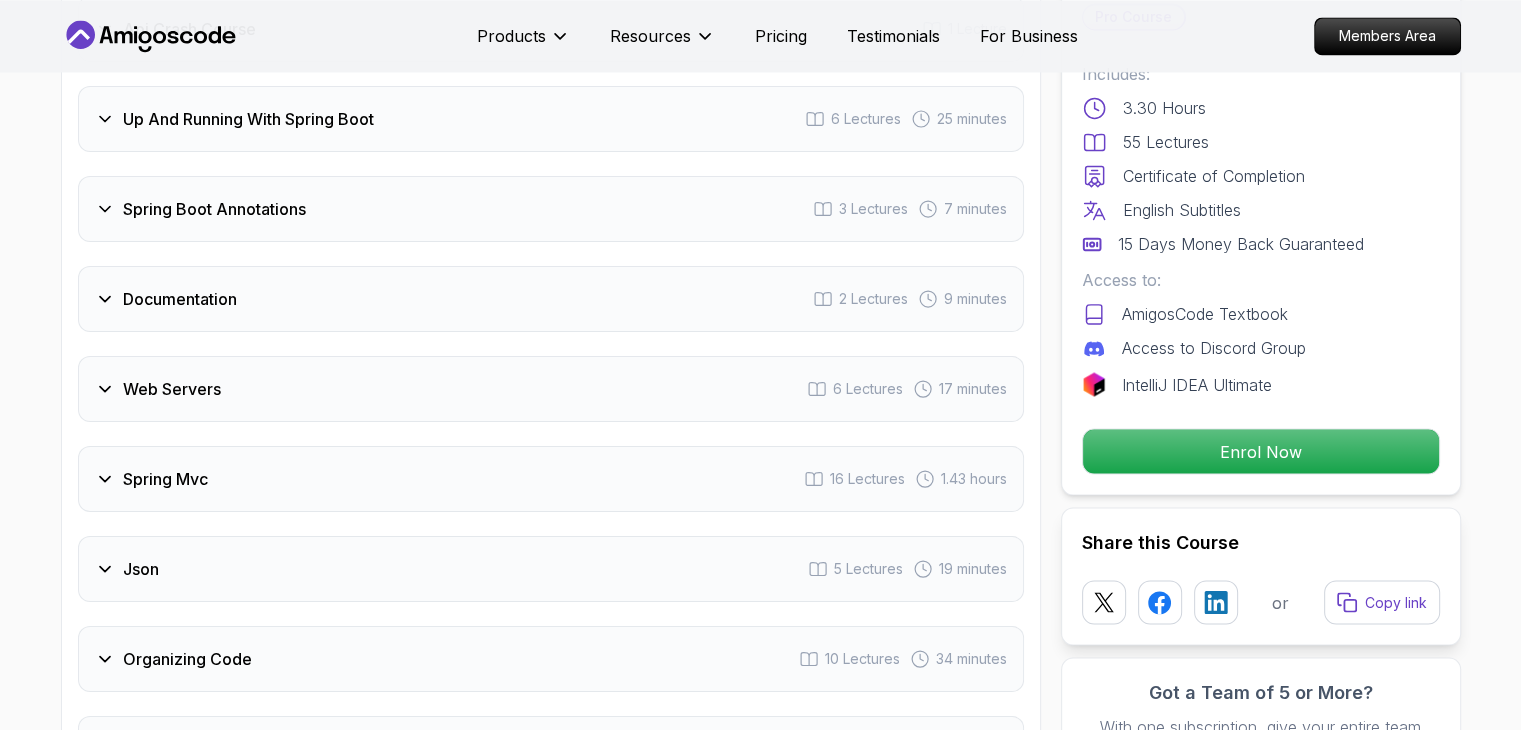 drag, startPoint x: 93, startPoint y: 179, endPoint x: 37, endPoint y: 172, distance: 56.435802 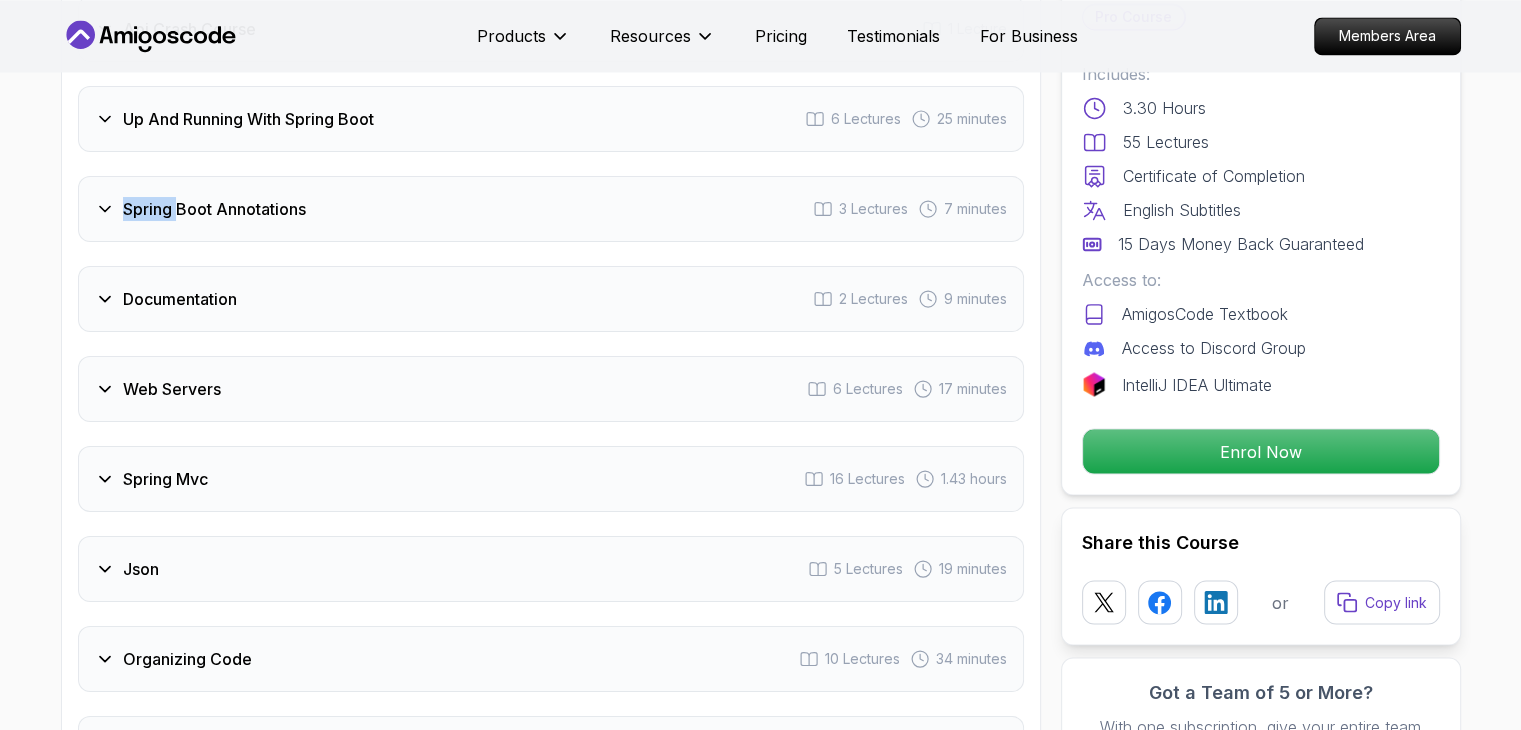 click on "Building APIs with Spring Boot Learn to build robust, scalable APIs with Spring Boot, mastering REST principles, JSON handling, and embedded server configuration. Mama Samba Braima Djalo  /   Instructor Pro Course Includes: 3.30 Hours 55 Lectures Certificate of Completion English Subtitles 15 Days Money Back Guaranteed Access to: AmigosCode Textbook Access to Discord Group IntelliJ IDEA Ultimate Enrol Now Share this Course or Copy link Got a Team of 5 or More? With one subscription, give your entire team access to all courses and features. Check our Business Plan Mama Samba Braima Djalo  /   Instructor What you will learn java spring spring-boot spring-data-jpa spring-security docker postgres h2 API Fundamentals - Master the foundations of building APIs, including REST principles and Spring MVC. Organizing Code - Learn N-tier architecture with clear separation of concerns in models, controllers, services, and repositories. Documentation - Access and use official Spring documentation to deepen your knowledge." at bounding box center [760, -1209] 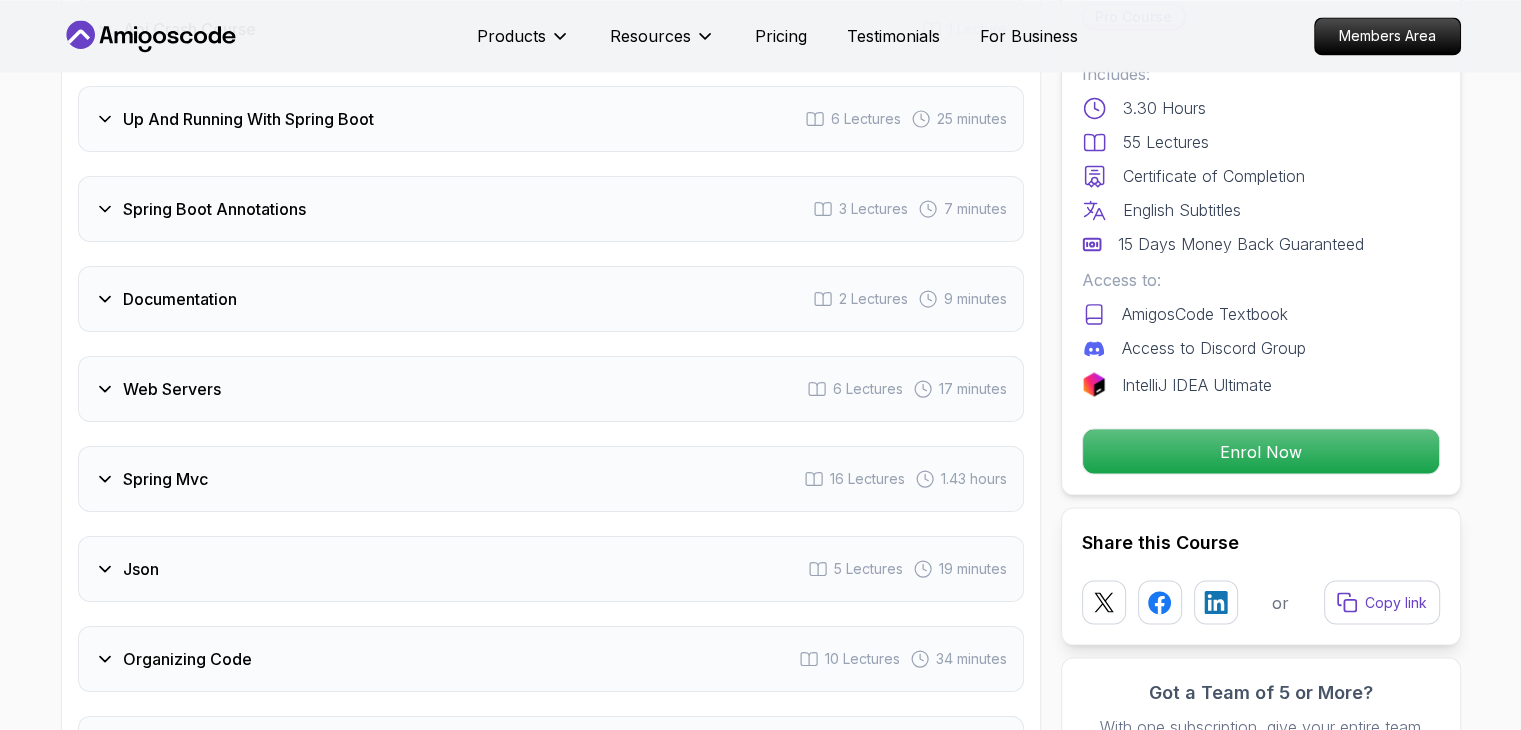 click on "Building APIs with Spring Boot Learn to build robust, scalable APIs with Spring Boot, mastering REST principles, JSON handling, and embedded server configuration. Mama Samba Braima Djalo  /   Instructor Pro Course Includes: 3.30 Hours 55 Lectures Certificate of Completion English Subtitles 15 Days Money Back Guaranteed Access to: AmigosCode Textbook Access to Discord Group IntelliJ IDEA Ultimate Enrol Now Share this Course or Copy link Got a Team of 5 or More? With one subscription, give your entire team access to all courses and features. Check our Business Plan Mama Samba Braima Djalo  /   Instructor What you will learn java spring spring-boot spring-data-jpa spring-security docker postgres h2 API Fundamentals - Master the foundations of building APIs, including REST principles and Spring MVC. Organizing Code - Learn N-tier architecture with clear separation of concerns in models, controllers, services, and repositories. Documentation - Access and use official Spring documentation to deepen your knowledge." at bounding box center [760, -1209] 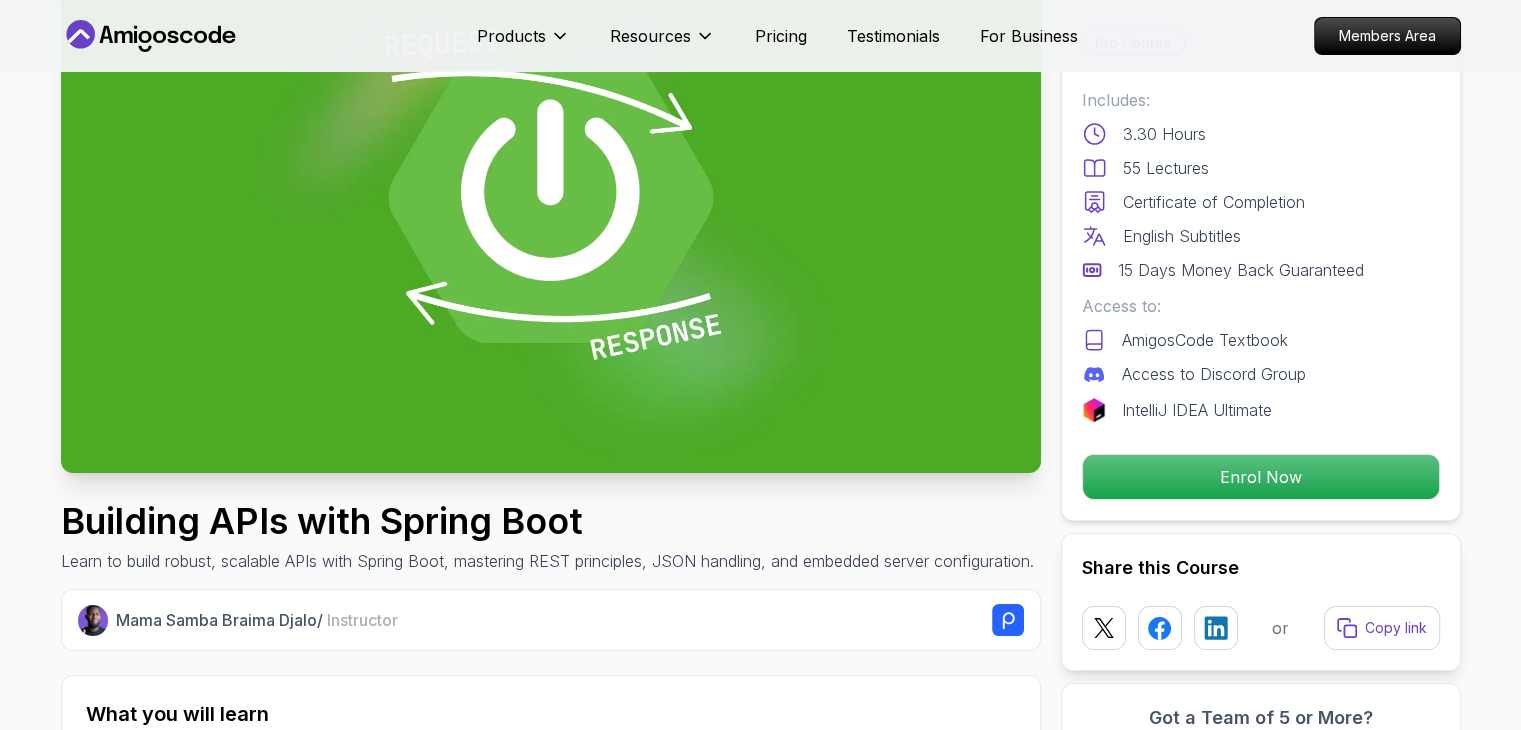 scroll, scrollTop: 0, scrollLeft: 0, axis: both 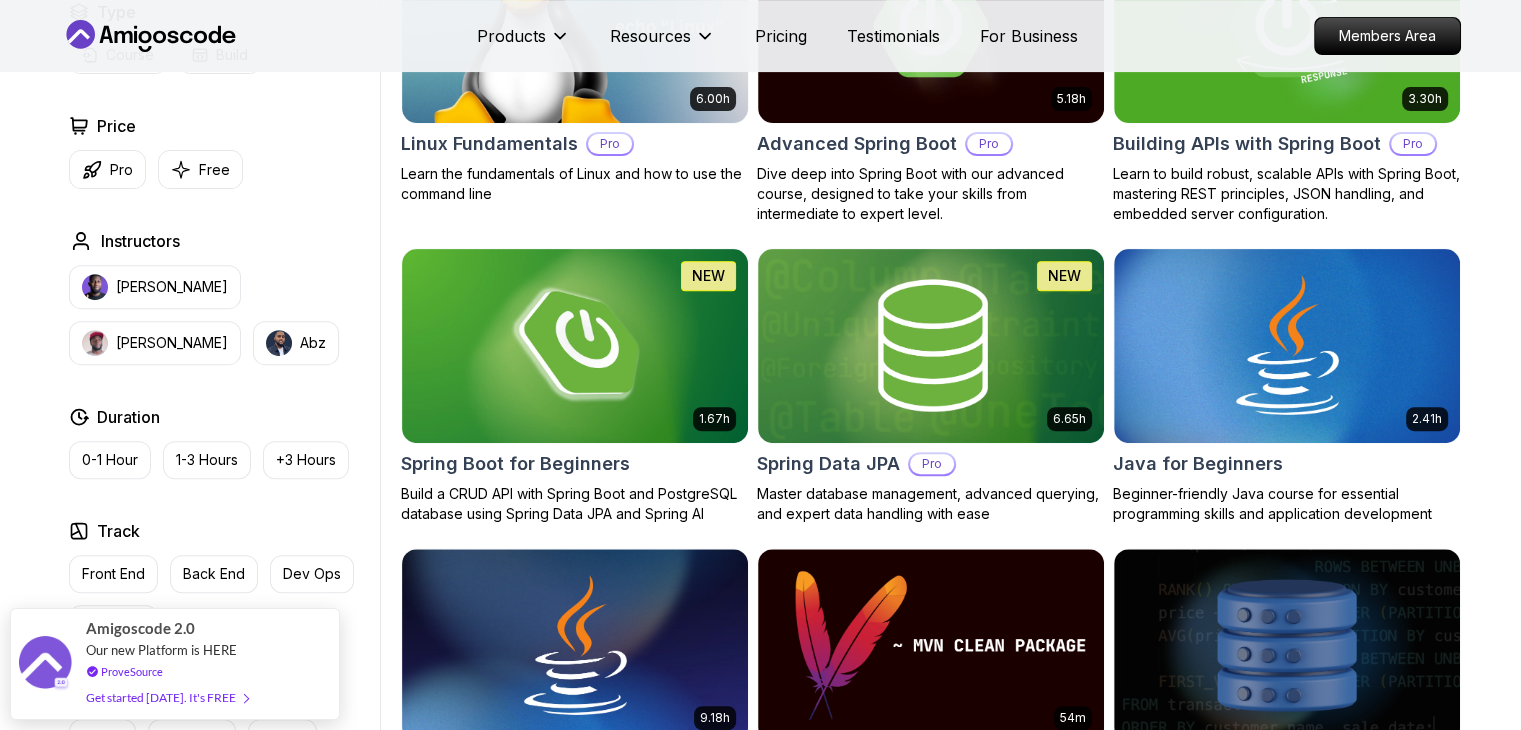 click on "Filters Filters Type Course Build Price Pro Free Instructors [PERSON_NAME] [PERSON_NAME] Duration 0-1 Hour 1-3 Hours +3 Hours Track Front End Back End Dev Ops Full Stack Level Junior Mid-level Senior 6.00h Linux Fundamentals Pro Learn the fundamentals of Linux and how to use the command line 5.18h Advanced Spring Boot Pro Dive deep into Spring Boot with our advanced course, designed to take your skills from intermediate to expert level. 3.30h Building APIs with Spring Boot Pro Learn to build robust, scalable APIs with Spring Boot, mastering REST principles, JSON handling, and embedded server configuration. 1.67h NEW Spring Boot for Beginners Build a CRUD API with Spring Boot and PostgreSQL database using Spring Data JPA and Spring AI 6.65h NEW Spring Data JPA Pro Master database management, advanced querying, and expert data handling with ease 2.41h Java for Beginners Beginner-friendly Java course for essential programming skills and application development 9.18h Java for Developers Pro 54m Maven Essentials Pro" at bounding box center [760, 2443] 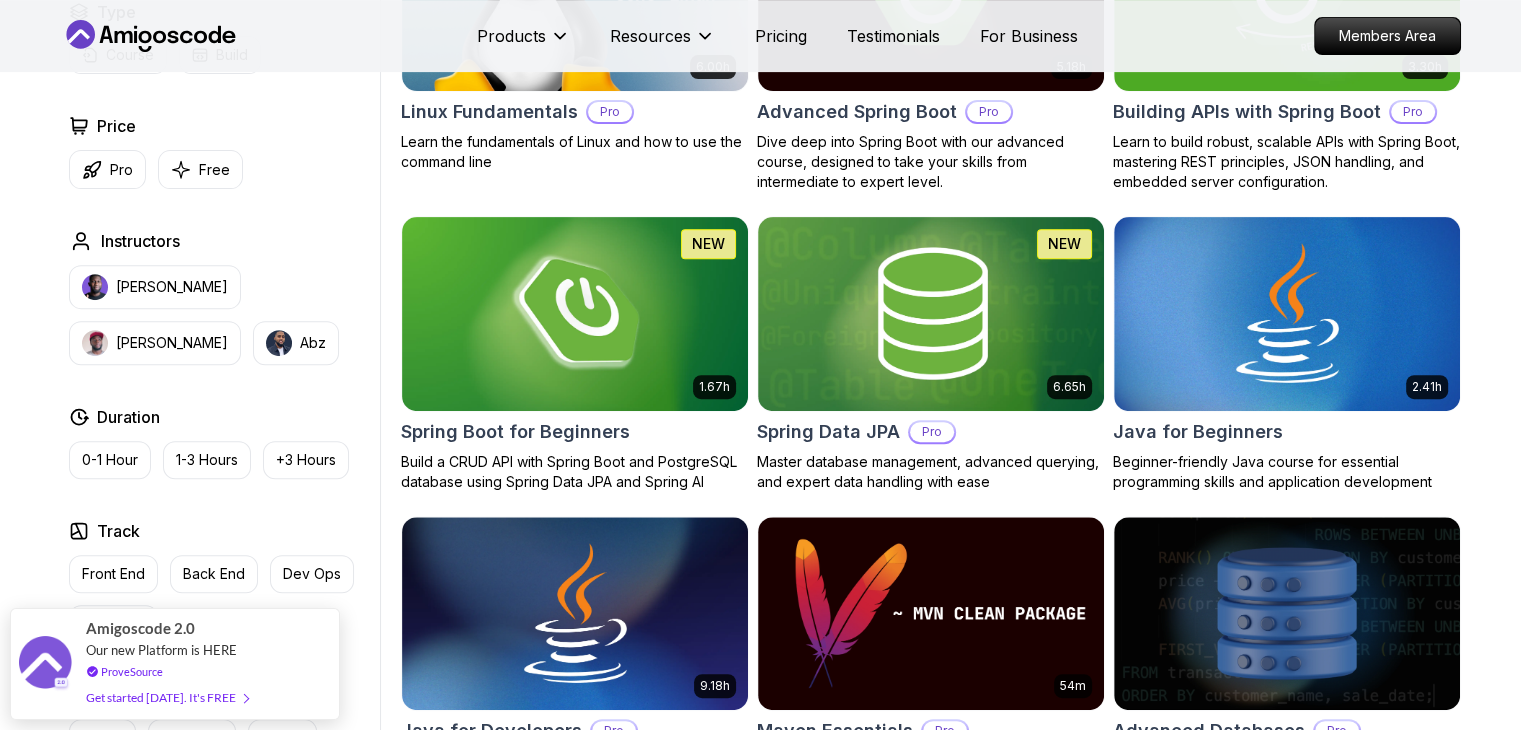 scroll, scrollTop: 660, scrollLeft: 0, axis: vertical 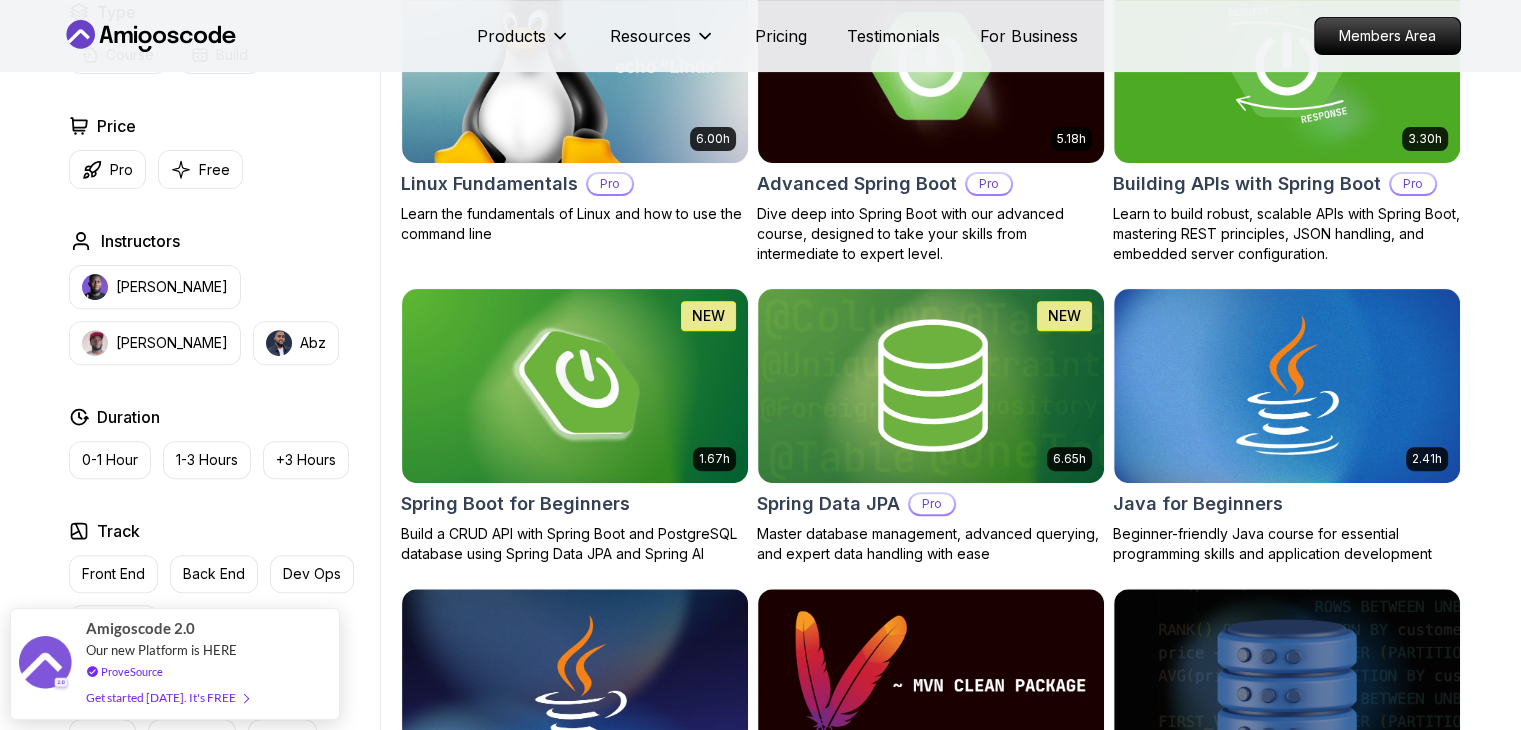 click at bounding box center [930, 65] 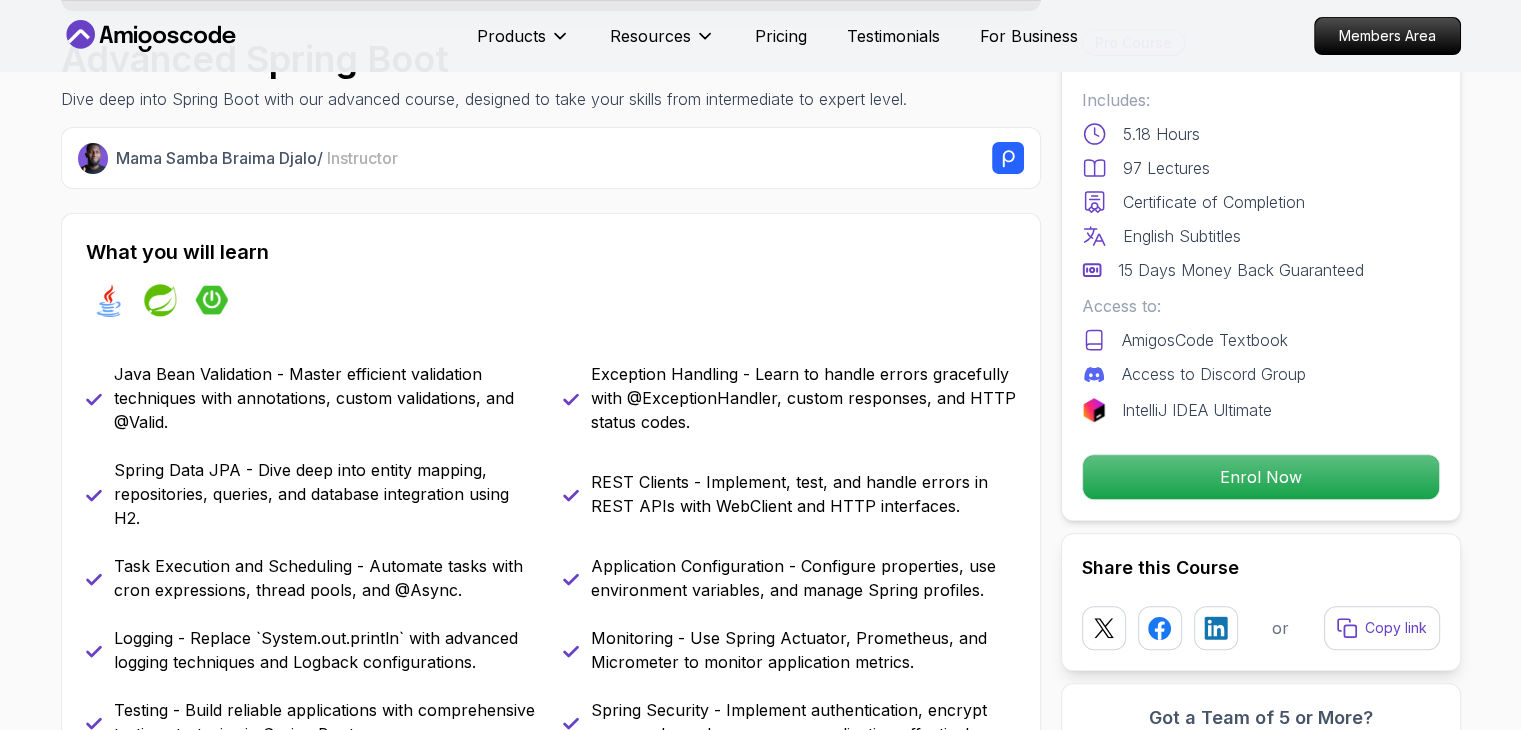 scroll, scrollTop: 0, scrollLeft: 0, axis: both 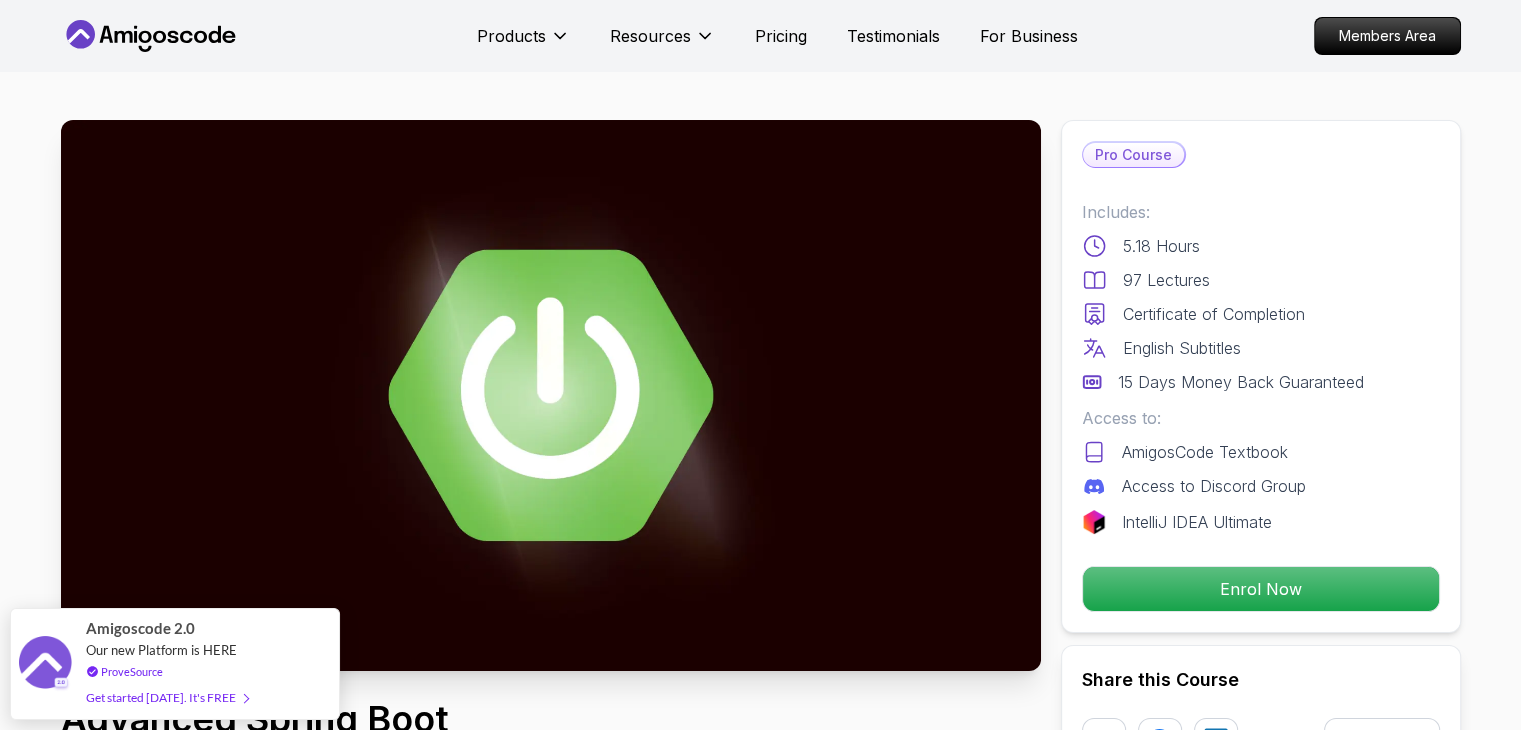 click on "Advanced Spring Boot Dive deep into Spring Boot with our advanced course, designed to take your skills from intermediate to expert level. Mama Samba Braima Djalo  /   Instructor Pro Course Includes: 5.18 Hours 97 Lectures Certificate of Completion English Subtitles 15 Days Money Back Guaranteed Access to: AmigosCode Textbook Access to Discord Group IntelliJ IDEA Ultimate Enrol Now Share this Course or Copy link Got a Team of 5 or More? With one subscription, give your entire team access to all courses and features. Check our Business Plan Mama Samba Braima Djalo  /   Instructor What you will learn java spring spring-boot spring-data-jpa spring-security docker postgres h2 Java Bean Validation - Master efficient validation techniques with annotations, custom validations, and @Valid. Exception Handling - Learn to handle errors gracefully with @ExceptionHandler, custom responses, and HTTP status codes. Spring Data JPA - Dive deep into entity mapping, repositories, queries, and database integration using H2." at bounding box center (760, 2172) 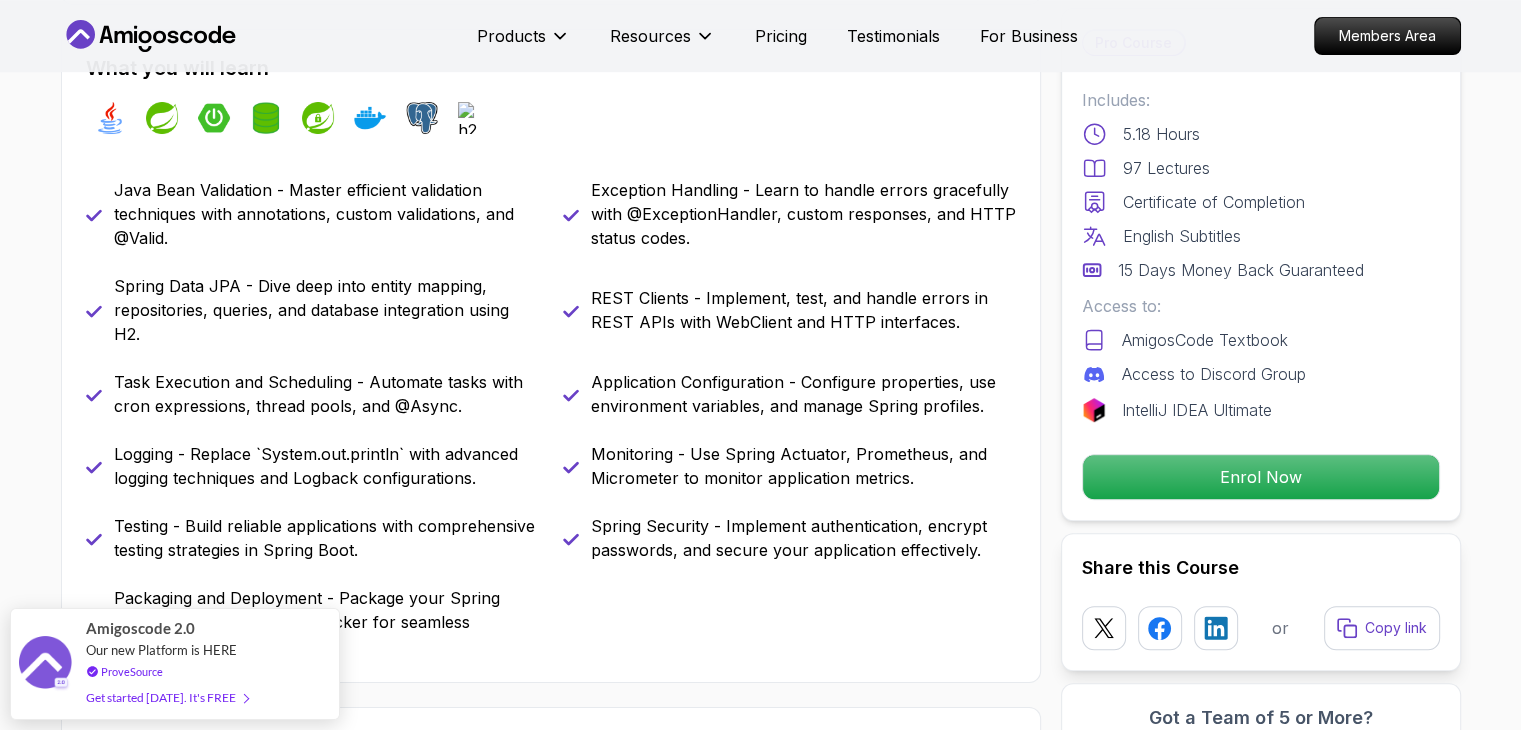 scroll, scrollTop: 878, scrollLeft: 0, axis: vertical 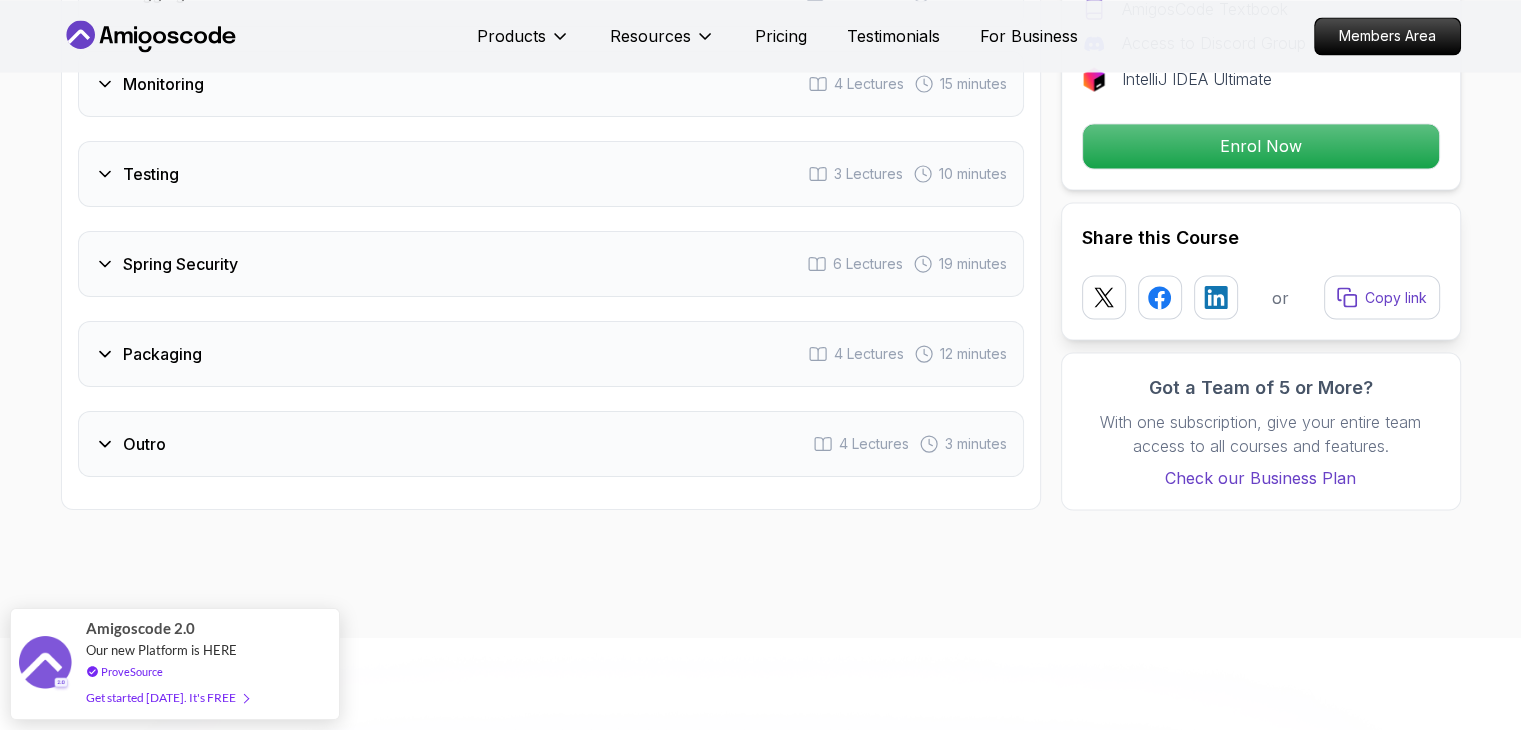 click on "Outro 4   Lectures     3 minutes" at bounding box center [551, 444] 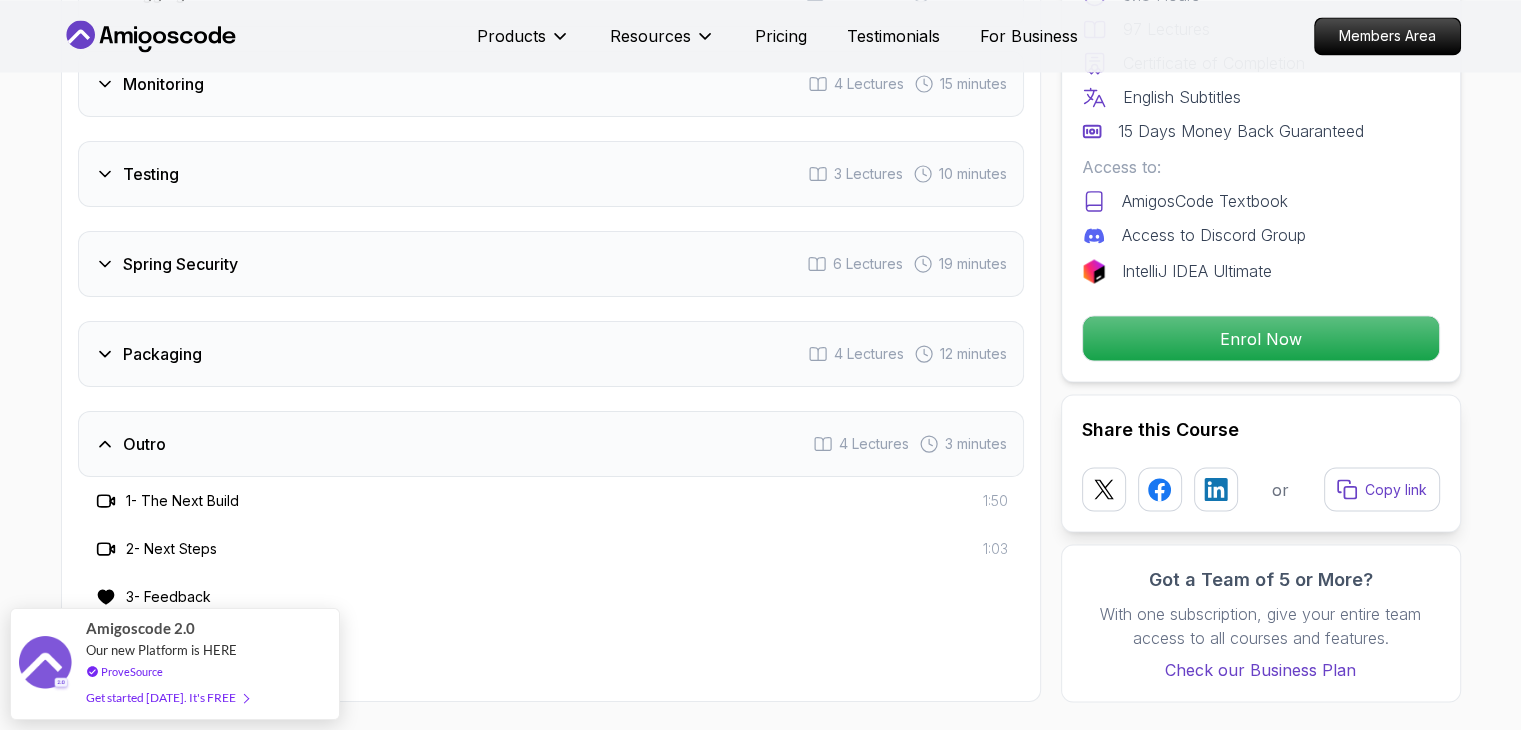 click on "Packaging" at bounding box center [162, 354] 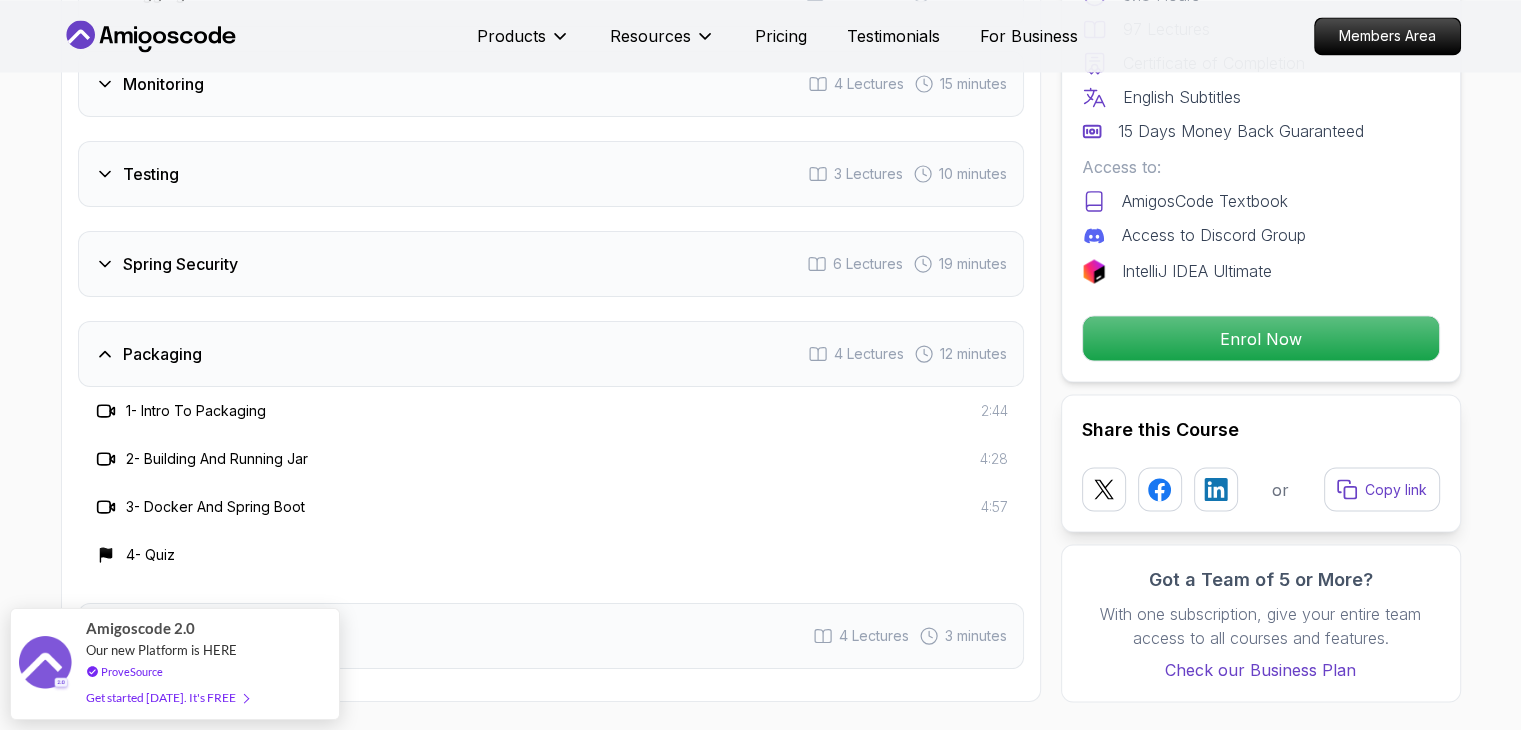 click on "Spring Security 6   Lectures     19 minutes" at bounding box center (551, 264) 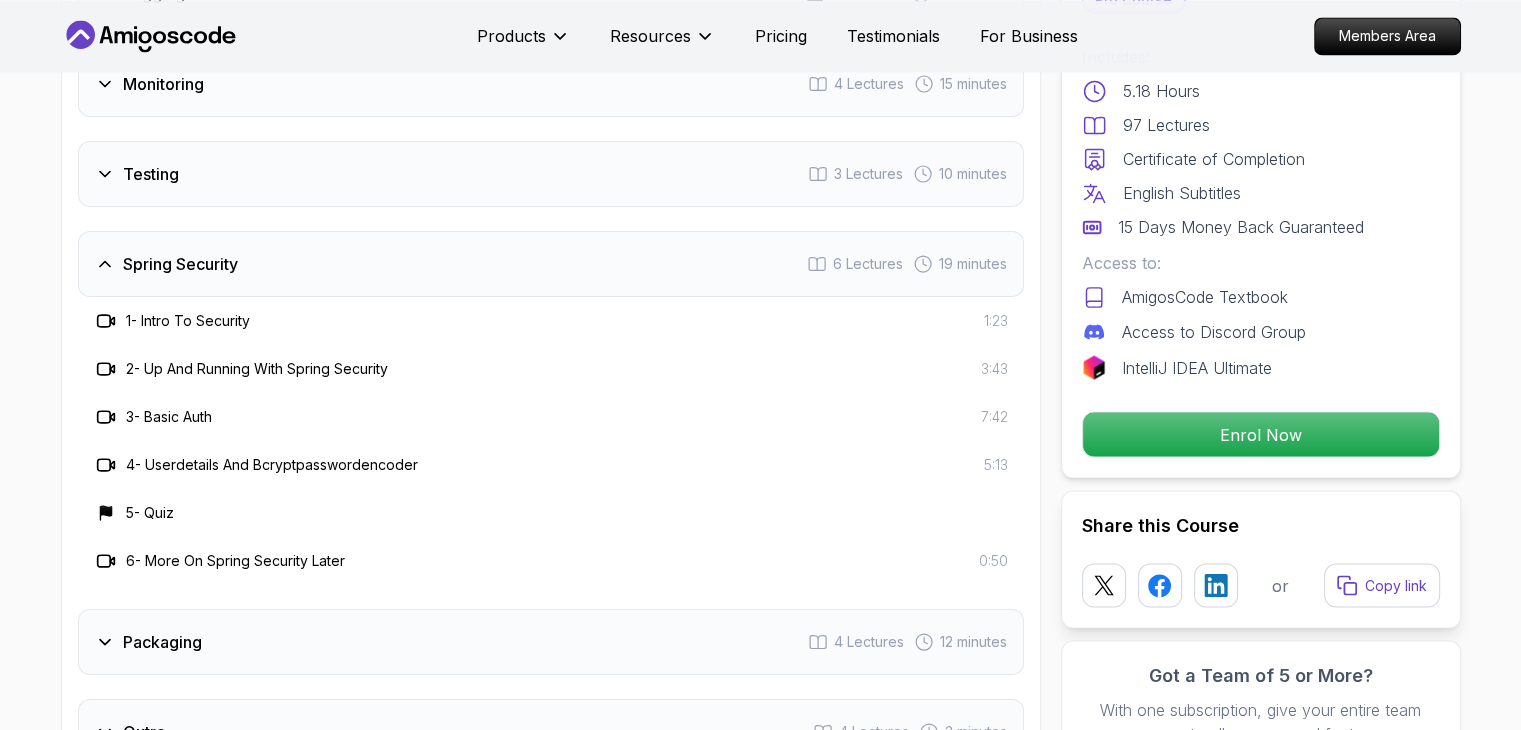 click on "Course Curriculum 13   Sections 97  Lectures   5.18 hours   of content Intro 3   Lectures     1 minute   Java Bean Validation 9   Lectures     27 minutes   Exception Handling 13   Lectures     50 minutes   Spring Data Jpa 20   Lectures     54 minutes   Rest Client 10   Lectures     39 minutes   Task Execution And Scheduling 6   Lectures     21 minutes   Application Configuration 8   Lectures     36 minutes   Logging 7   Lectures     23 minutes   Monitoring 4   Lectures     15 minutes   Testing 3   Lectures     10 minutes   Spring Security 6   Lectures     19 minutes     1  -   Intro To Security  1:23   2  -   Up And Running With Spring Security  3:43   3  -   Basic Auth  7:42   4  -   Userdetails And Bcryptpasswordencoder  5:13   5  -   Quiz    6  -   More On Spring Security Later  0:50 Packaging 4   Lectures     12 minutes   Outro 4   Lectures     3 minutes" at bounding box center (551, -4) 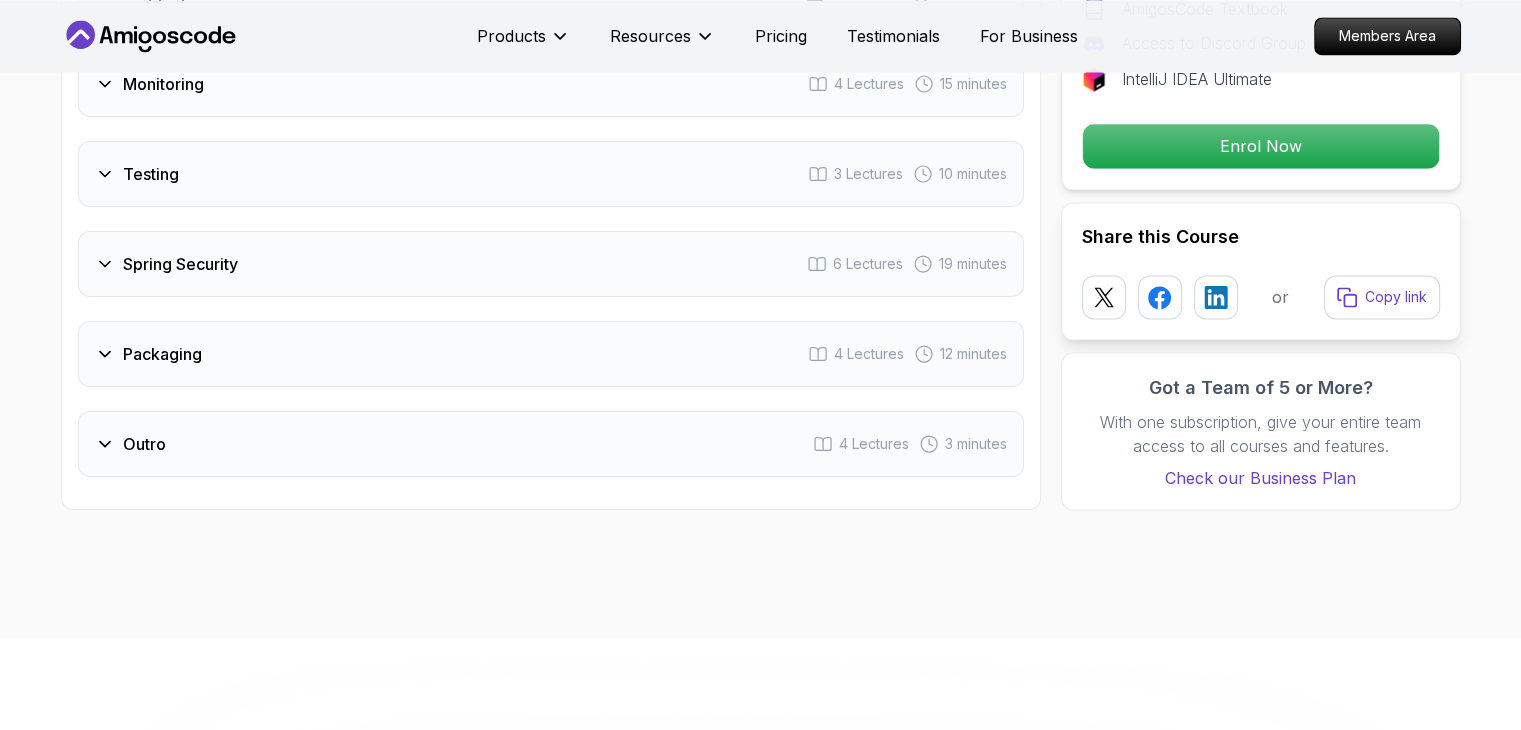 click on "Testing 3   Lectures     10 minutes" at bounding box center [551, 174] 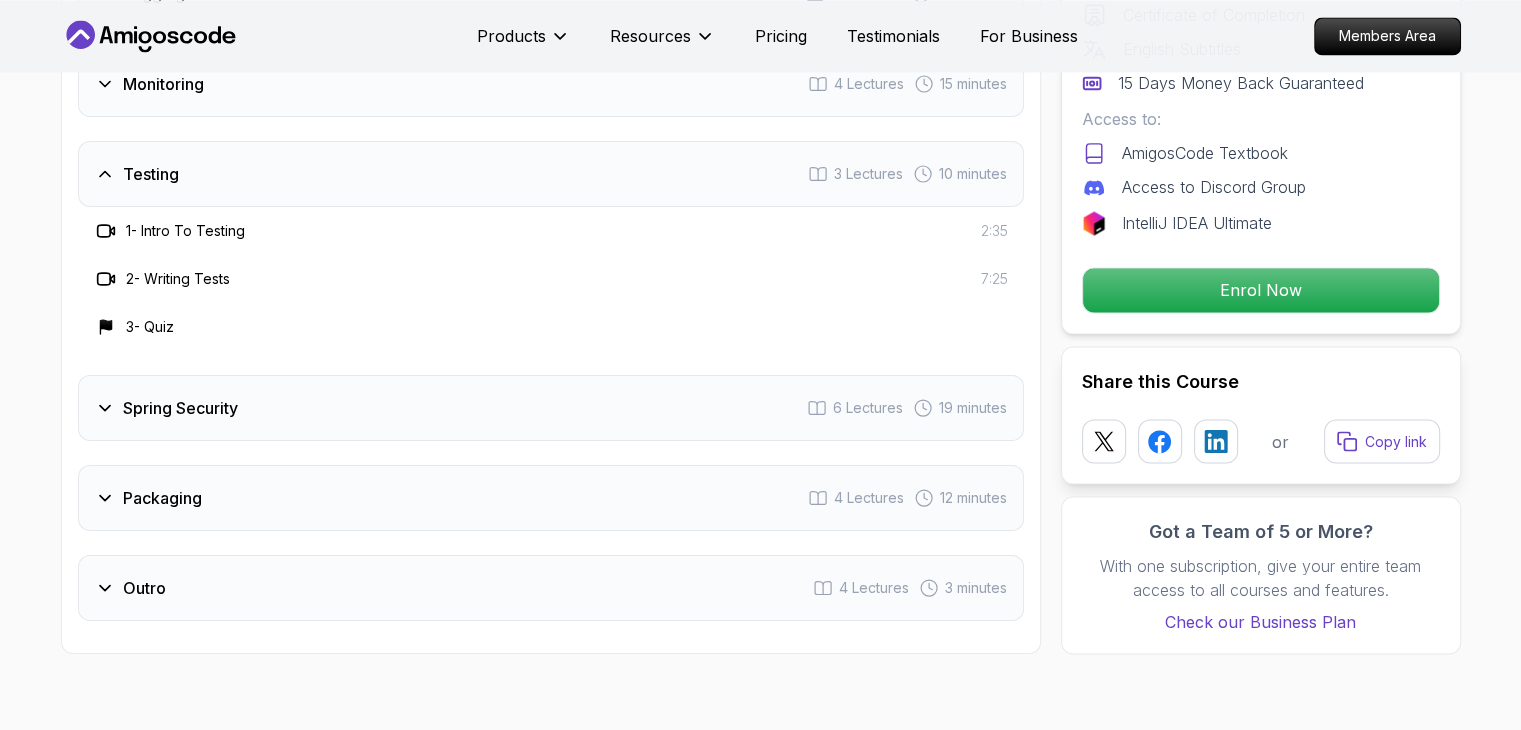 type 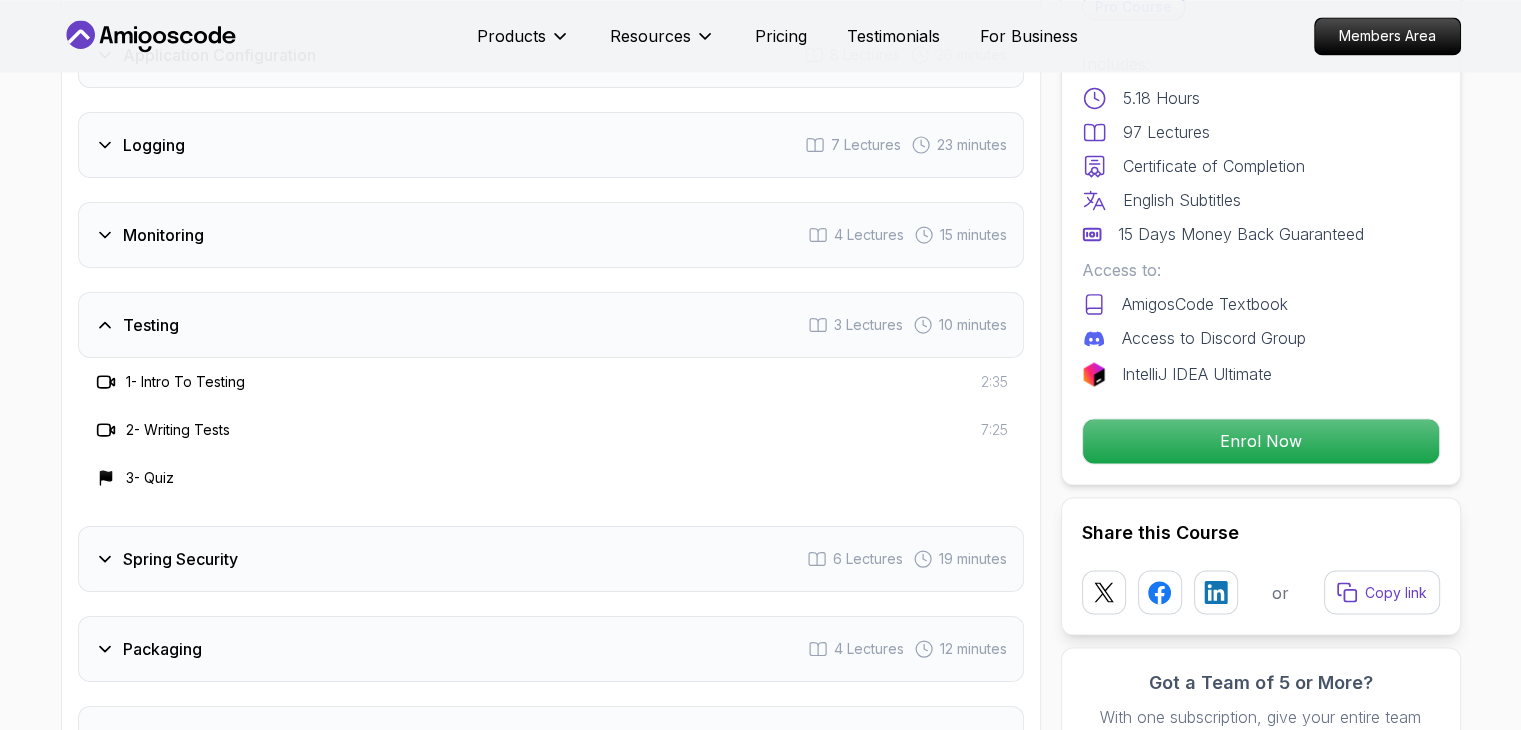 scroll, scrollTop: 3331, scrollLeft: 0, axis: vertical 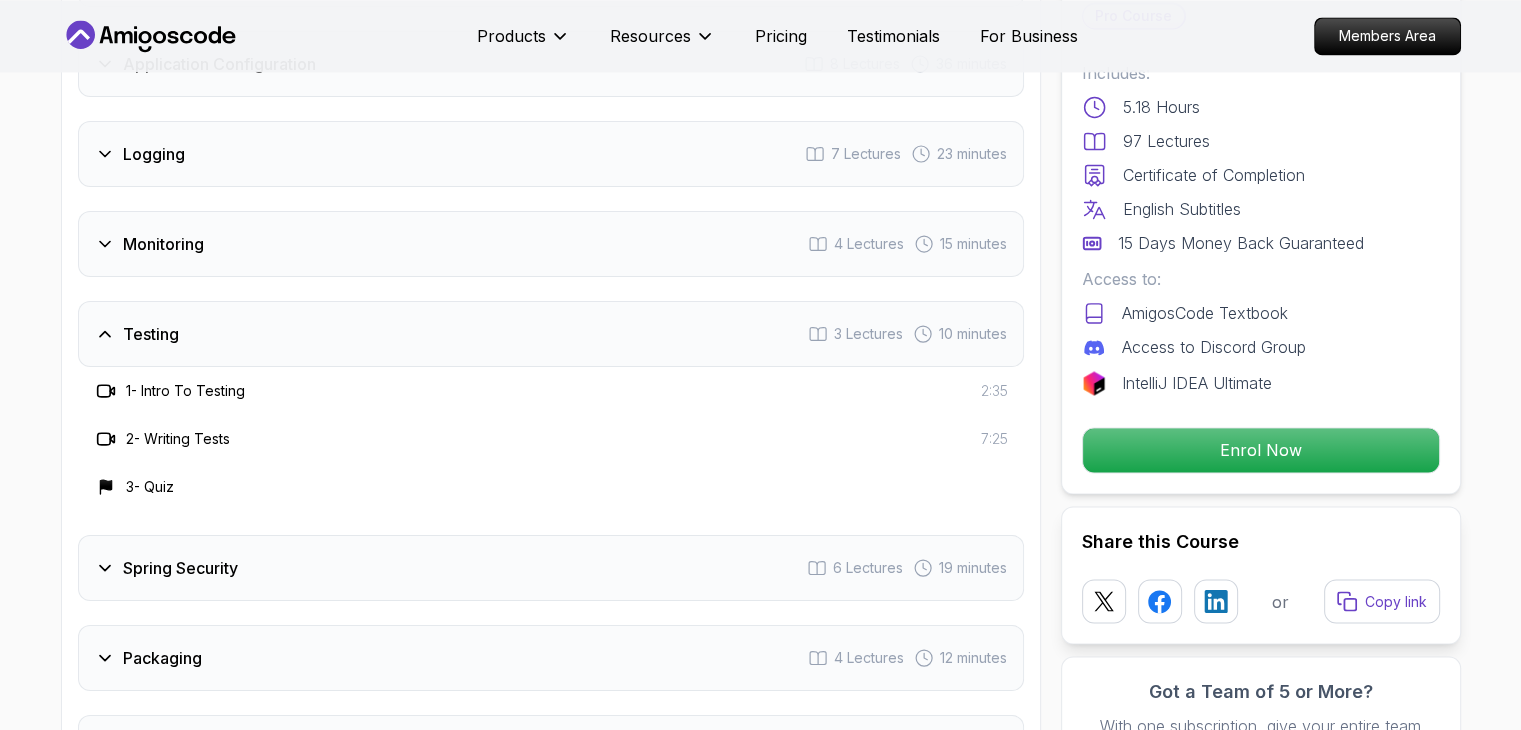 drag, startPoint x: 292, startPoint y: 310, endPoint x: 130, endPoint y: 289, distance: 163.35544 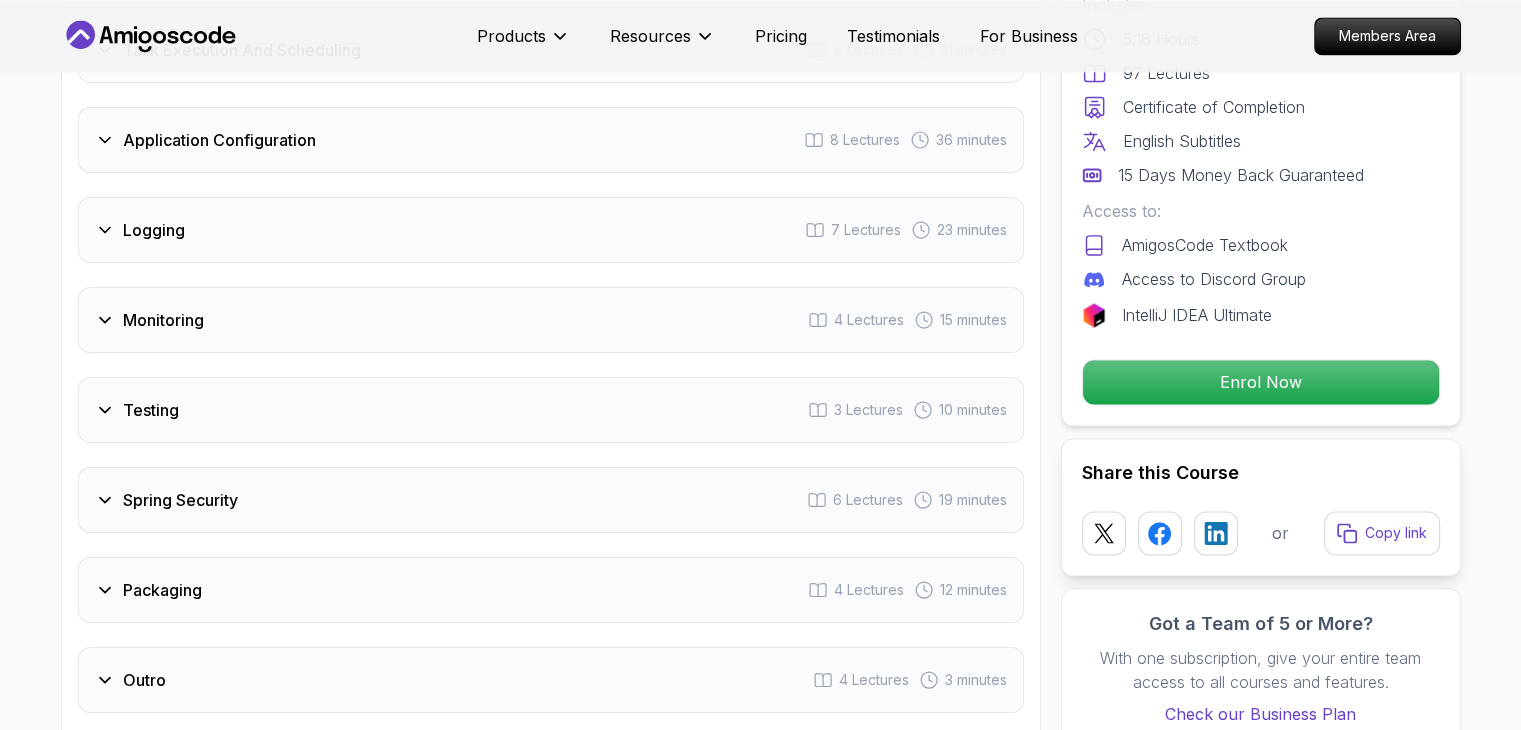 scroll, scrollTop: 3251, scrollLeft: 0, axis: vertical 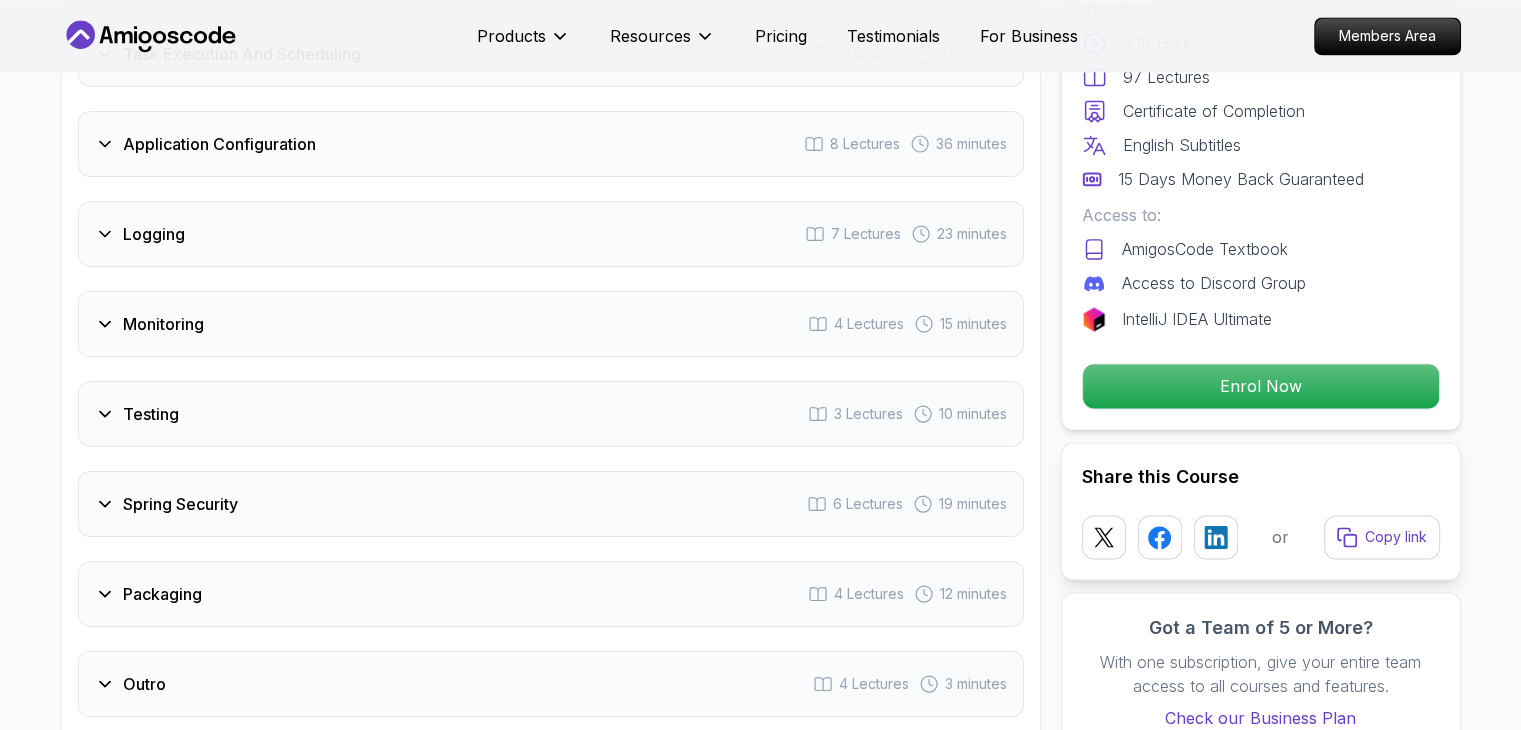 click on "Intro 3   Lectures     1 minute   Java Bean Validation 9   Lectures     27 minutes   Exception Handling 13   Lectures     50 minutes   Spring Data Jpa 20   Lectures     54 minutes   Rest Client 10   Lectures     39 minutes   Task Execution And Scheduling 6   Lectures     21 minutes   Application Configuration 8   Lectures     36 minutes   Logging 7   Lectures     23 minutes   Monitoring 4   Lectures     15 minutes   Testing 3   Lectures     10 minutes   Spring Security 6   Lectures     19 minutes   Packaging 4   Lectures     12 minutes   Outro 4   Lectures     3 minutes" at bounding box center [551, 144] 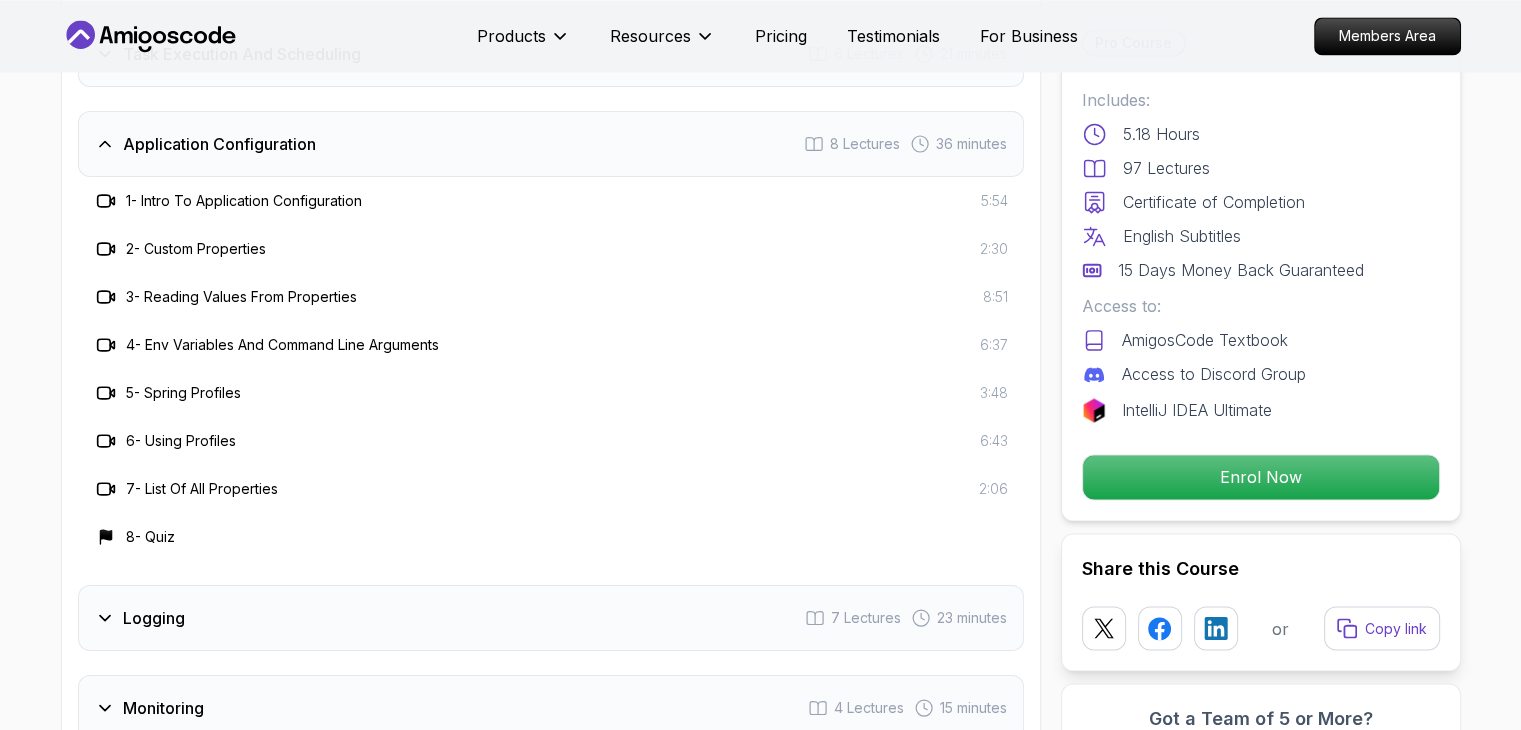 click on "Advanced Spring Boot Dive deep into Spring Boot with our advanced course, designed to take your skills from intermediate to expert level. Mama Samba Braima Djalo  /   Instructor Pro Course Includes: 5.18 Hours 97 Lectures Certificate of Completion English Subtitles 15 Days Money Back Guaranteed Access to: AmigosCode Textbook Access to Discord Group IntelliJ IDEA Ultimate Enrol Now Share this Course or Copy link Got a Team of 5 or More? With one subscription, give your entire team access to all courses and features. Check our Business Plan Mama Samba Braima Djalo  /   Instructor What you will learn java spring spring-boot spring-data-jpa spring-security docker postgres h2 Java Bean Validation - Master efficient validation techniques with annotations, custom validations, and @Valid. Exception Handling - Learn to handle errors gracefully with @ExceptionHandler, custom responses, and HTTP status codes. Spring Data JPA - Dive deep into entity mapping, repositories, queries, and database integration using H2." at bounding box center [760, -959] 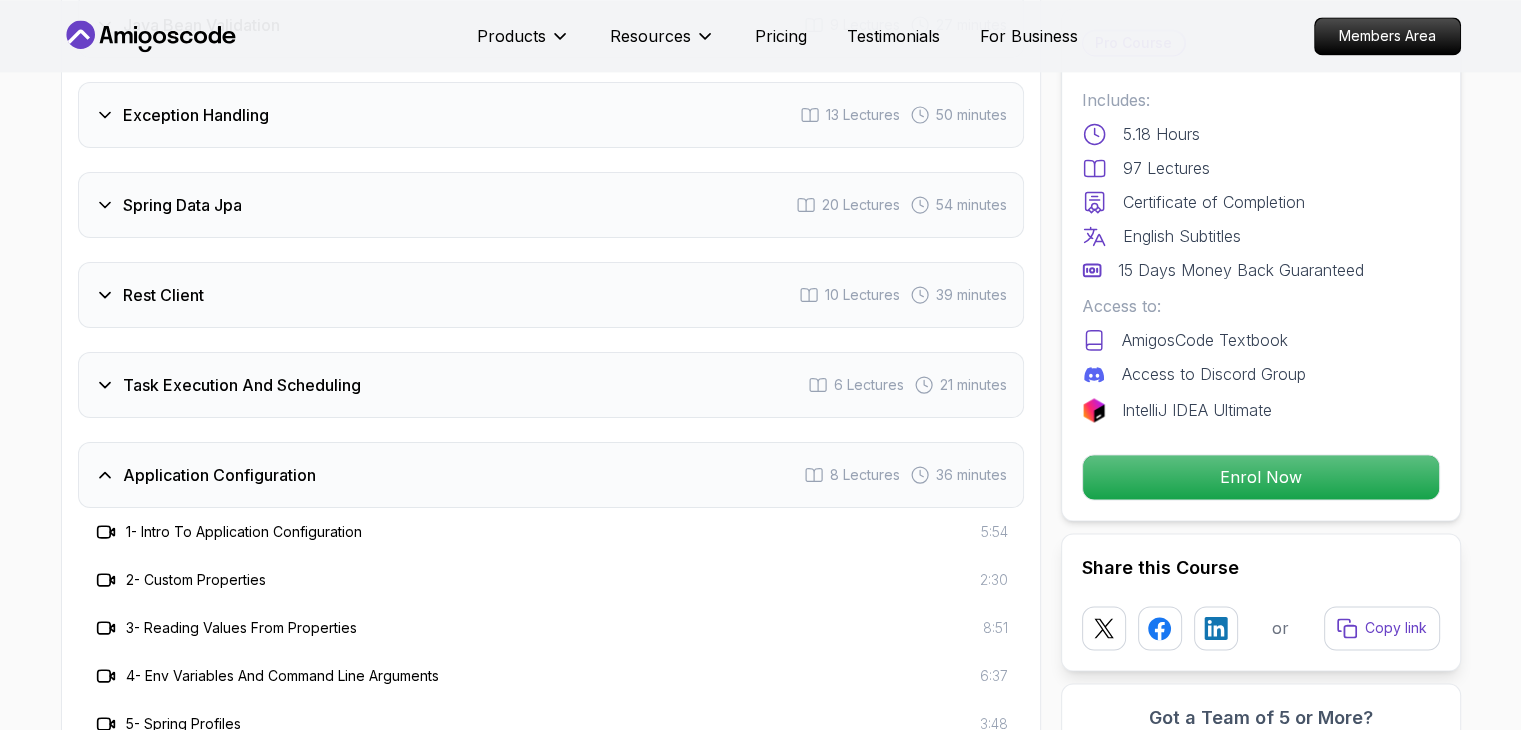 scroll, scrollTop: 2891, scrollLeft: 0, axis: vertical 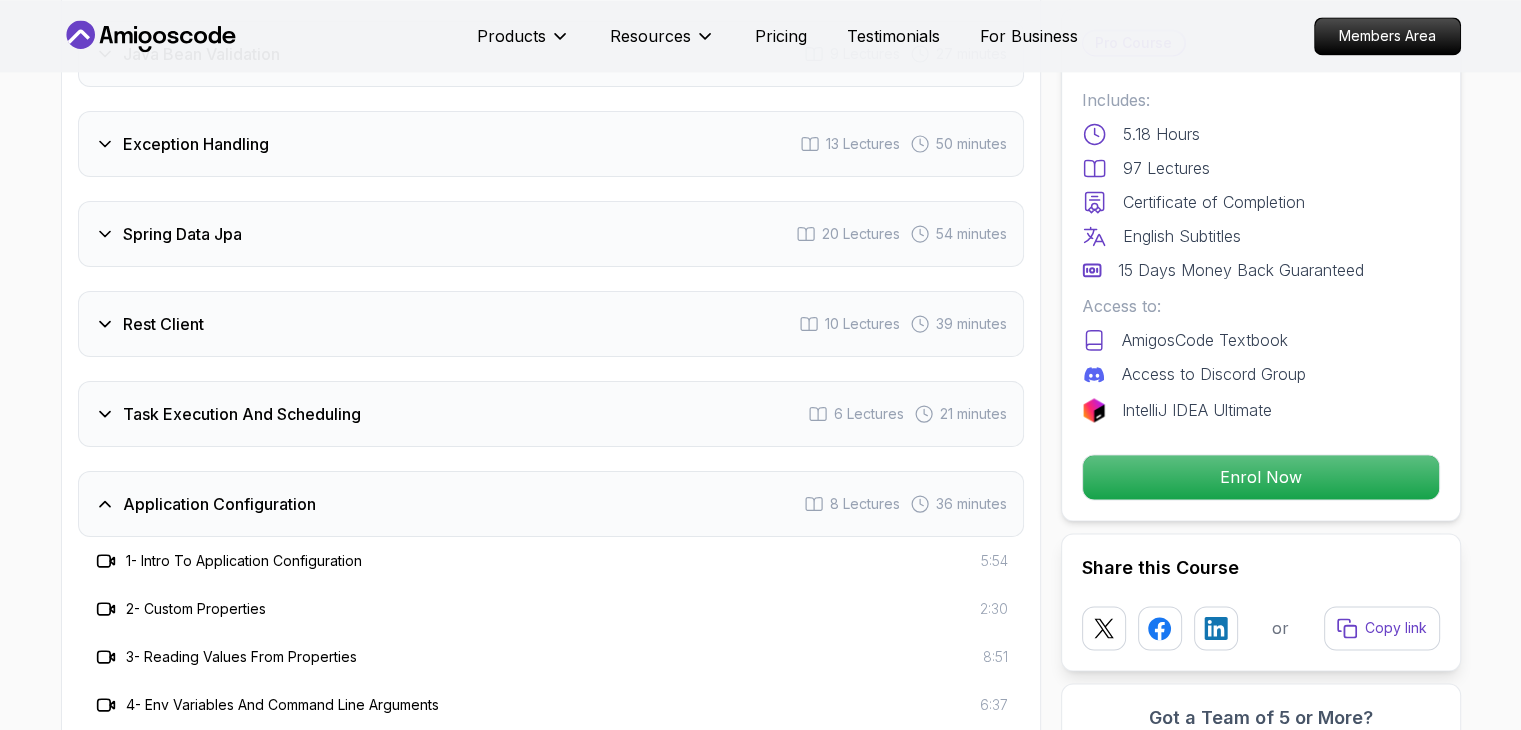 click on "Application Configuration 8   Lectures     36 minutes" at bounding box center (551, 504) 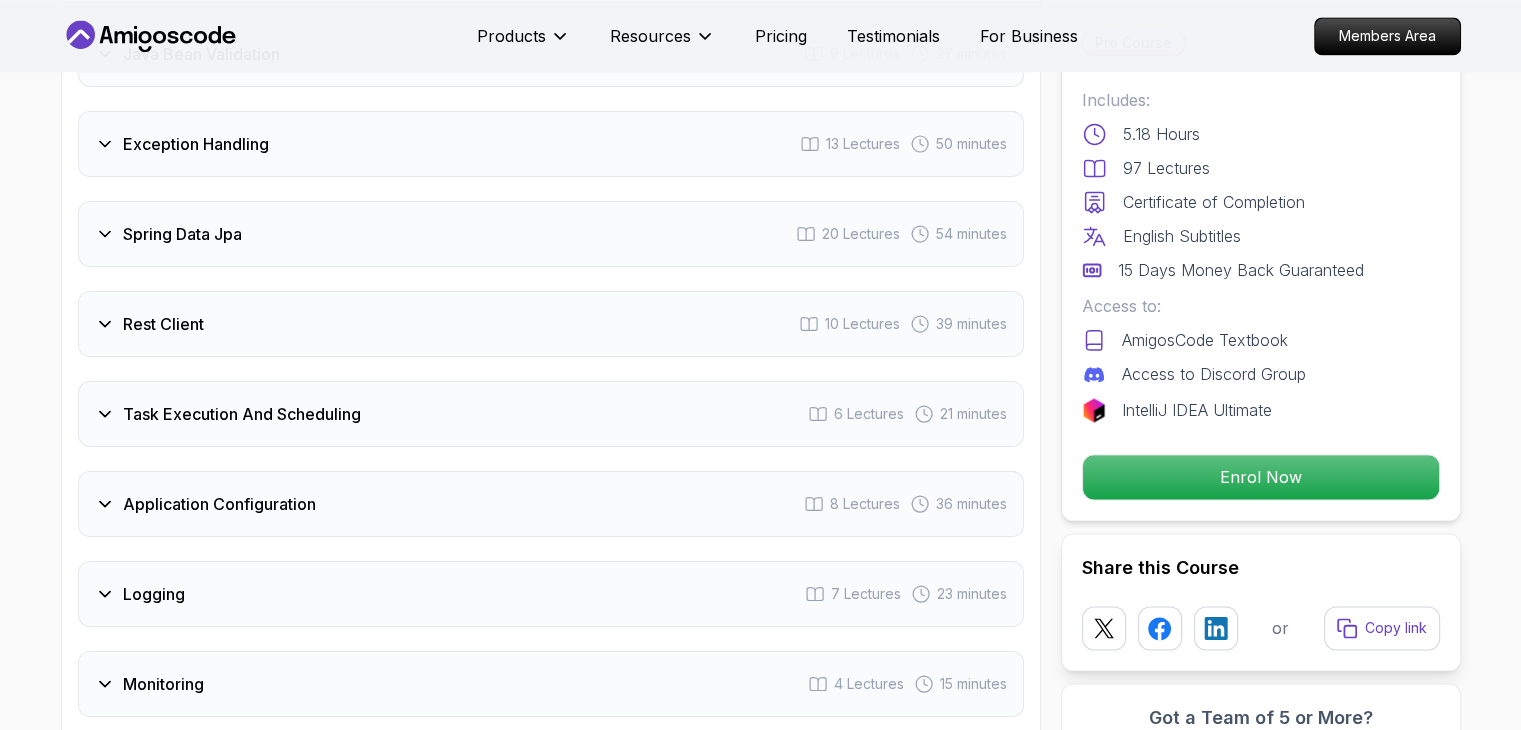 click on "Advanced Spring Boot Dive deep into Spring Boot with our advanced course, designed to take your skills from intermediate to expert level. Mama Samba Braima Djalo  /   Instructor Pro Course Includes: 5.18 Hours 97 Lectures Certificate of Completion English Subtitles 15 Days Money Back Guaranteed Access to: AmigosCode Textbook Access to Discord Group IntelliJ IDEA Ultimate Enrol Now Share this Course or Copy link Got a Team of 5 or More? With one subscription, give your entire team access to all courses and features. Check our Business Plan Mama Samba Braima Djalo  /   Instructor What you will learn java spring spring-boot spring-data-jpa spring-security docker postgres h2 Java Bean Validation - Master efficient validation techniques with annotations, custom validations, and @Valid. Exception Handling - Learn to handle errors gracefully with @ExceptionHandler, custom responses, and HTTP status codes. Spring Data JPA - Dive deep into entity mapping, repositories, queries, and database integration using H2." at bounding box center [760, -791] 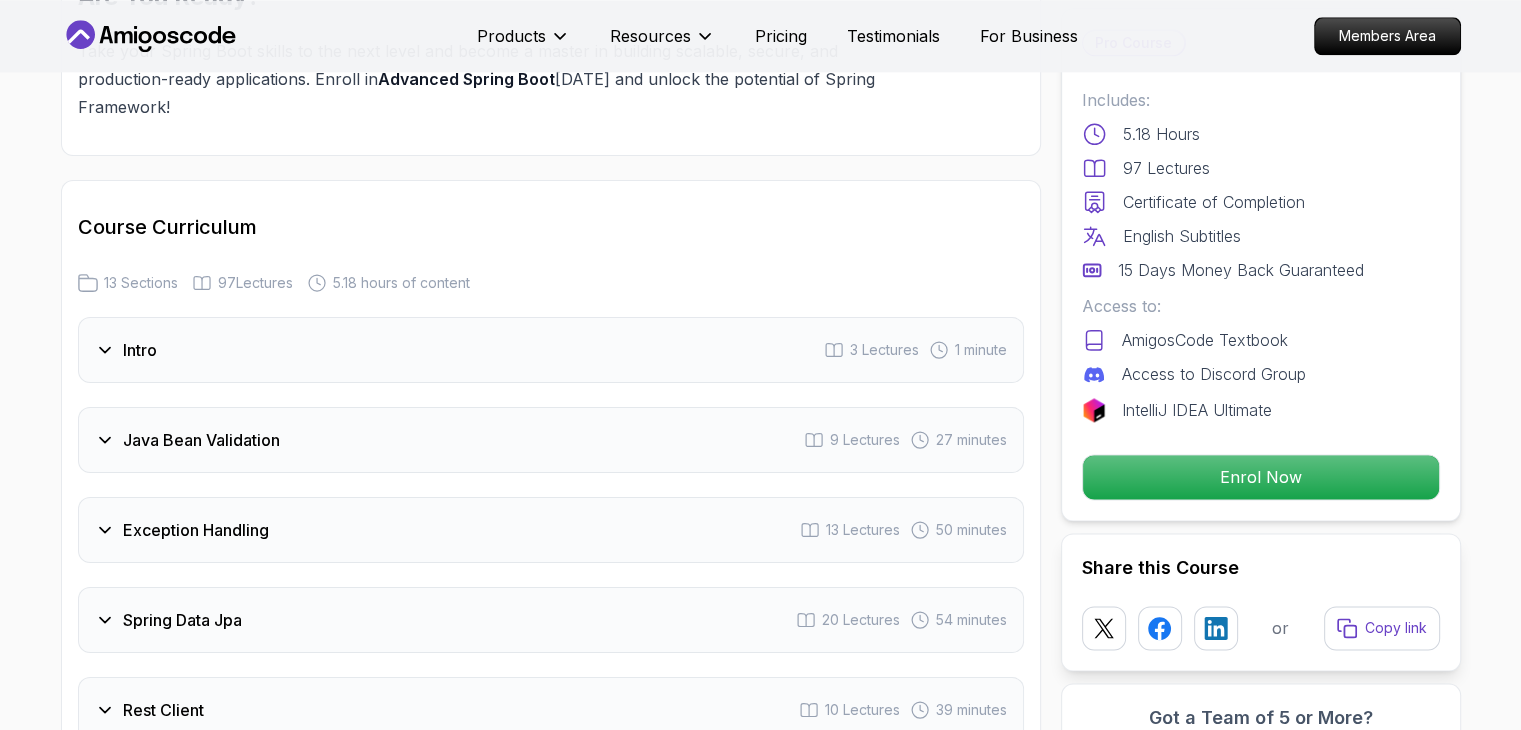 scroll, scrollTop: 2491, scrollLeft: 0, axis: vertical 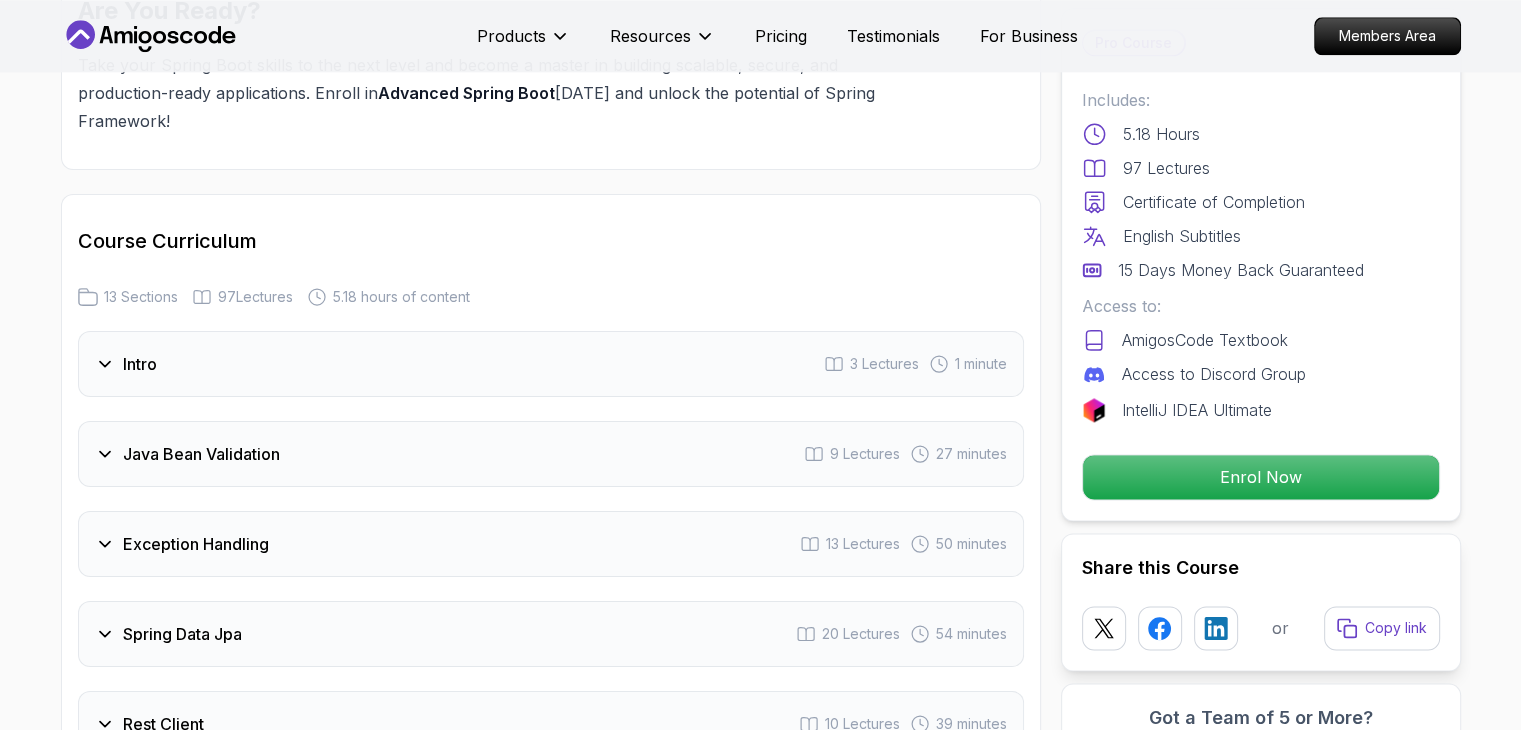 click on "Java Bean Validation" at bounding box center [201, 454] 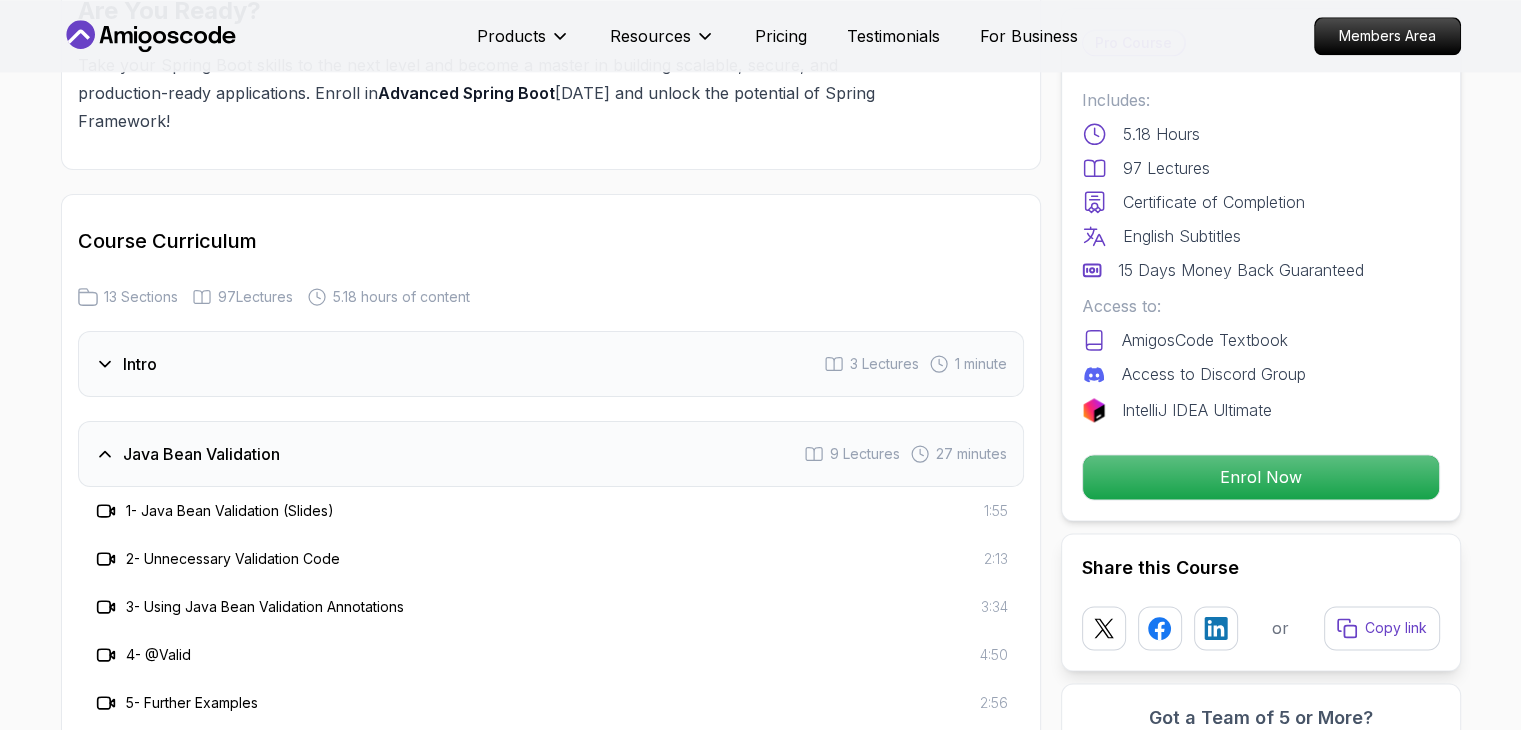 click on "Intro 3   Lectures     1 minute" at bounding box center [551, 364] 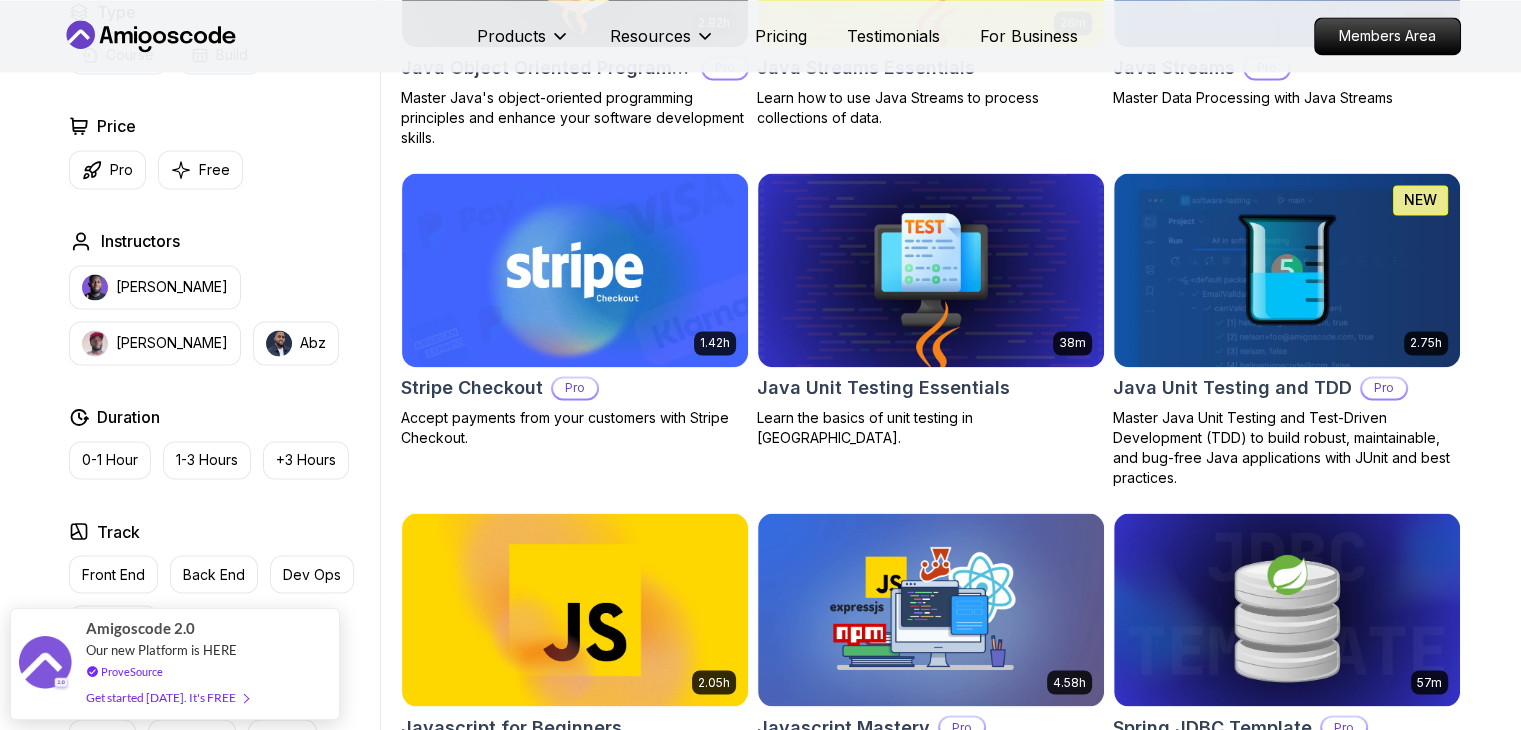 scroll, scrollTop: 3301, scrollLeft: 0, axis: vertical 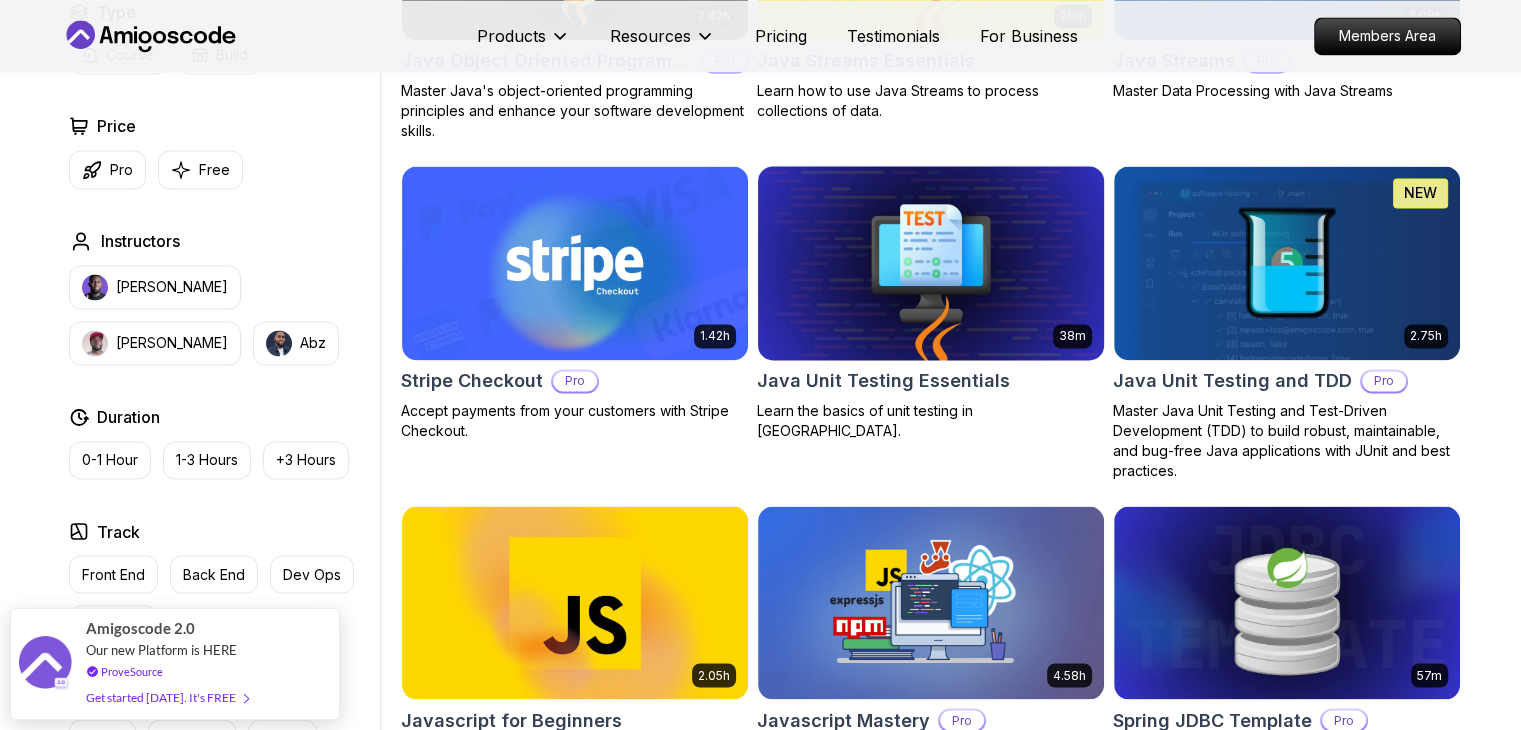 click at bounding box center (930, 262) 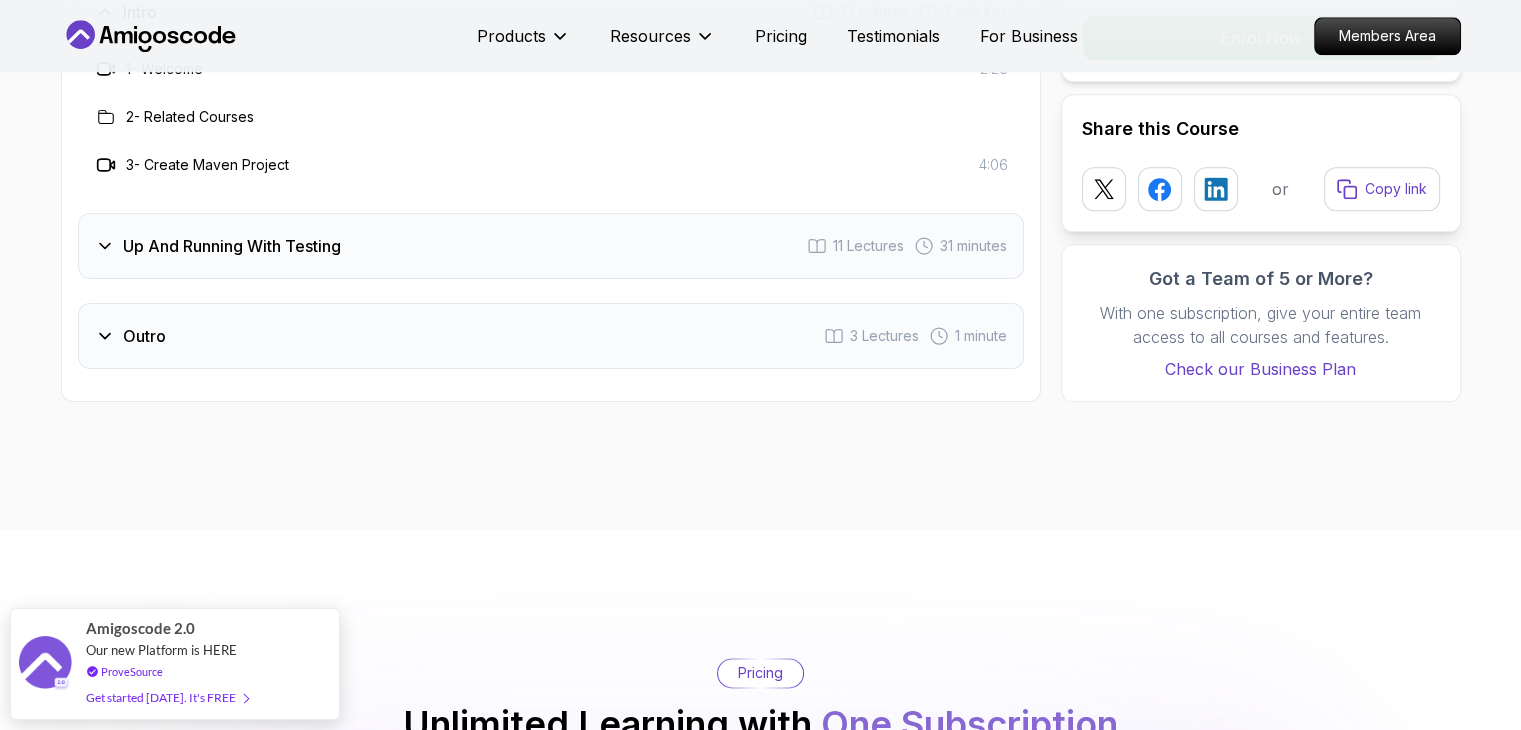 scroll, scrollTop: 2465, scrollLeft: 0, axis: vertical 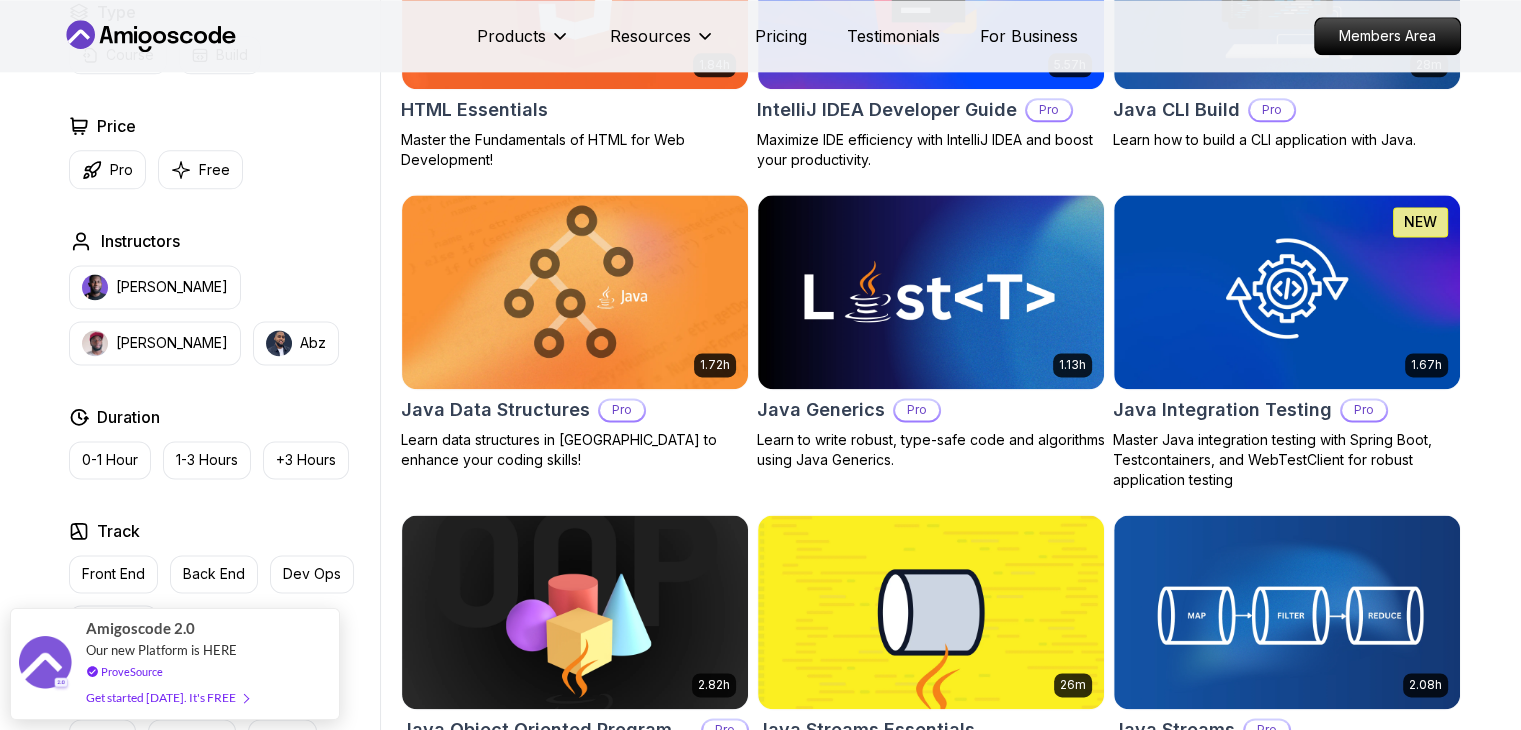 drag, startPoint x: 1520, startPoint y: 308, endPoint x: 1528, endPoint y: 361, distance: 53.600372 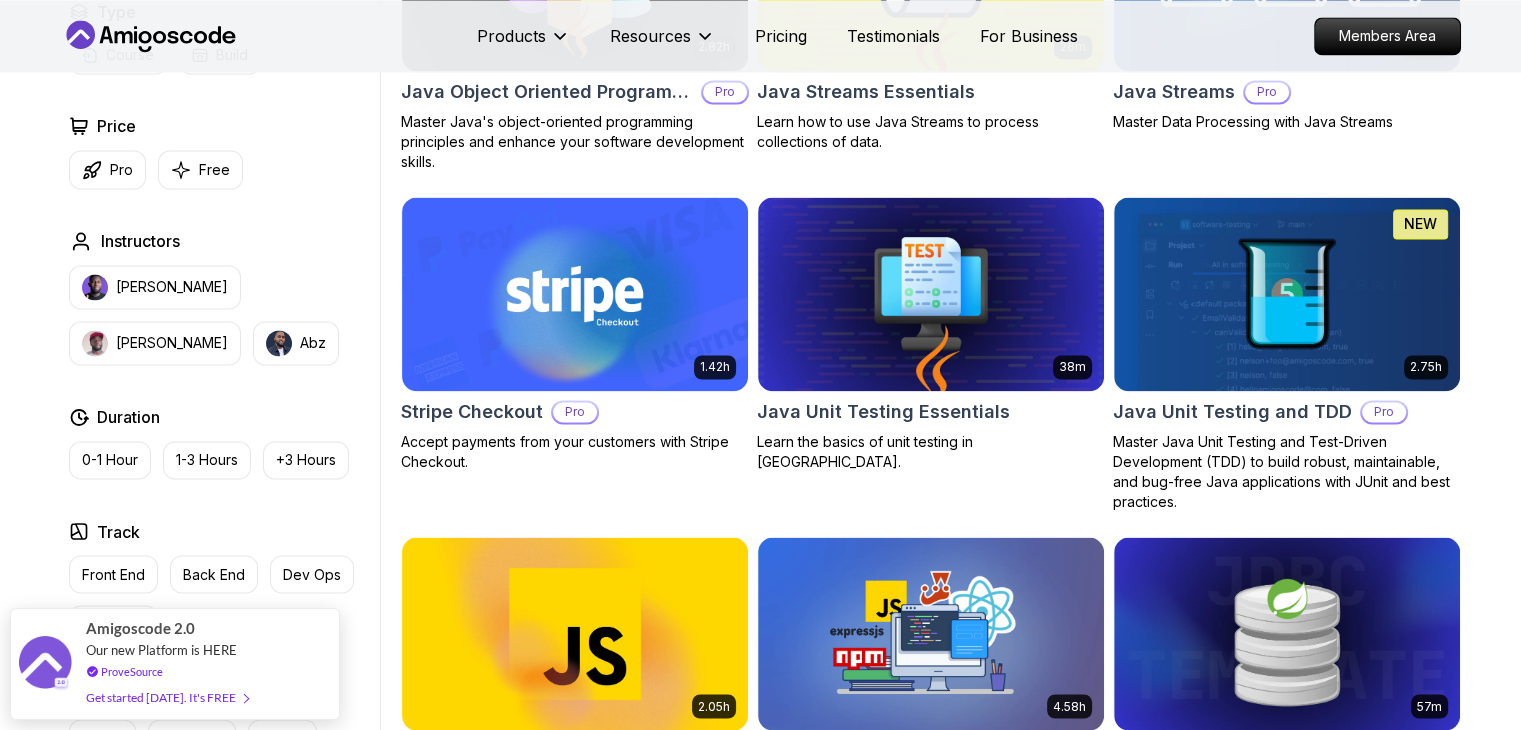 scroll, scrollTop: 3660, scrollLeft: 0, axis: vertical 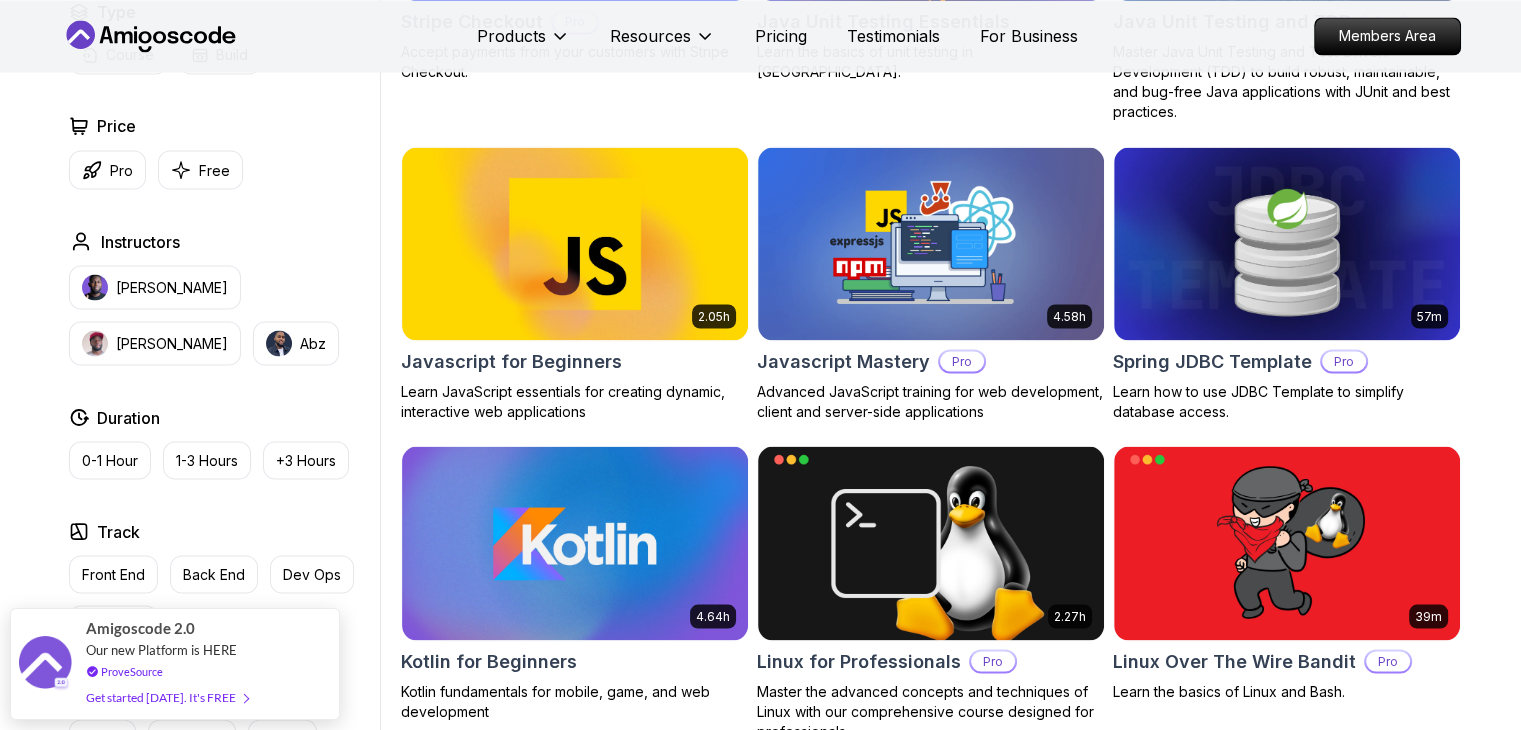 click on "Filters Filters Type Course Build Price Pro Free Instructors [PERSON_NAME] [PERSON_NAME] Duration 0-1 Hour 1-3 Hours +3 Hours Track Front End Back End Dev Ops Full Stack Level Junior Mid-level Senior 6.00h Linux Fundamentals Pro Learn the fundamentals of Linux and how to use the command line 5.18h Advanced Spring Boot Pro Dive deep into Spring Boot with our advanced course, designed to take your skills from intermediate to expert level. 3.30h Building APIs with Spring Boot Pro Learn to build robust, scalable APIs with Spring Boot, mastering REST principles, JSON handling, and embedded server configuration. 1.67h NEW Spring Boot for Beginners Build a CRUD API with Spring Boot and PostgreSQL database using Spring Data JPA and Spring AI 6.65h NEW Spring Data JPA Pro Master database management, advanced querying, and expert data handling with ease 2.41h Java for Beginners Beginner-friendly Java course for essential programming skills and application development 9.18h Java for Developers Pro 54m Maven Essentials Pro" at bounding box center (760, -517) 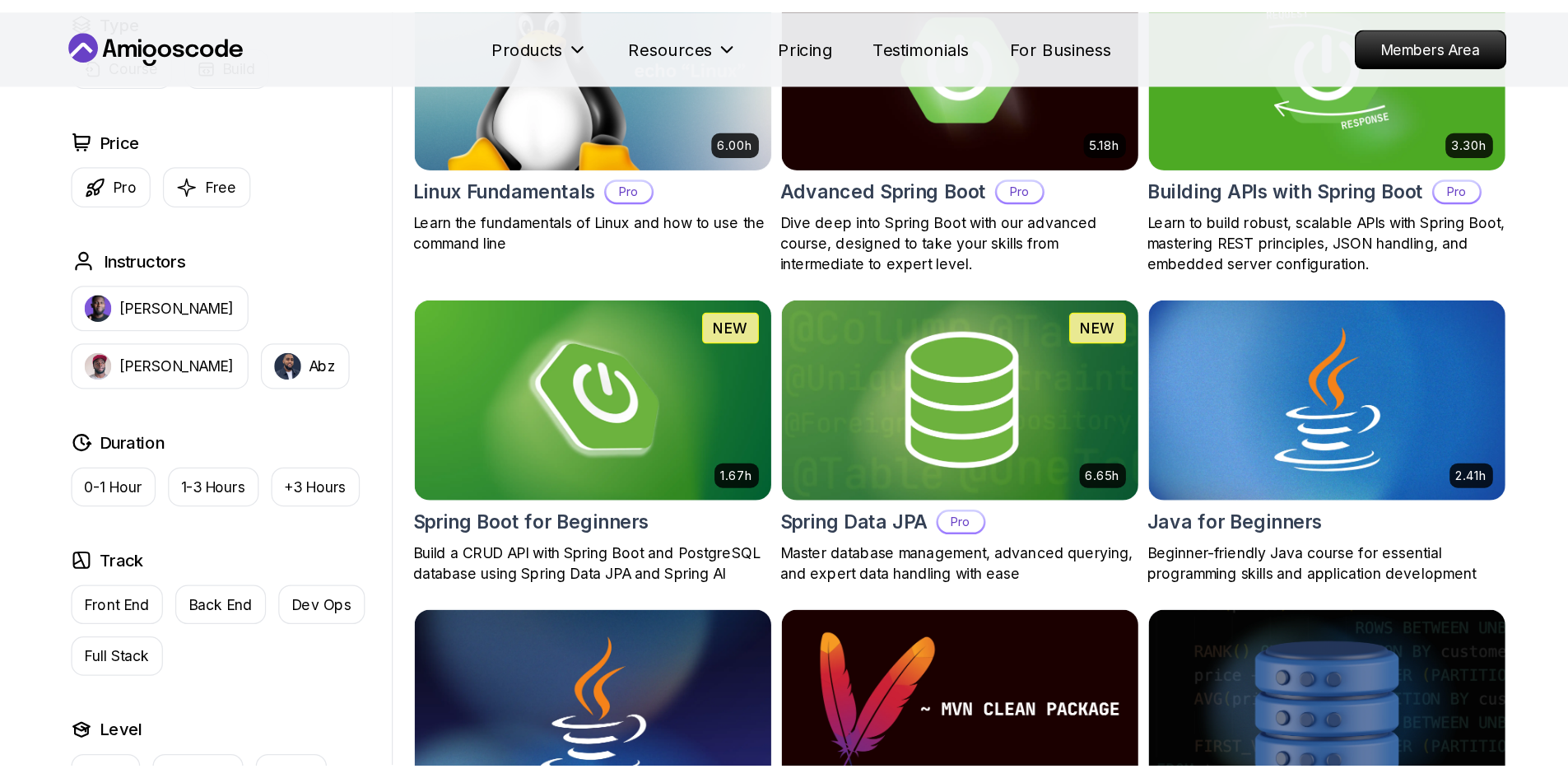 scroll, scrollTop: 448, scrollLeft: 0, axis: vertical 